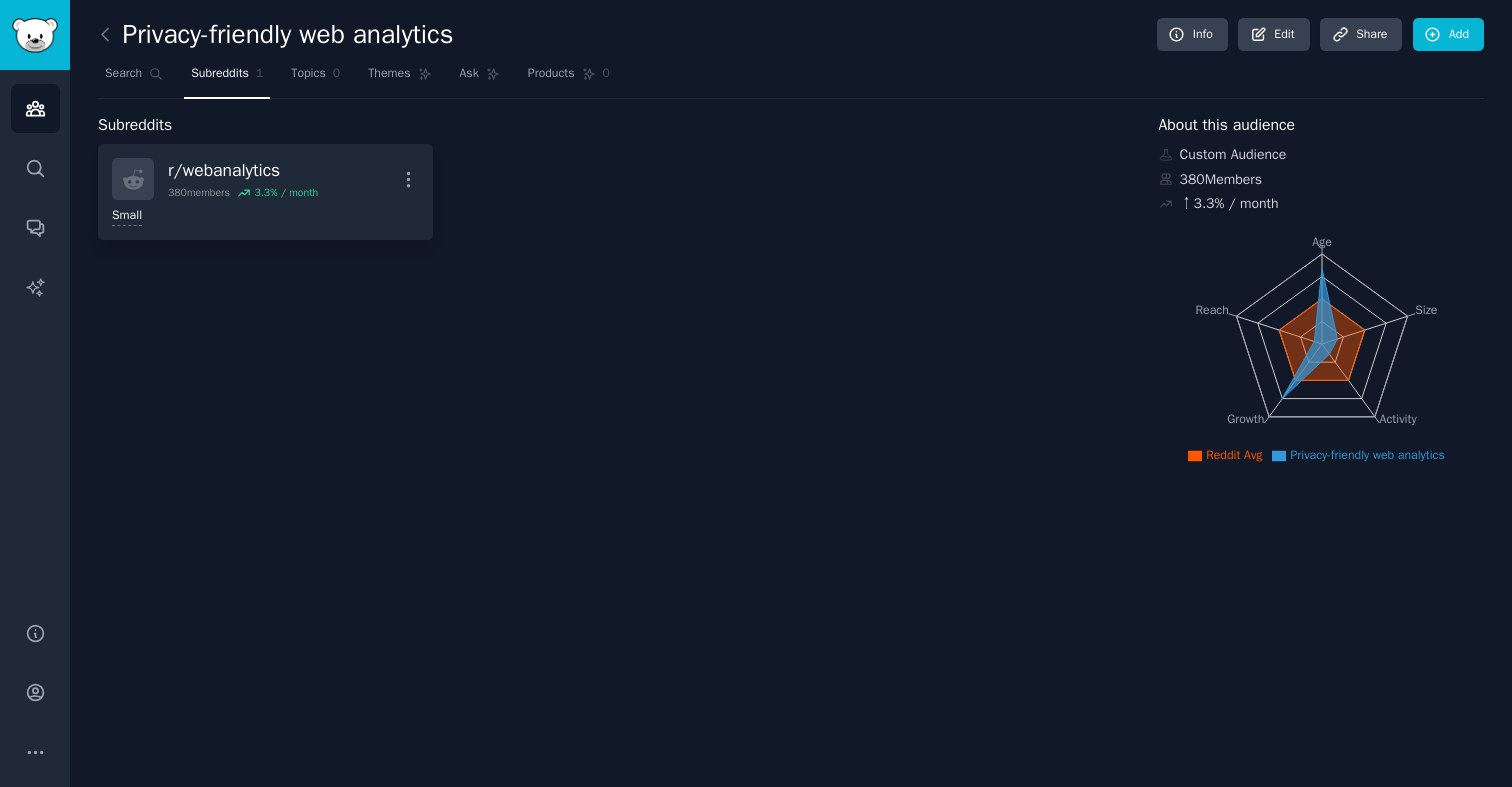 scroll, scrollTop: 0, scrollLeft: 0, axis: both 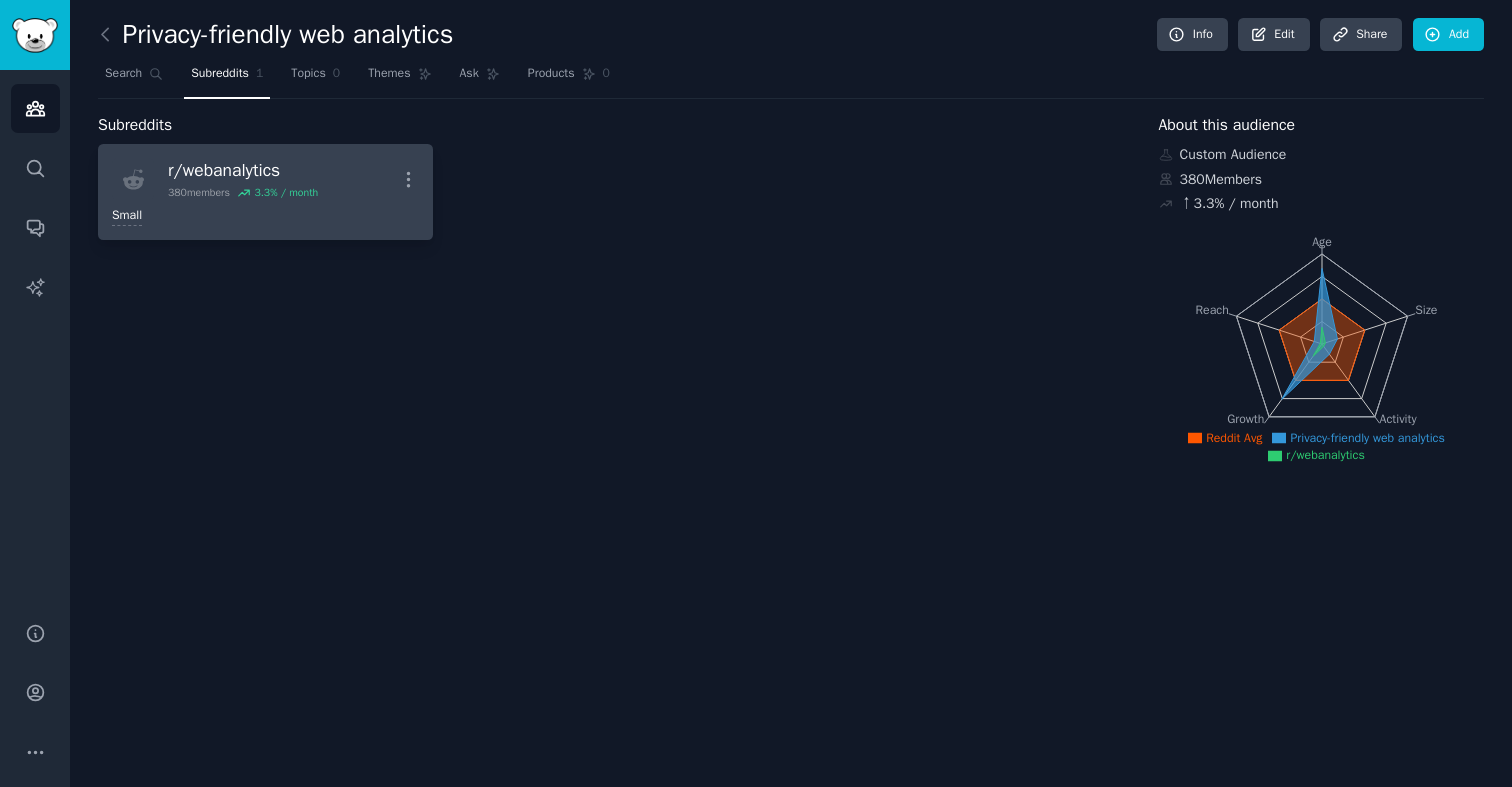 click on "r/ webanalytics" at bounding box center [243, 170] 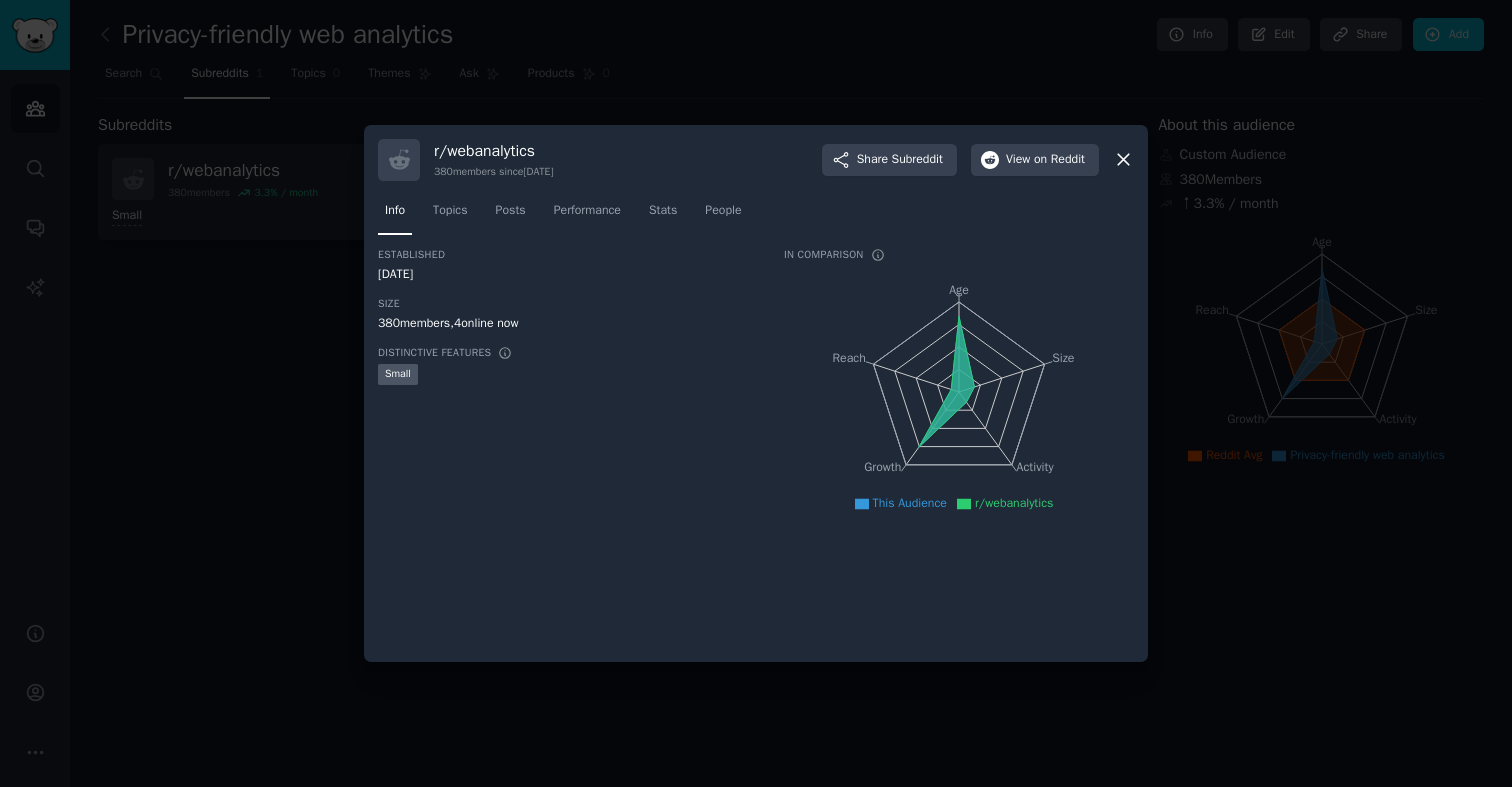 click at bounding box center [756, 393] 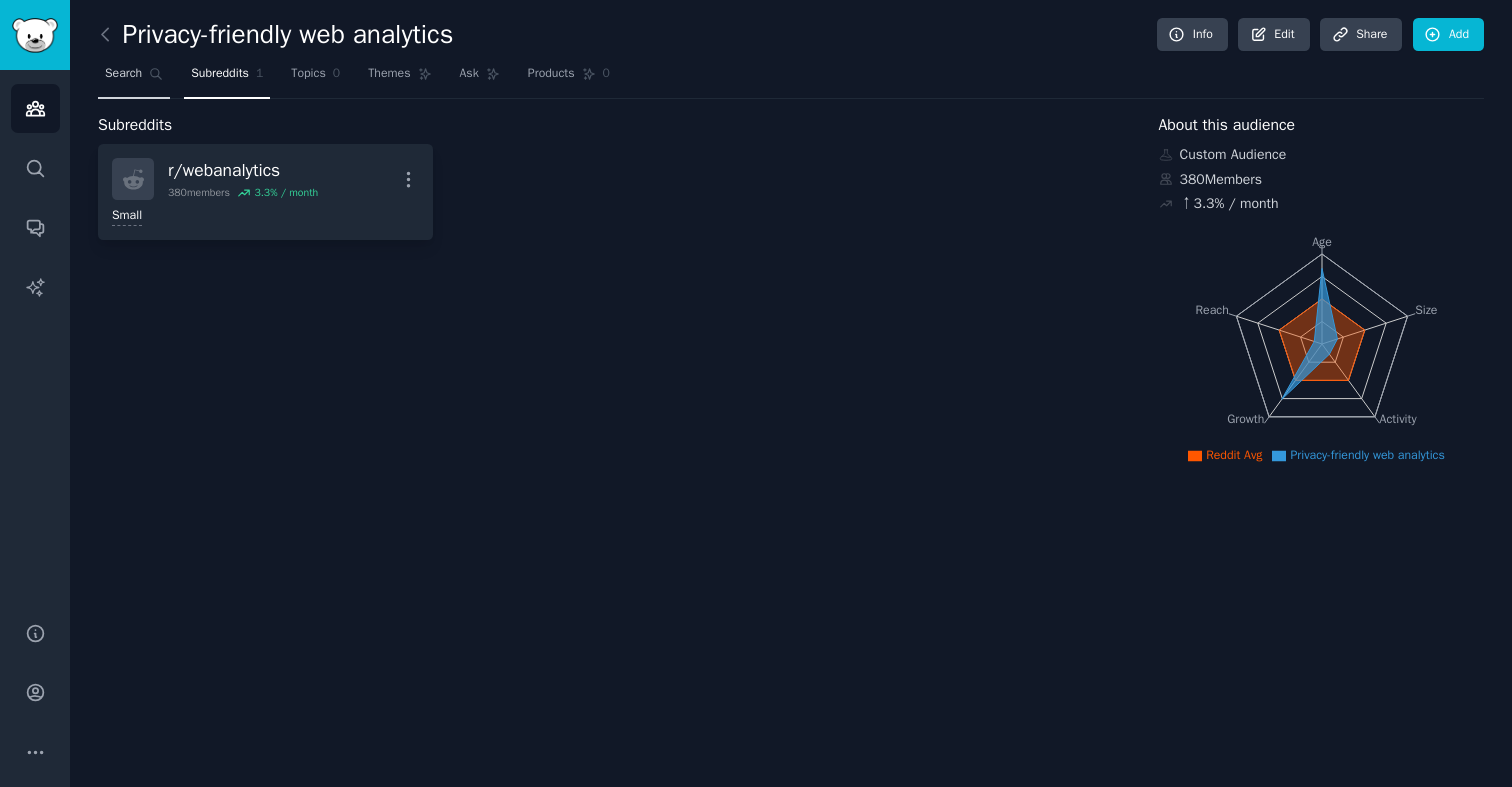 click 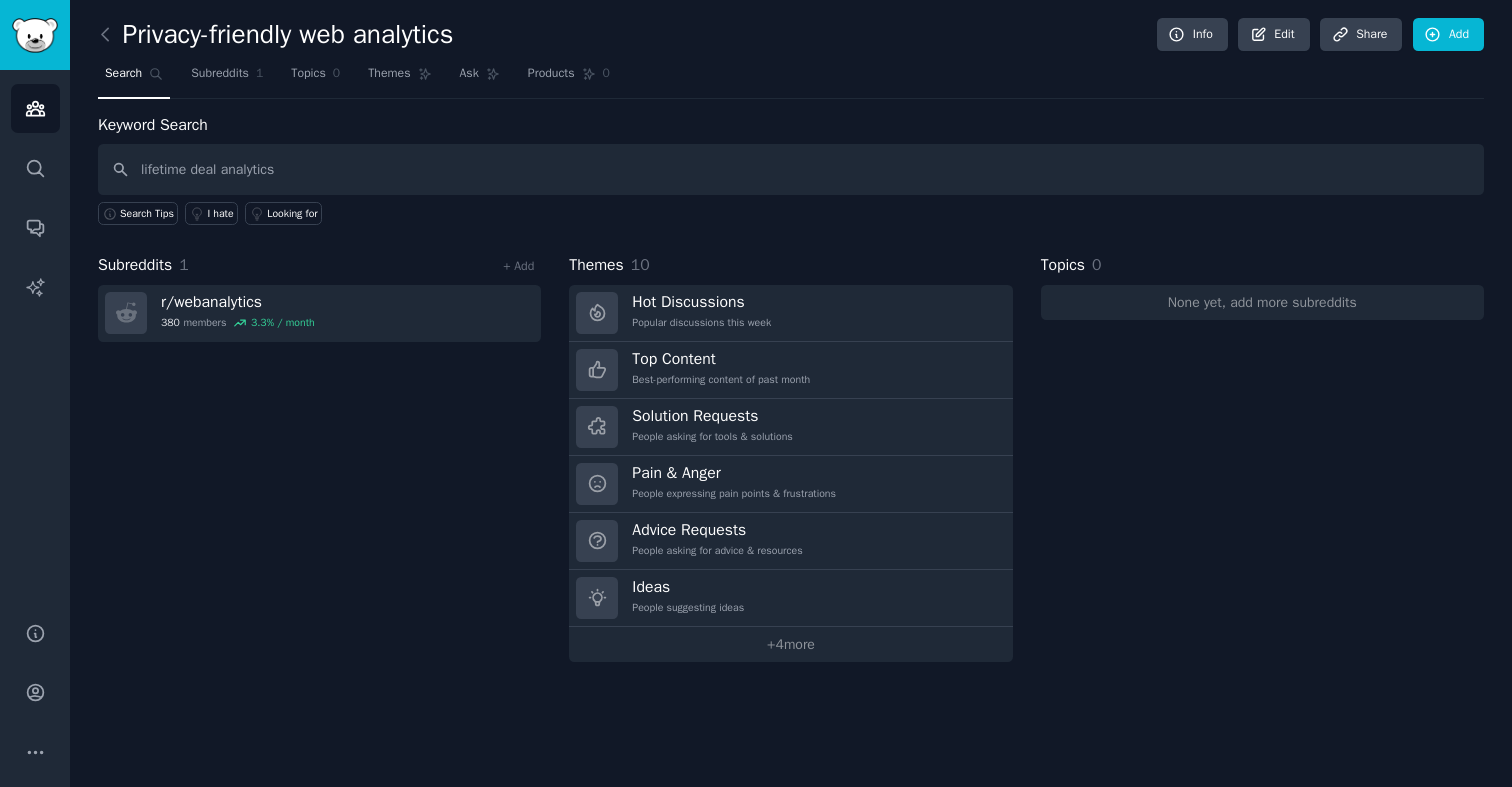 type on "lifetime deal analytics" 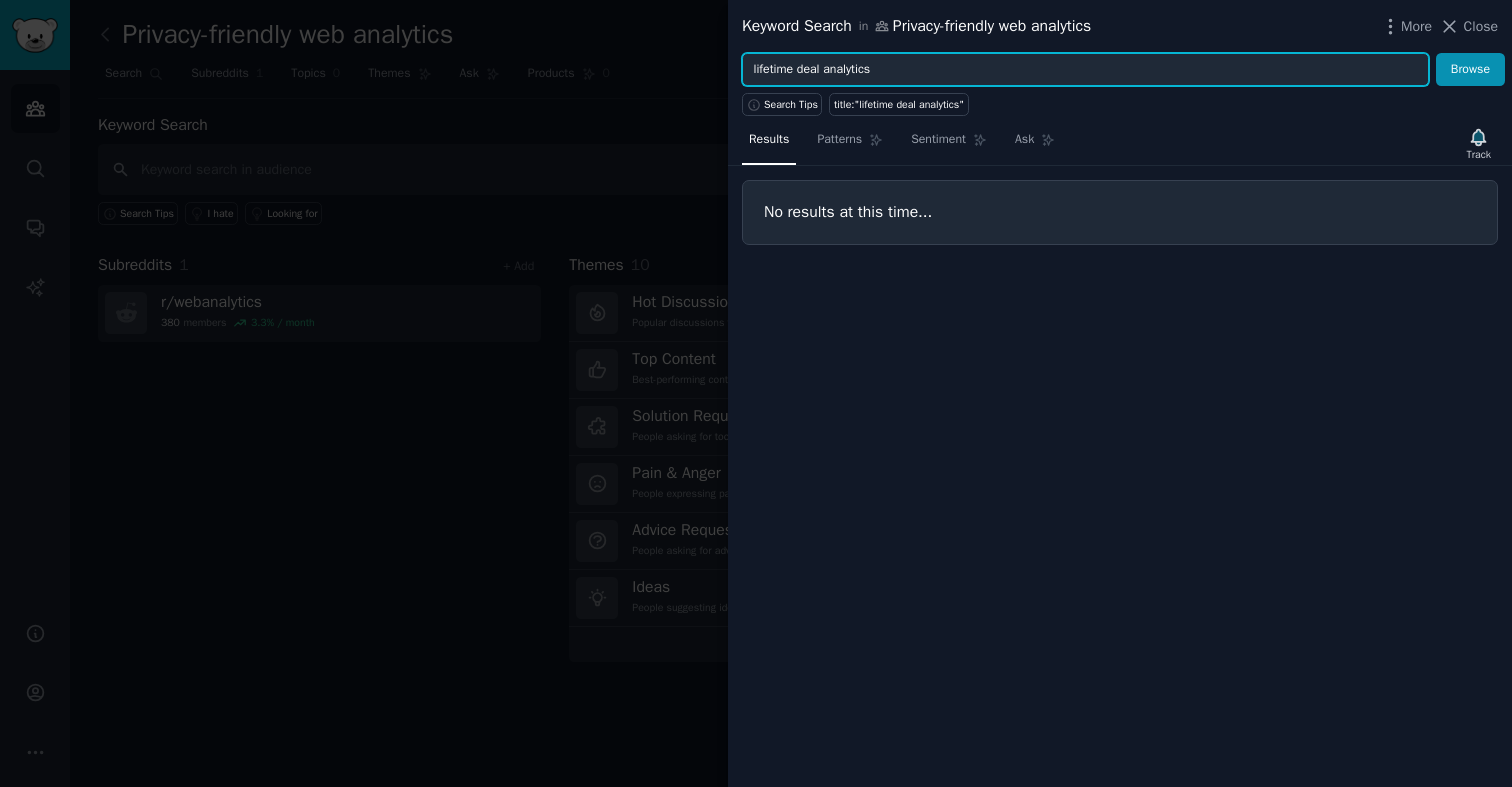 click on "lifetime deal analytics" at bounding box center (1085, 70) 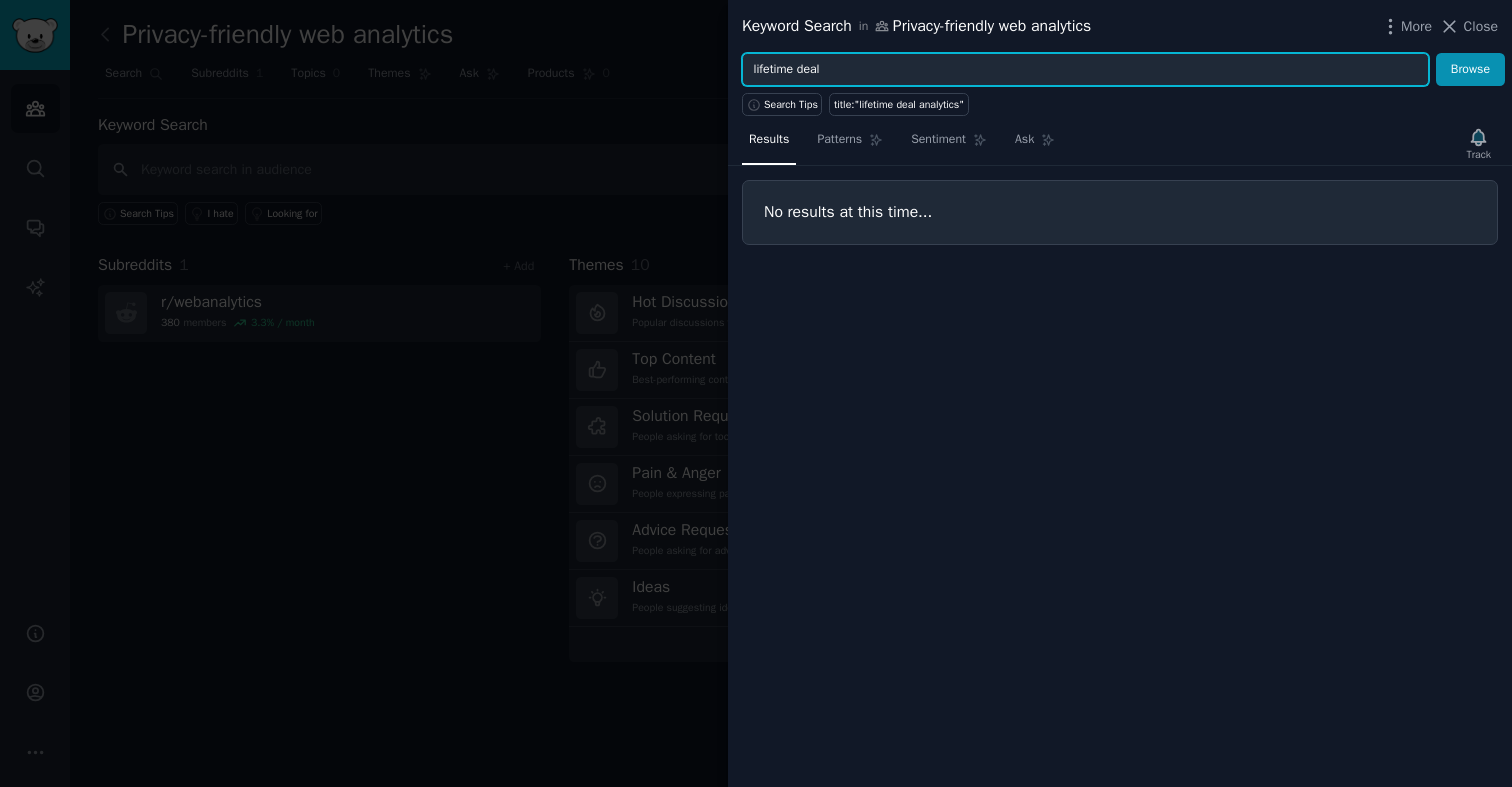 click on "Browse" at bounding box center [1470, 70] 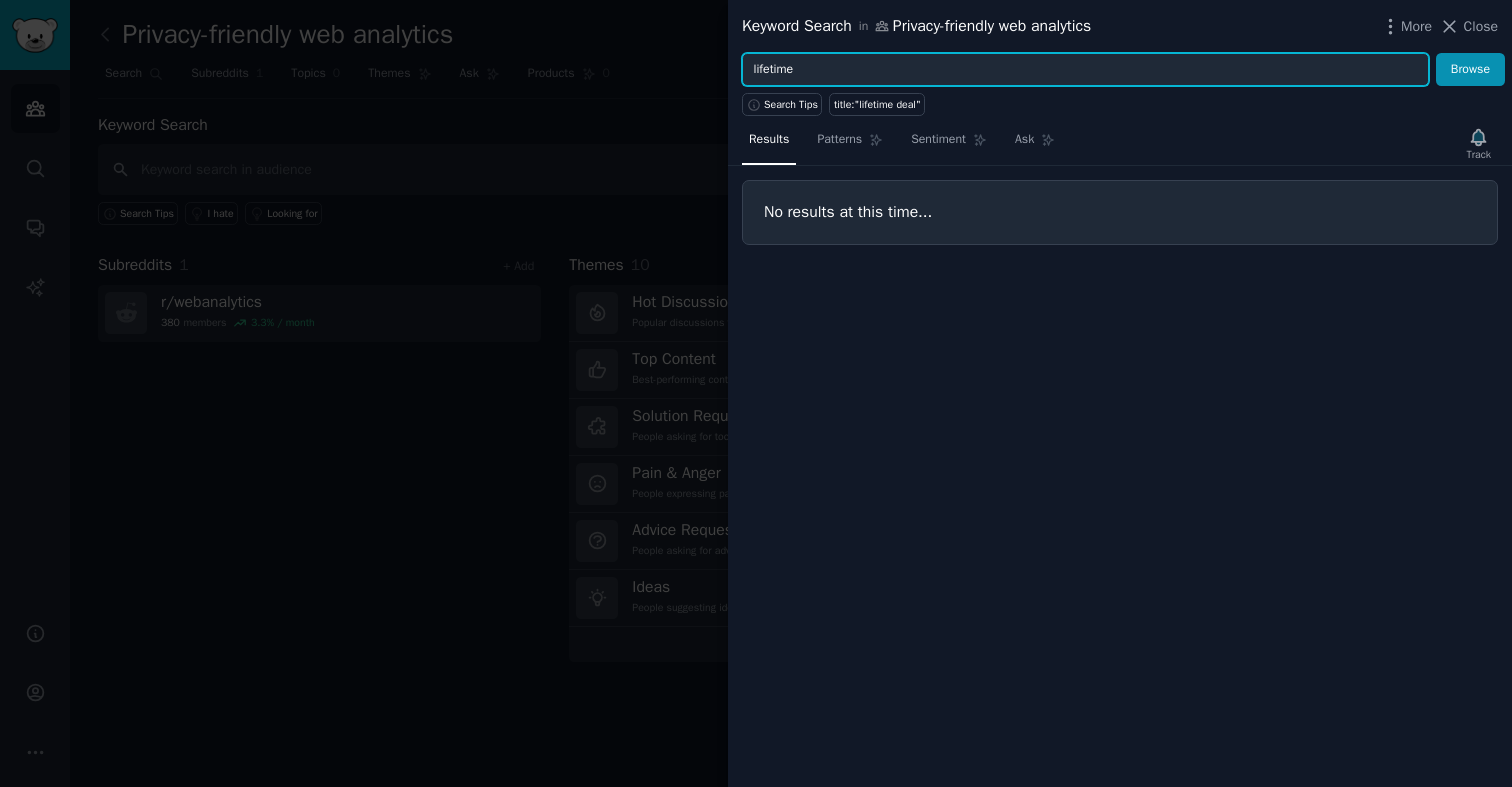 type on "lifetime" 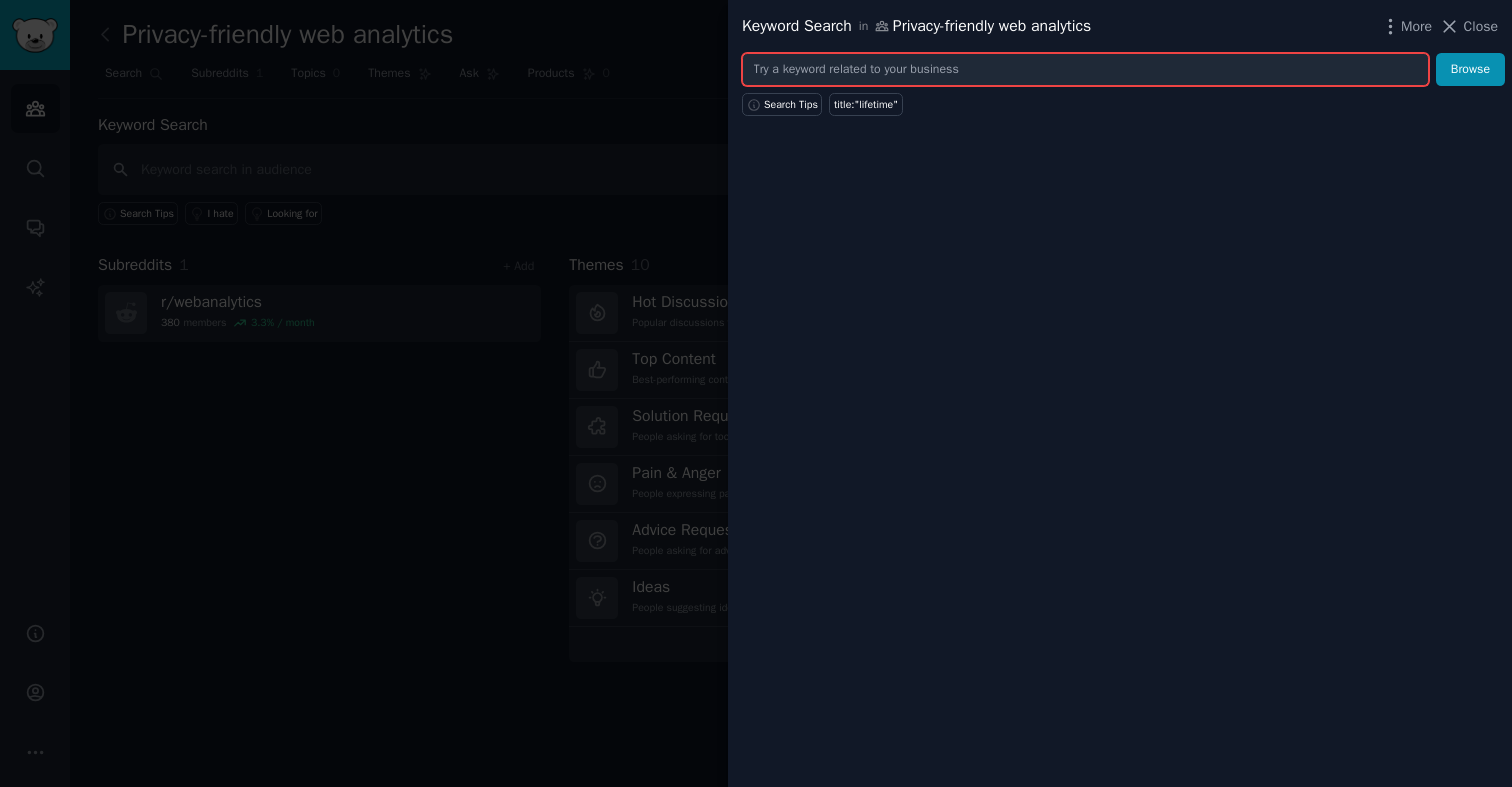 type 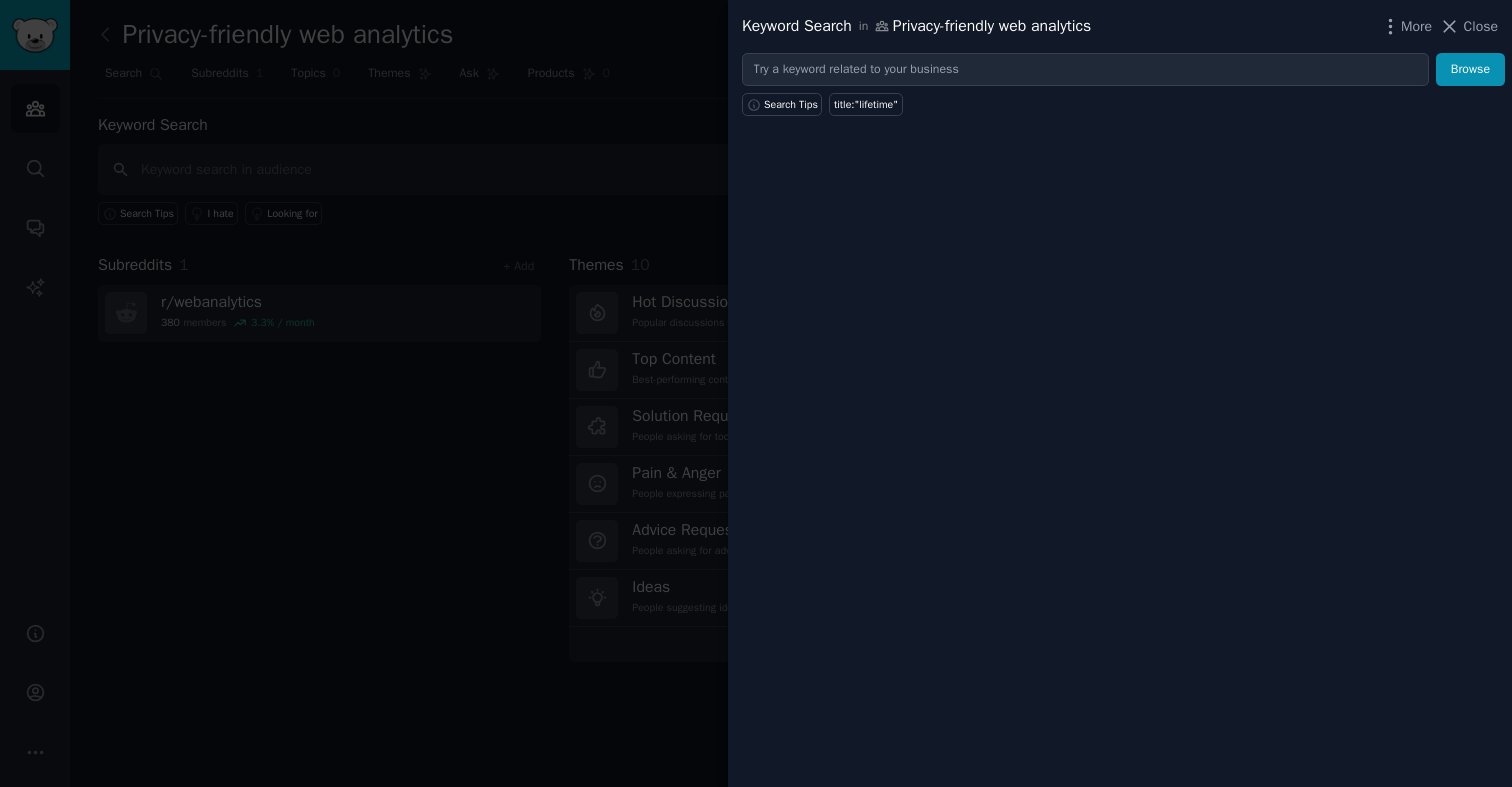 click at bounding box center [756, 393] 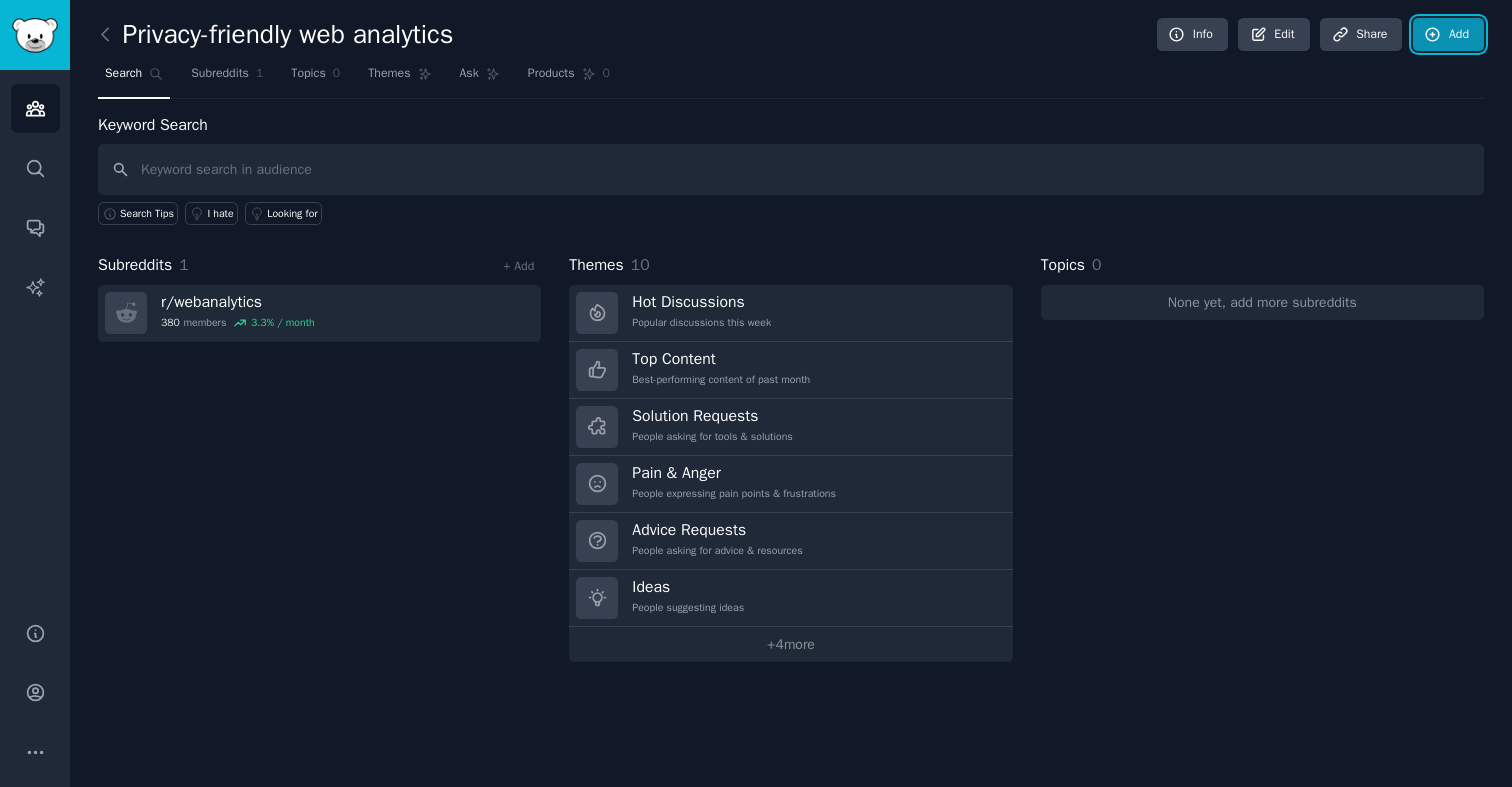 click on "Add" at bounding box center (1448, 35) 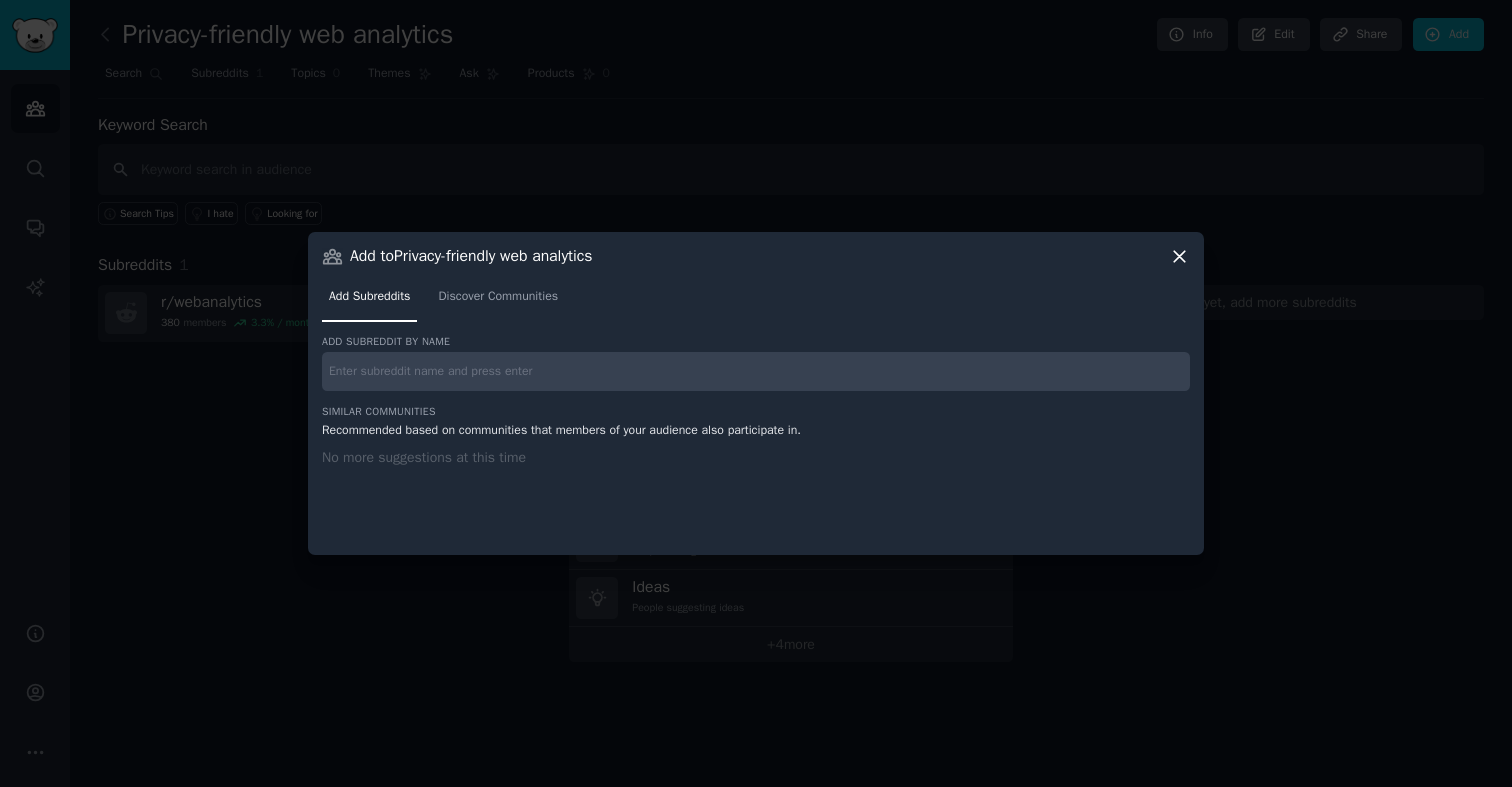 click on "Add subreddit by name Similar Communities Recommended based on communities that members of your audience also participate in. No more suggestions at this time" at bounding box center [756, 433] 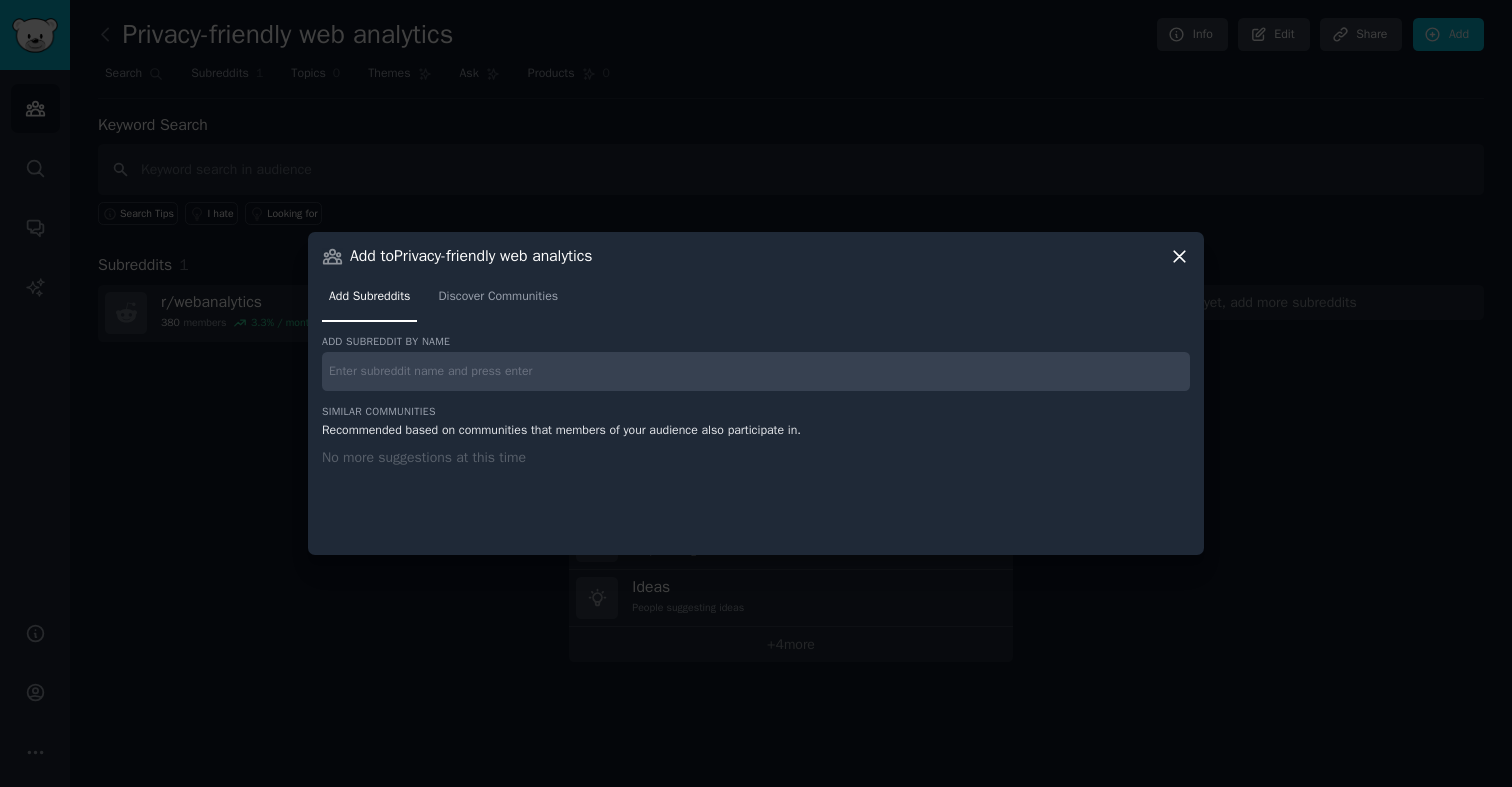 click at bounding box center [756, 371] 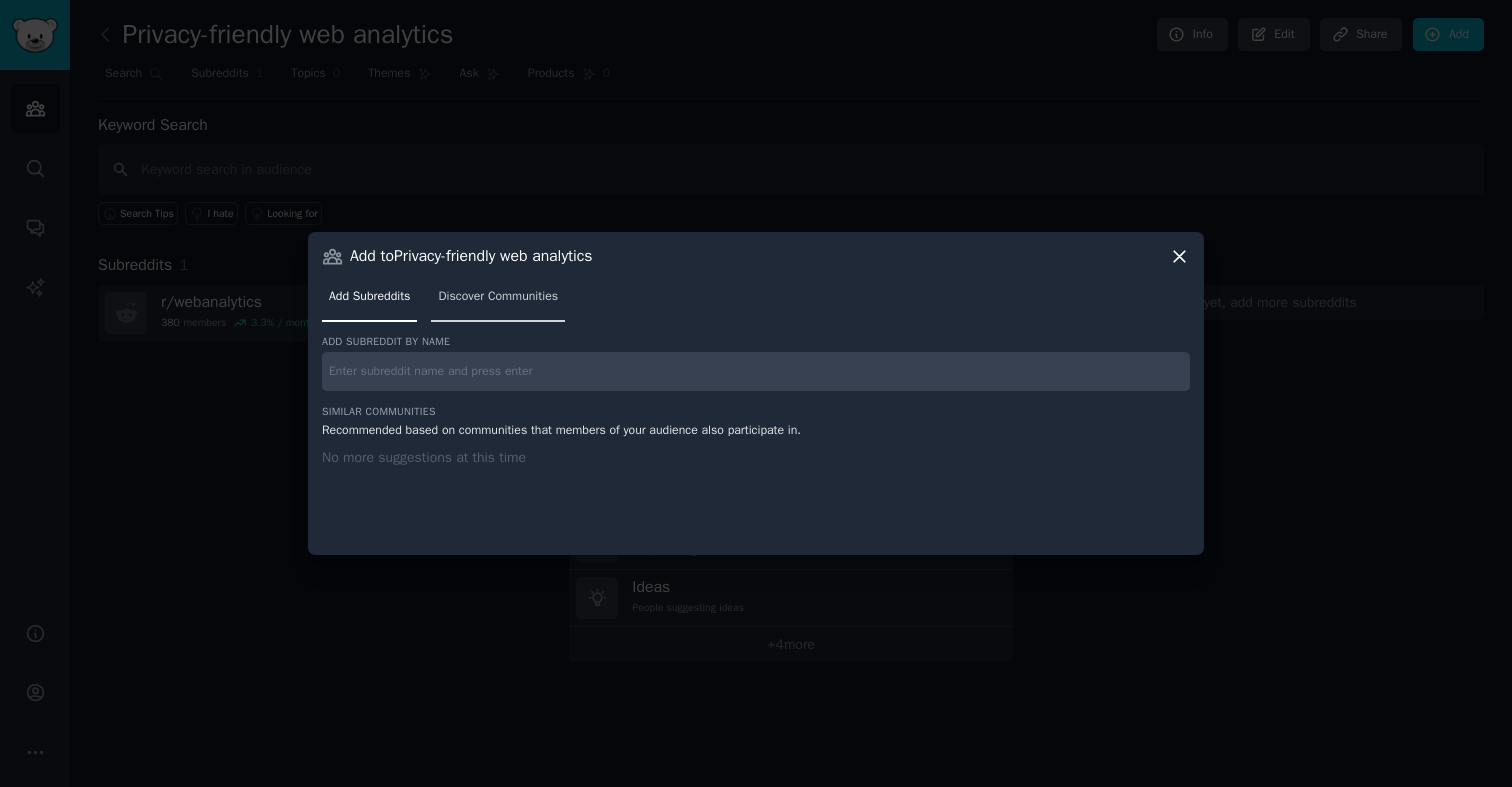 click on "Discover Communities" at bounding box center (498, 297) 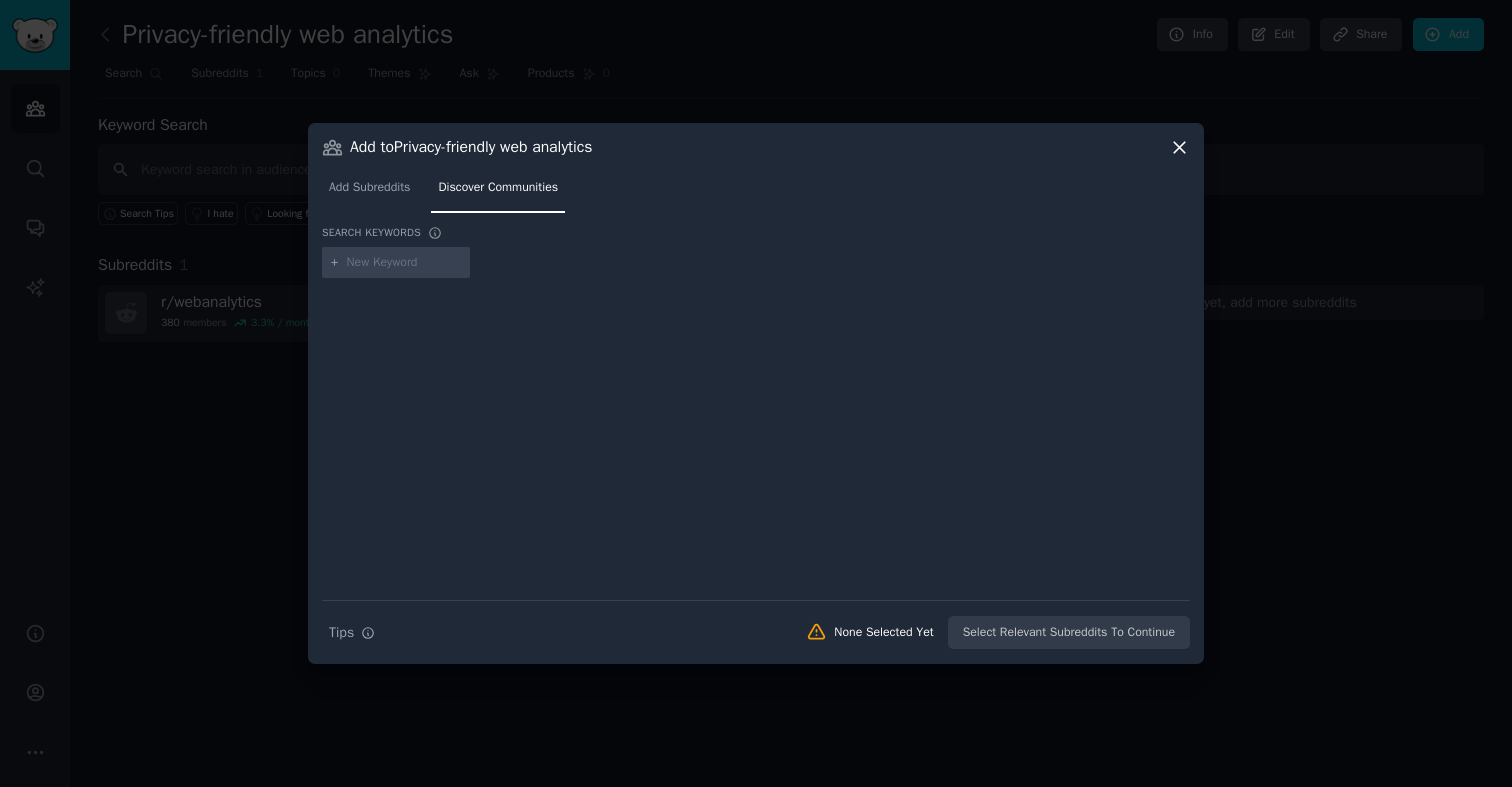 click at bounding box center (405, 263) 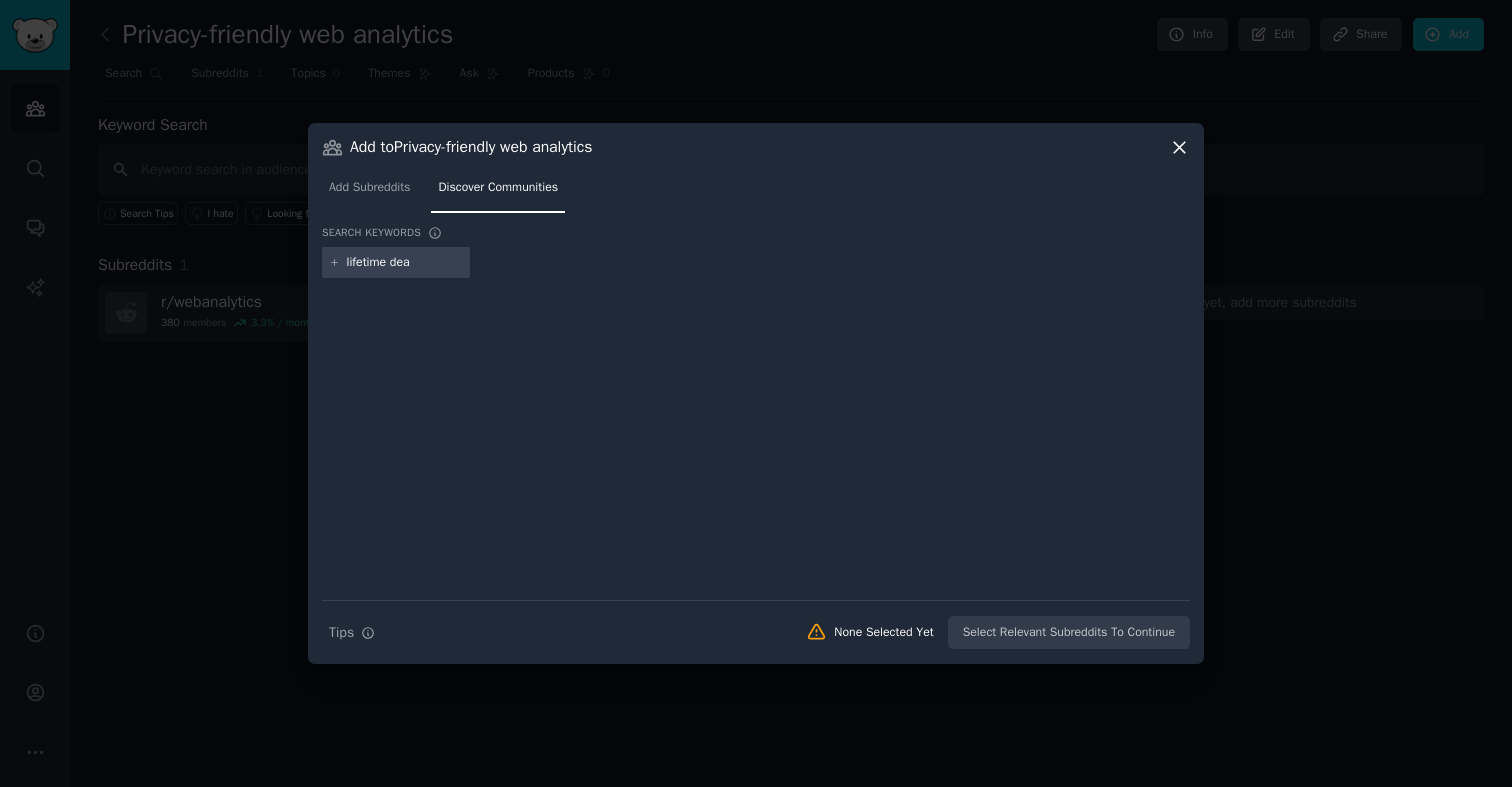 type on "lifetime deal" 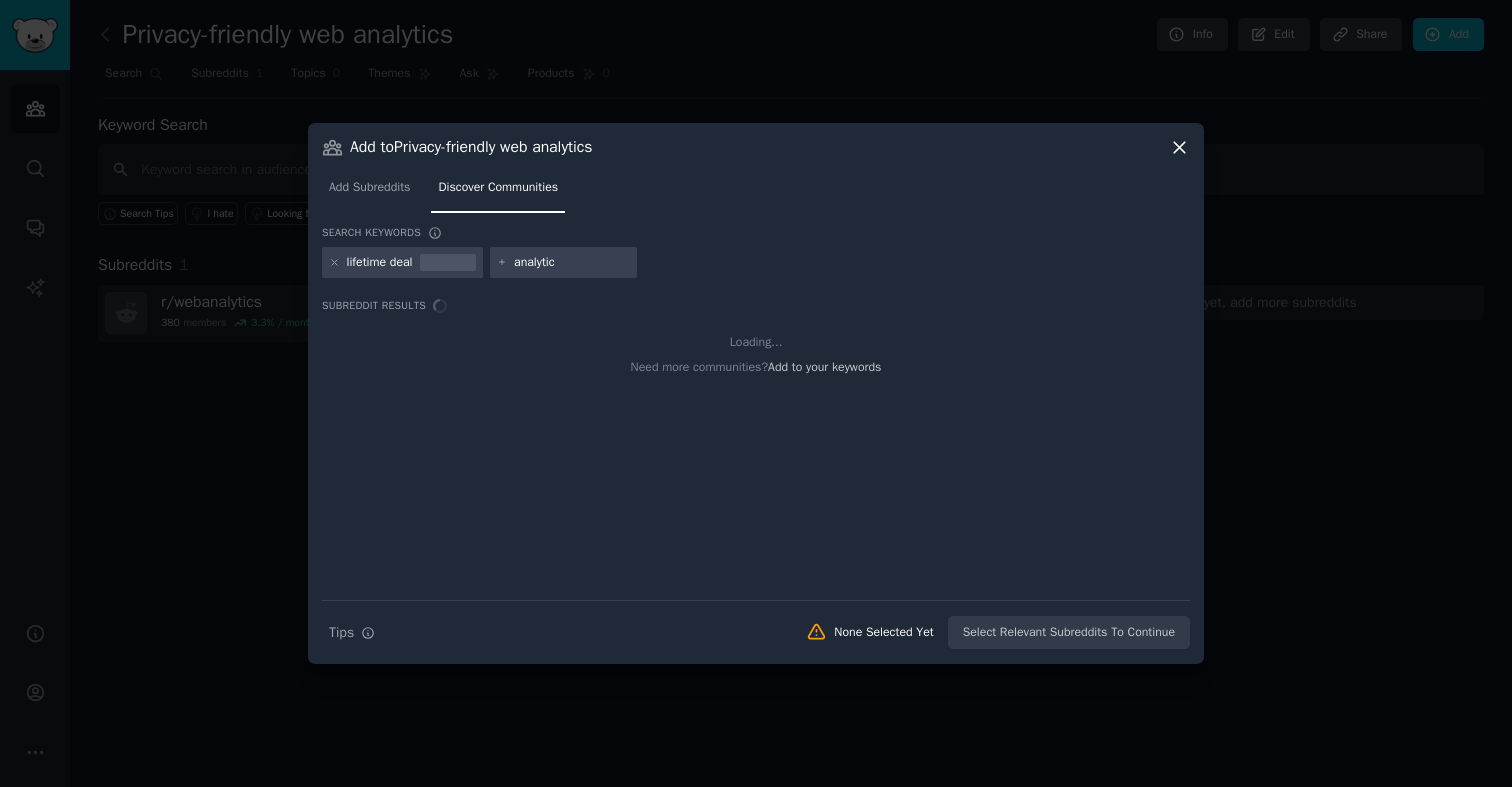 type on "analytics" 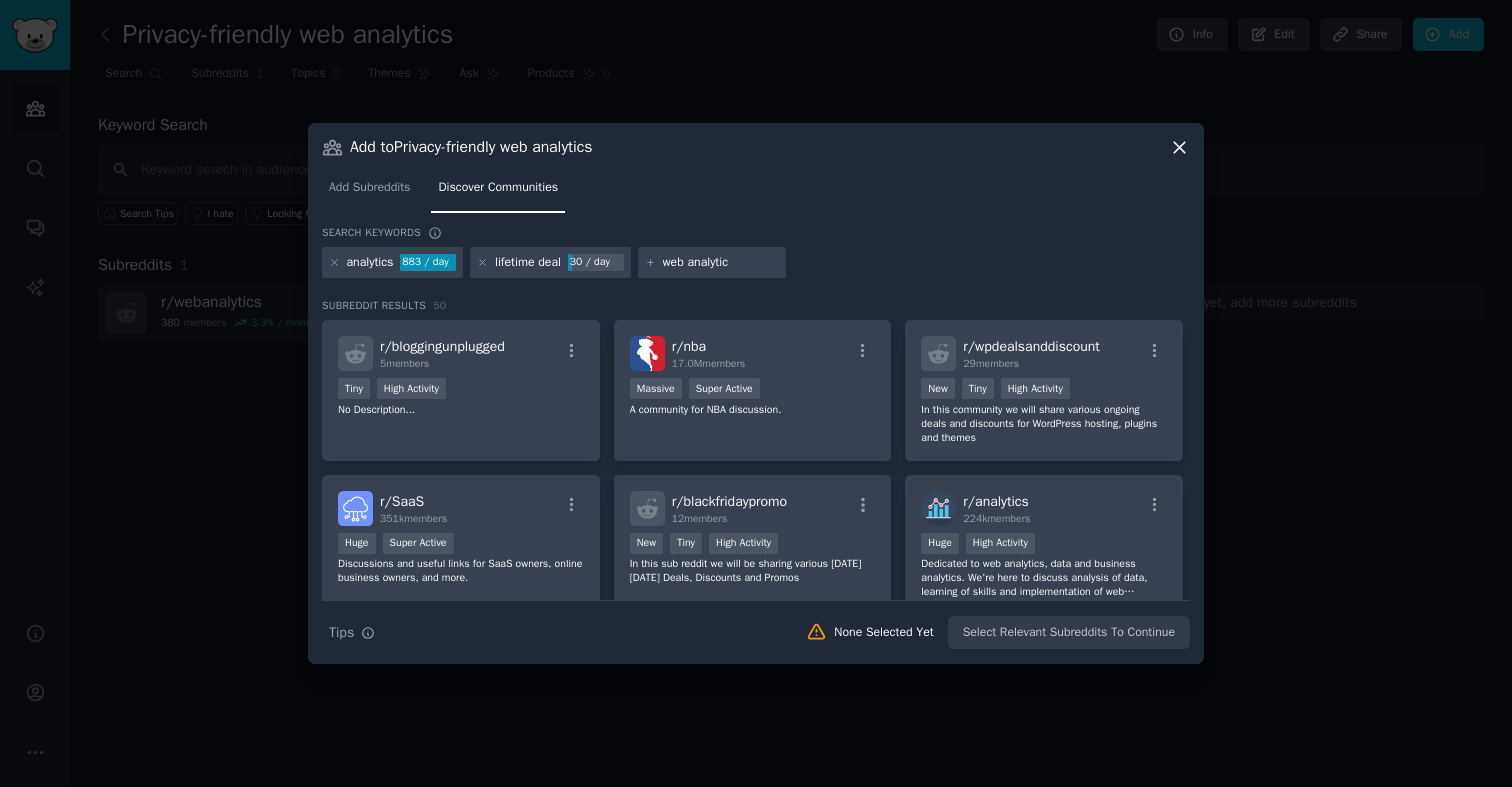 type on "web analytics" 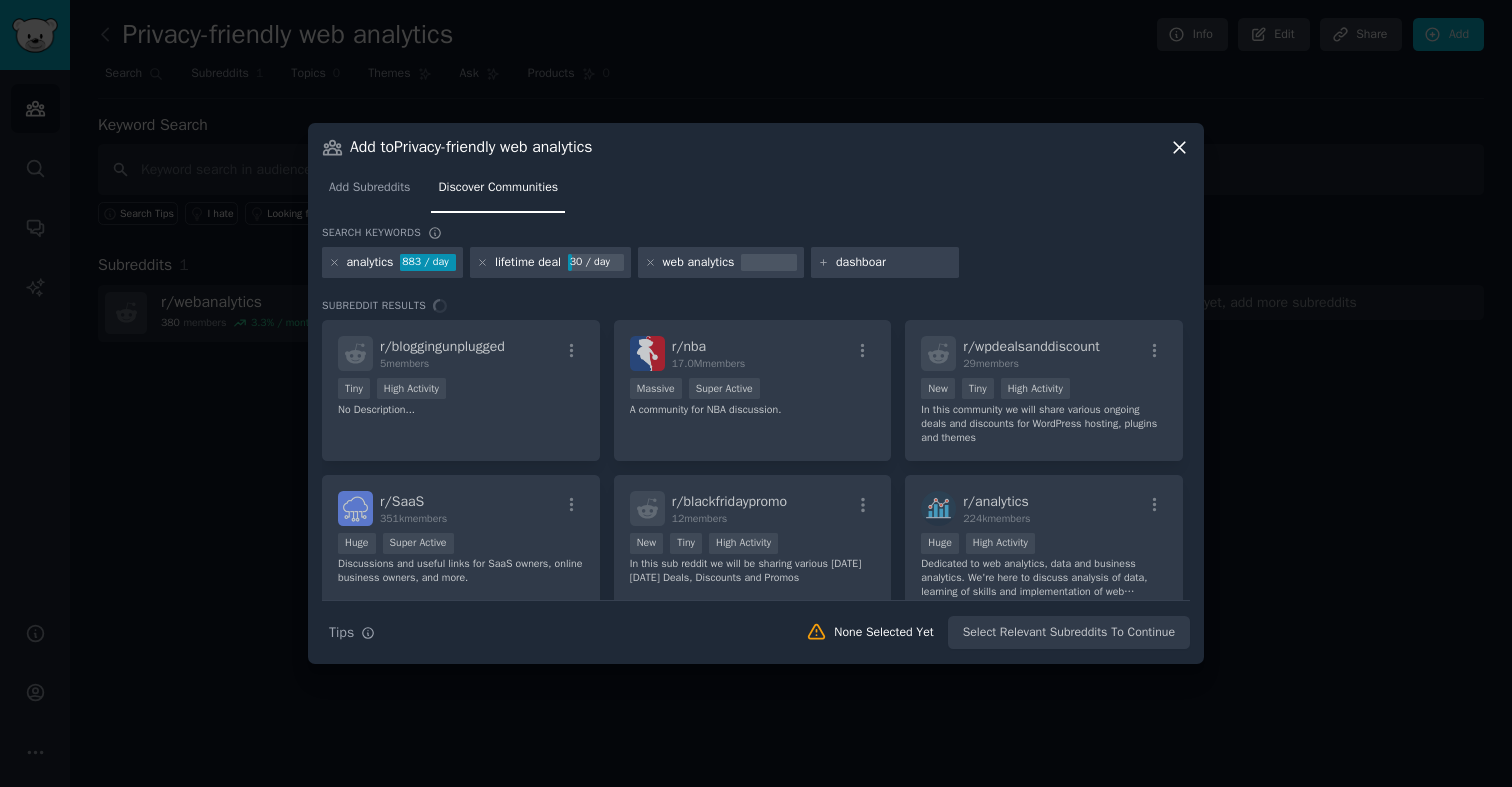 type on "dashboard" 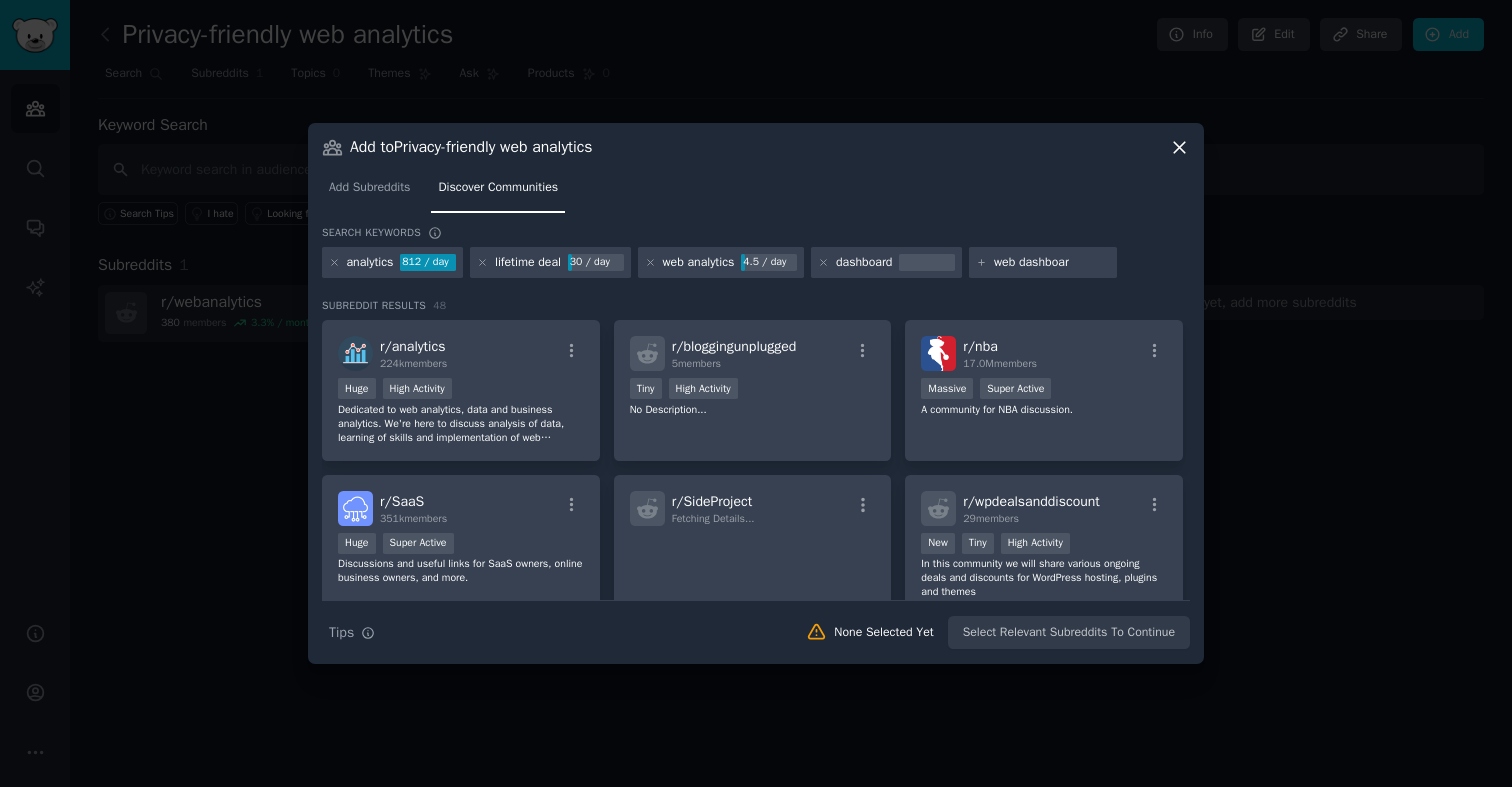 type on "web dashboard" 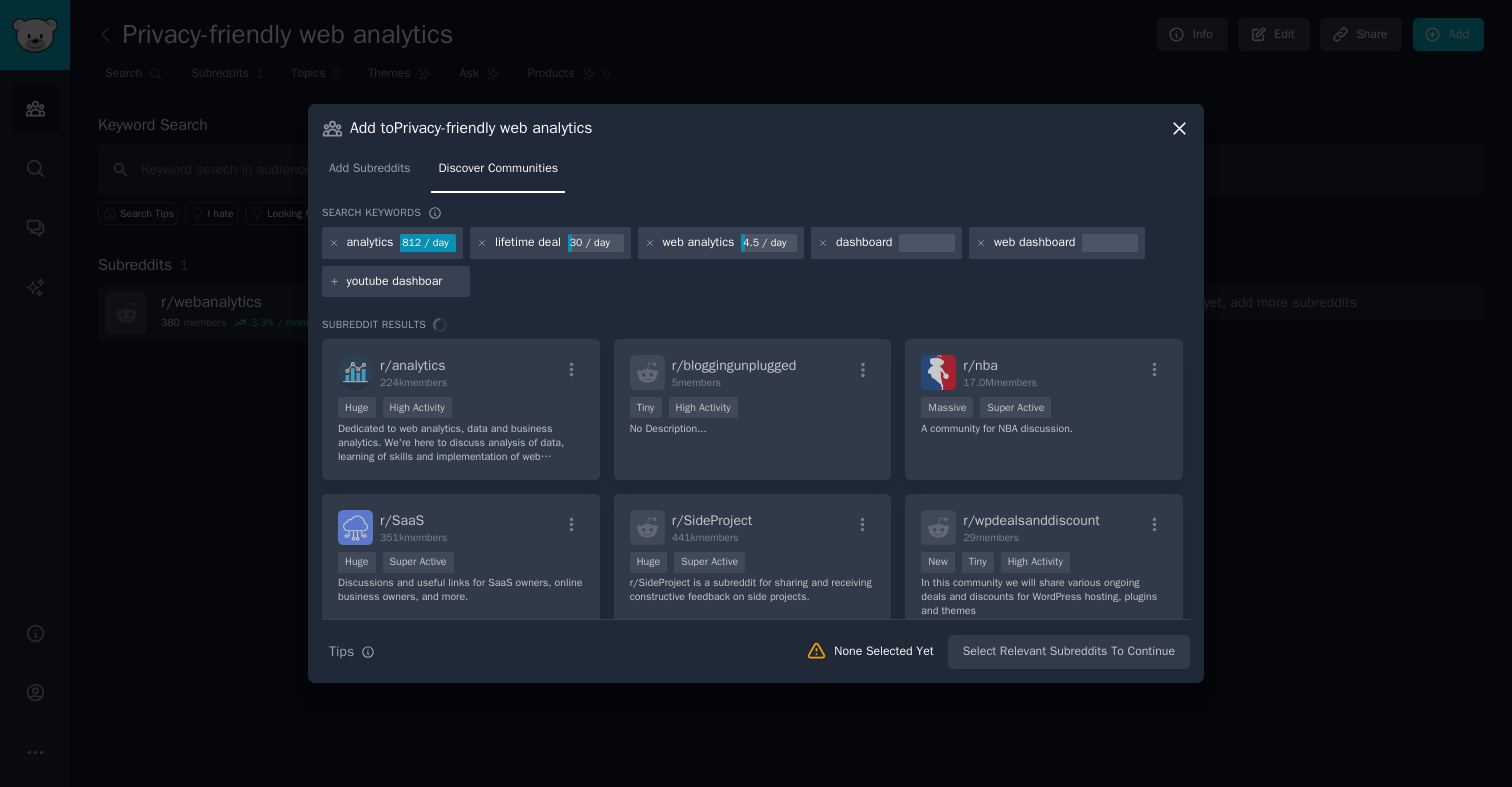 type on "youtube dashboard" 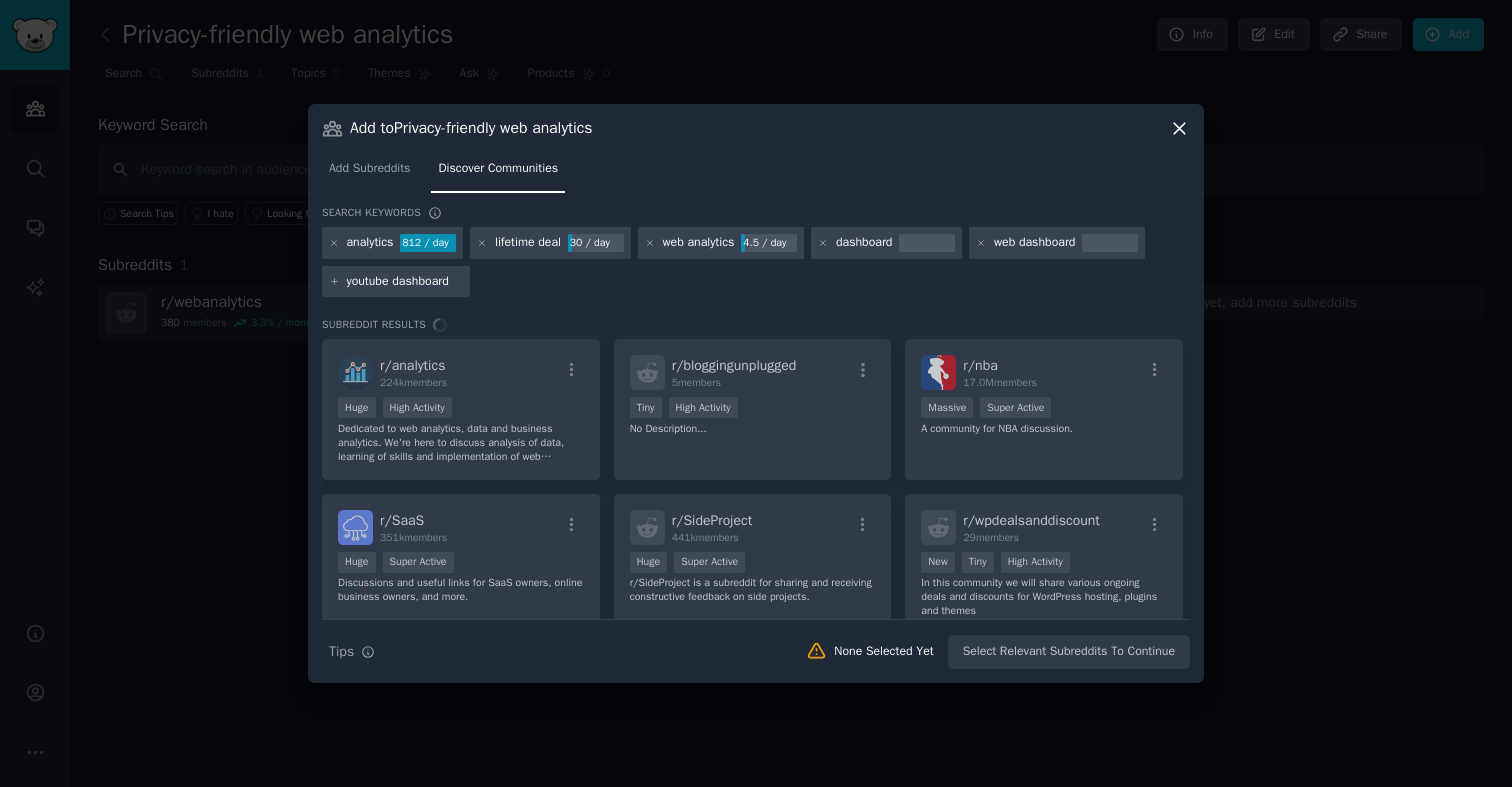 type 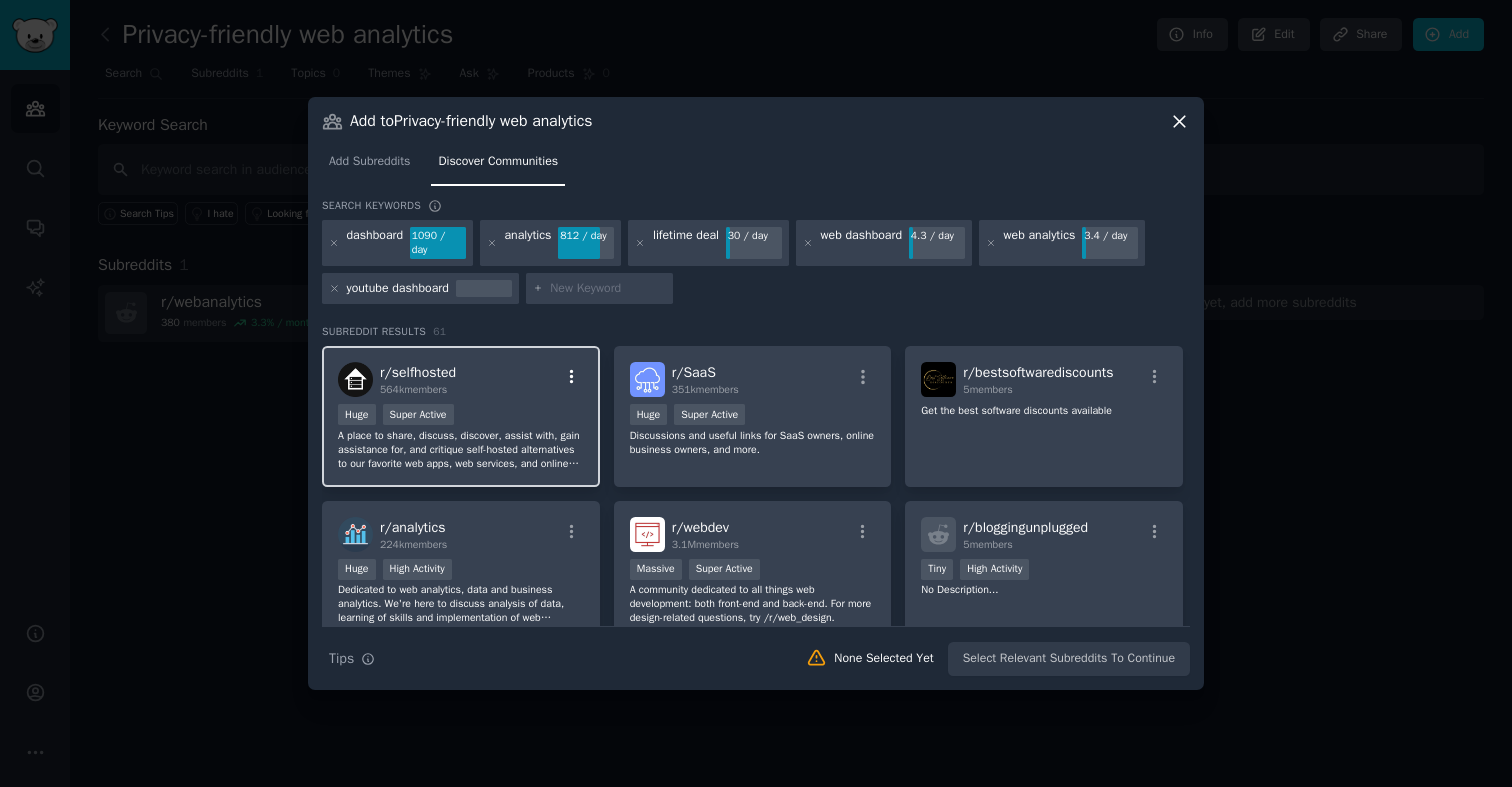 scroll, scrollTop: 73, scrollLeft: 0, axis: vertical 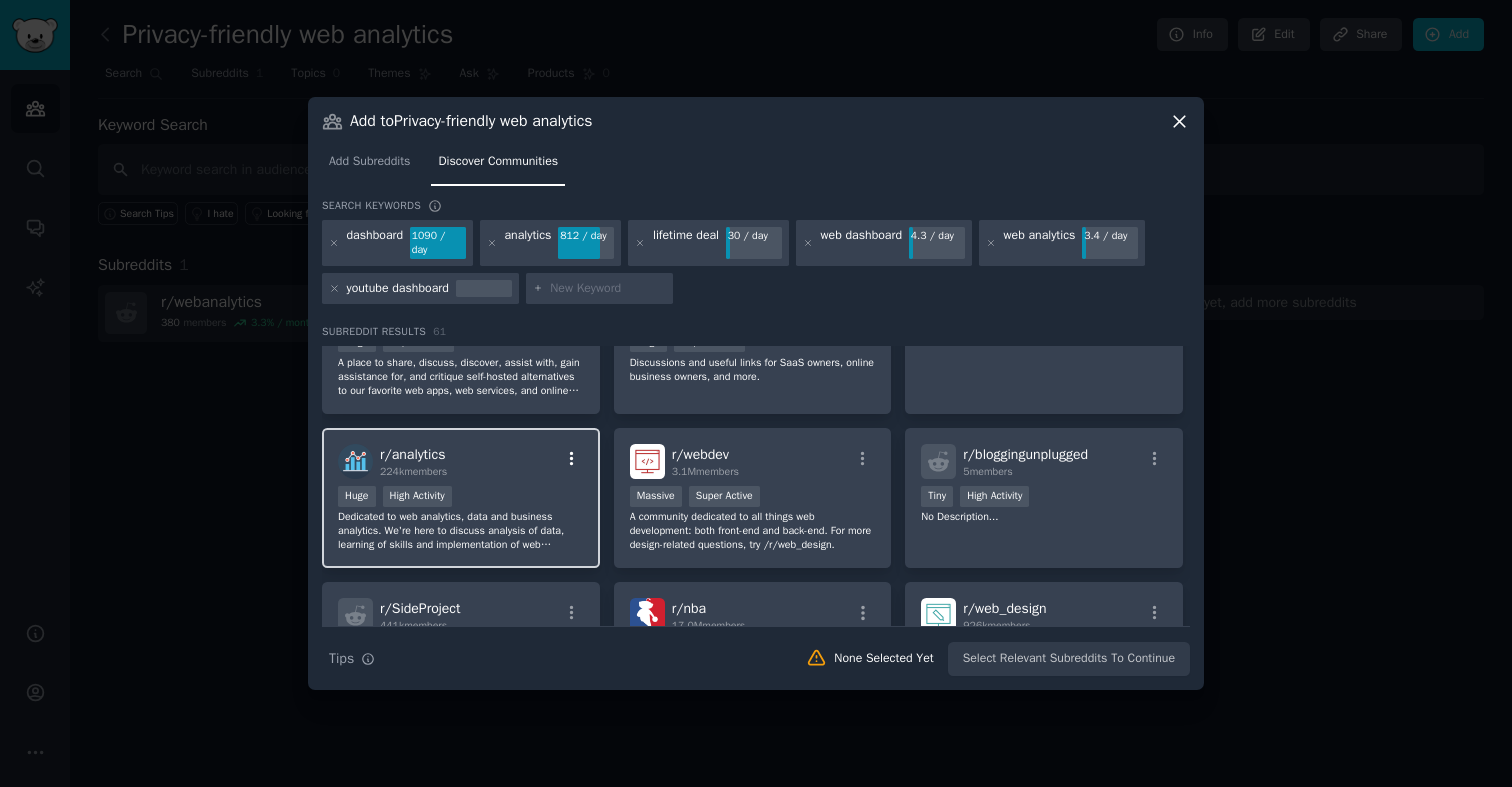 click 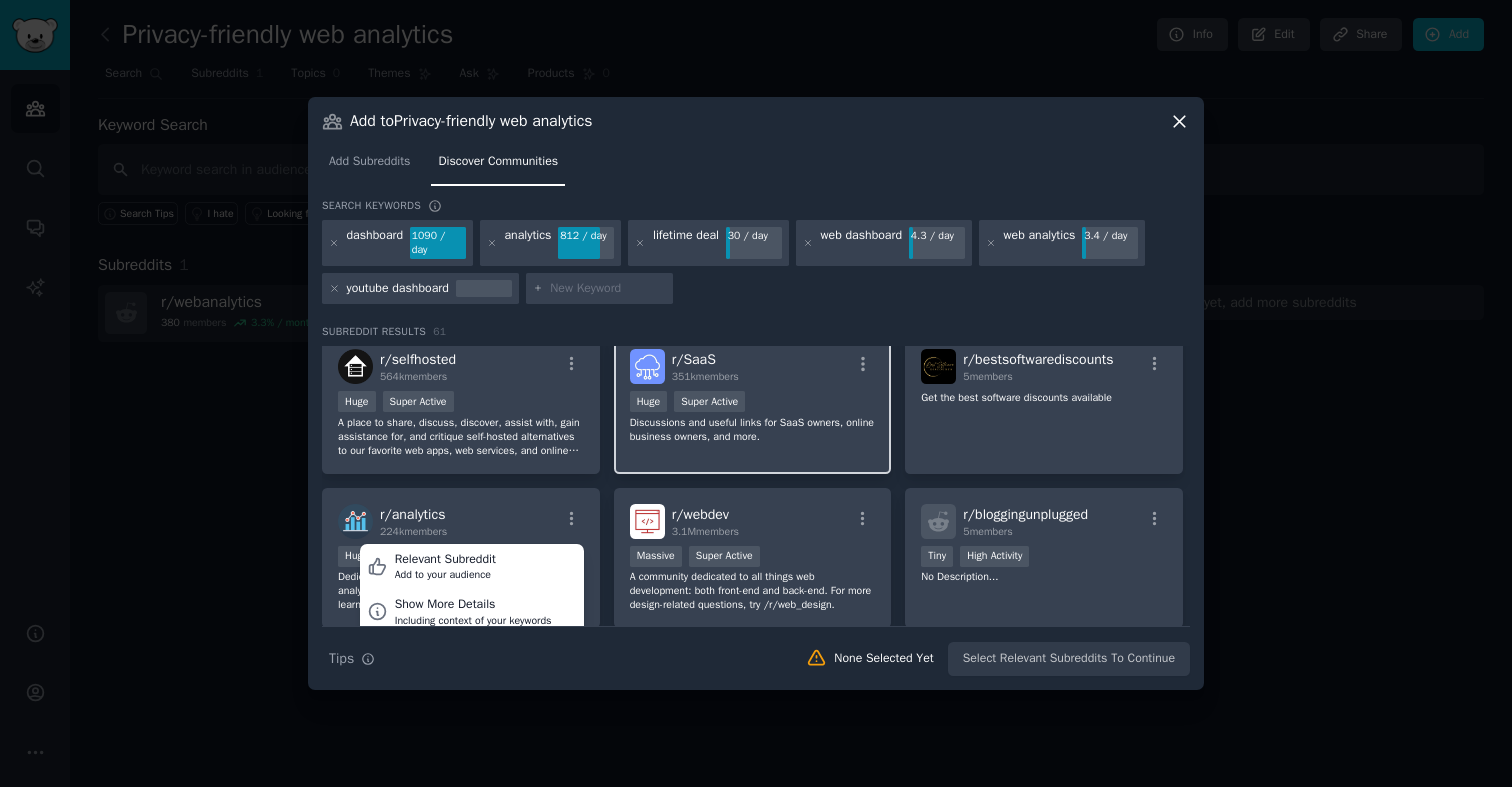 scroll, scrollTop: 12, scrollLeft: 0, axis: vertical 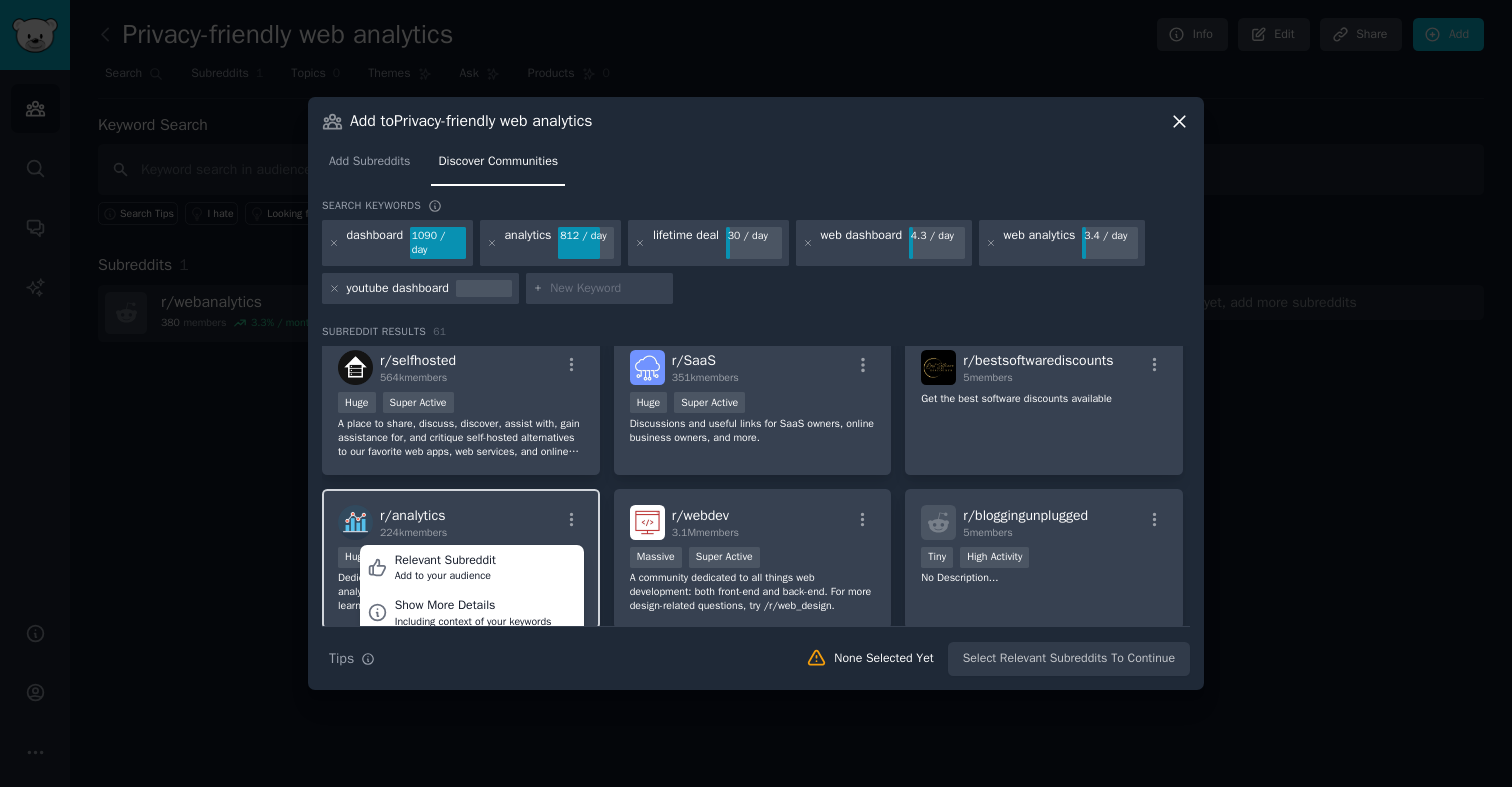 click on "r/ analytics 224k  members Relevant Subreddit Add to your audience Show More Details Including context of your keywords Not Relevant Hide from all your results Huge High Activity Dedicated to web analytics, data and business analytics. We're here to discuss analysis of data, learning of skills and implementation of web analytics." at bounding box center (461, 559) 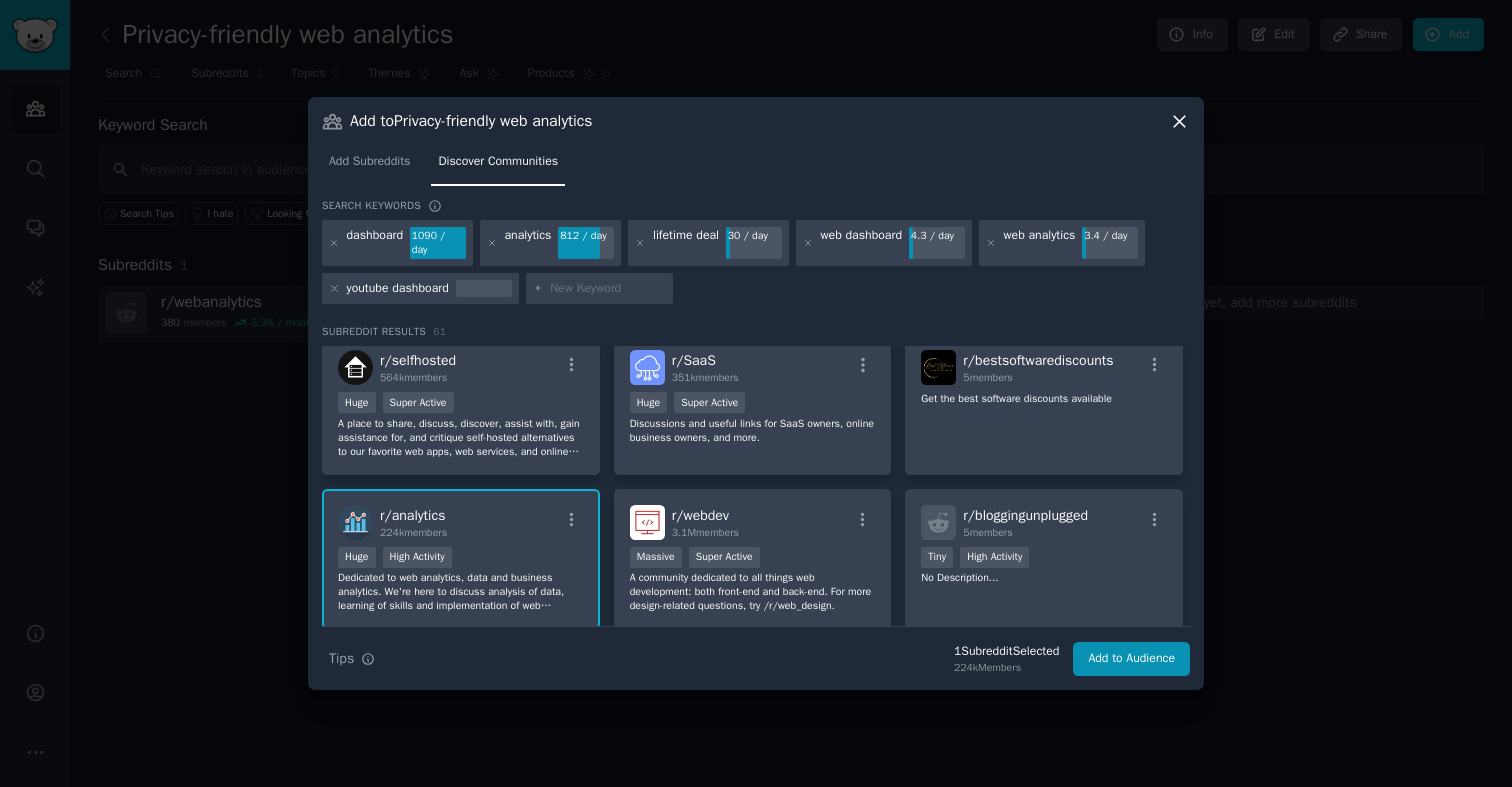 scroll, scrollTop: 0, scrollLeft: 0, axis: both 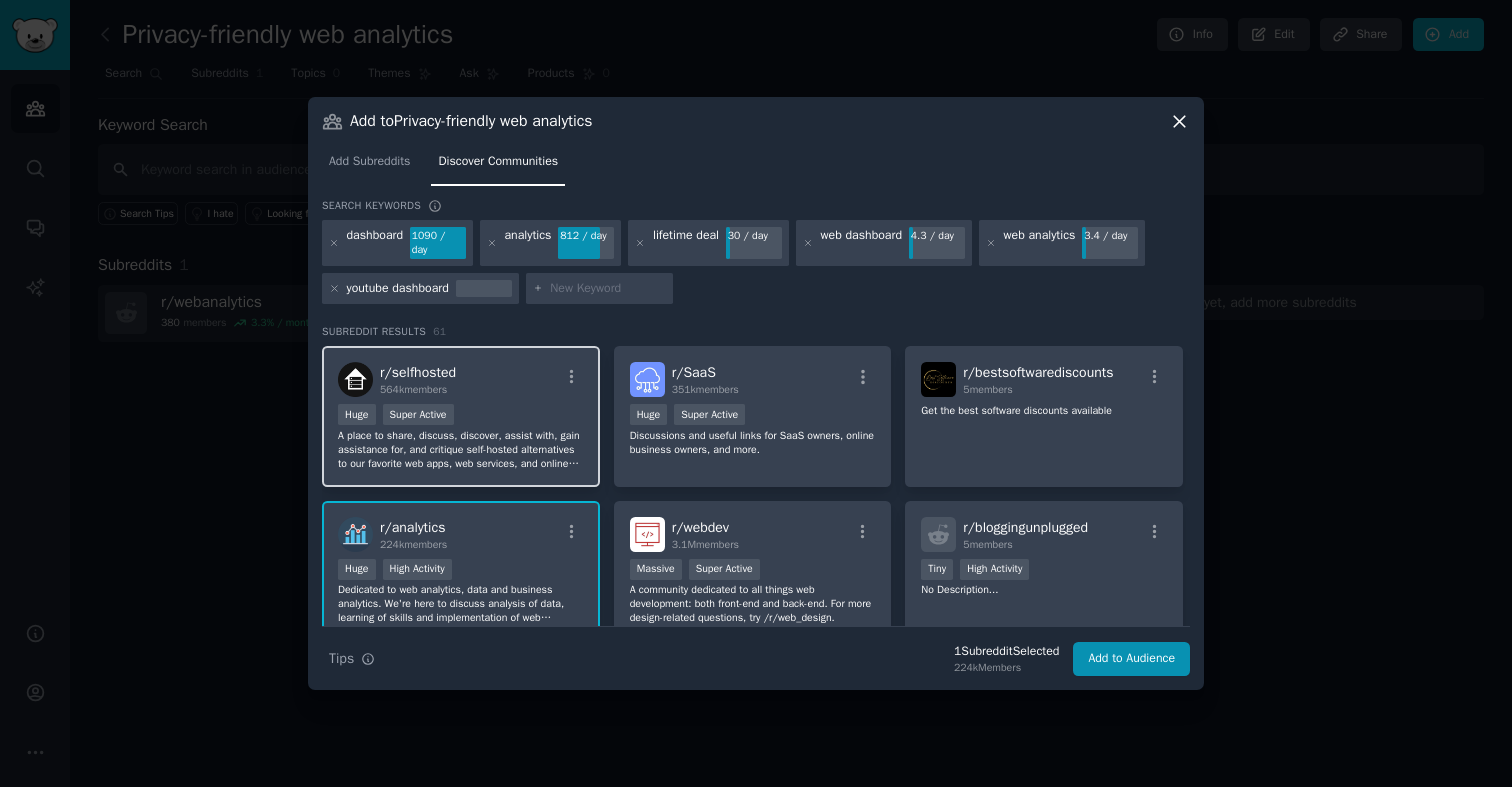 click on "A place to share, discuss, discover, assist with, gain assistance for, and critique self-hosted alternatives to our favorite web apps, web services, and online tools." at bounding box center (461, 450) 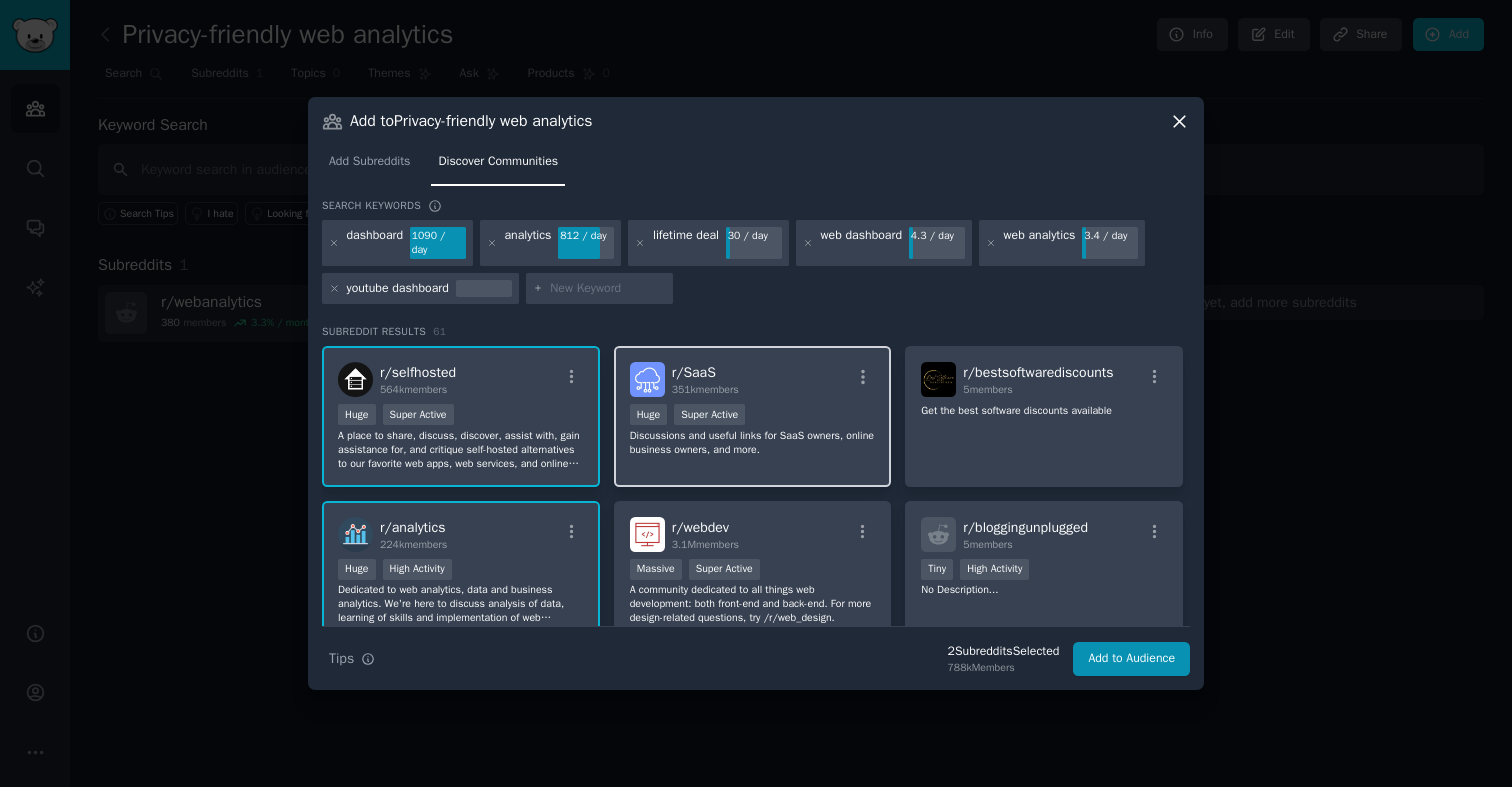 click on "r/ SaaS 351k  members" at bounding box center [753, 379] 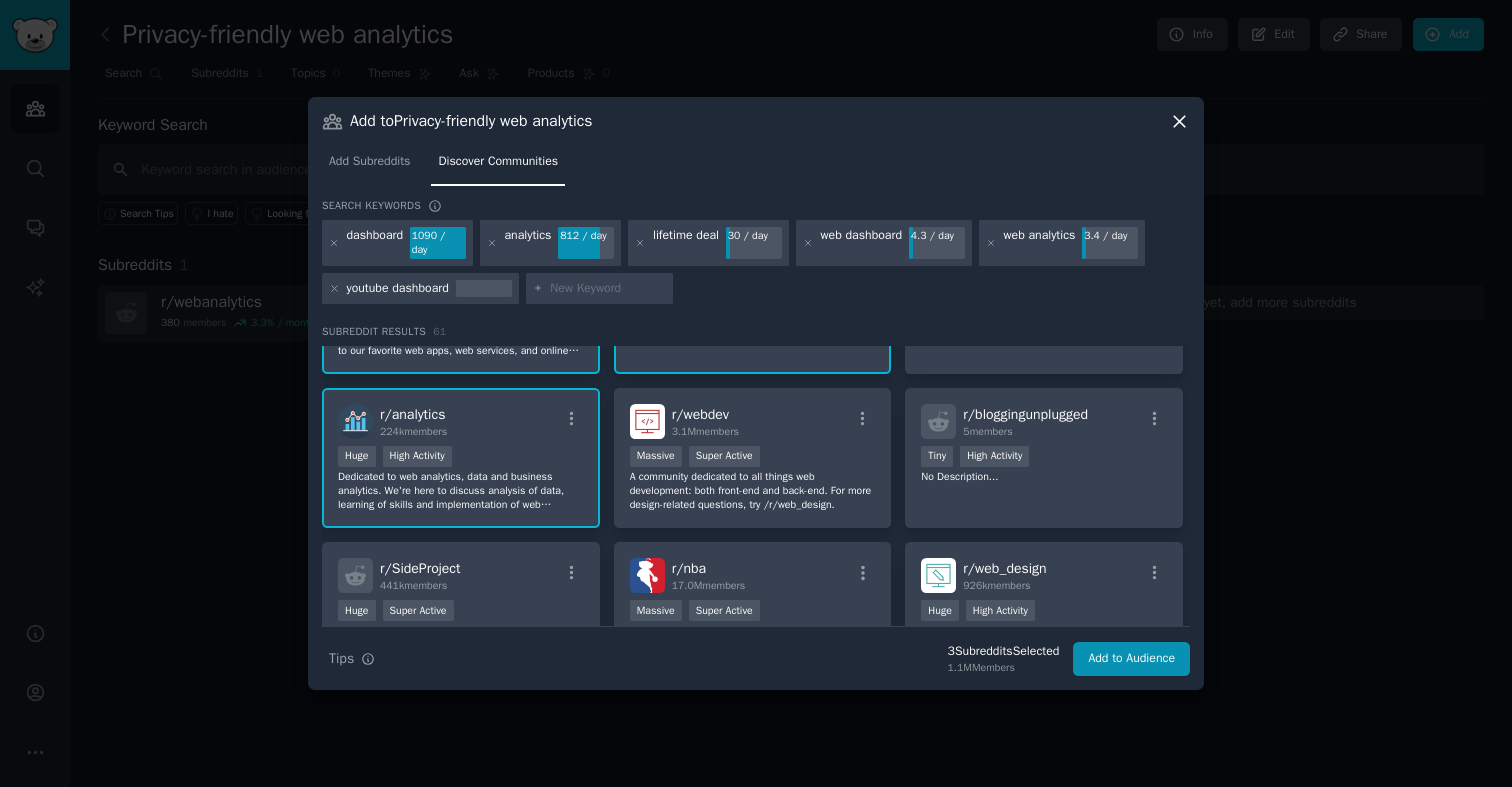 scroll, scrollTop: 125, scrollLeft: 0, axis: vertical 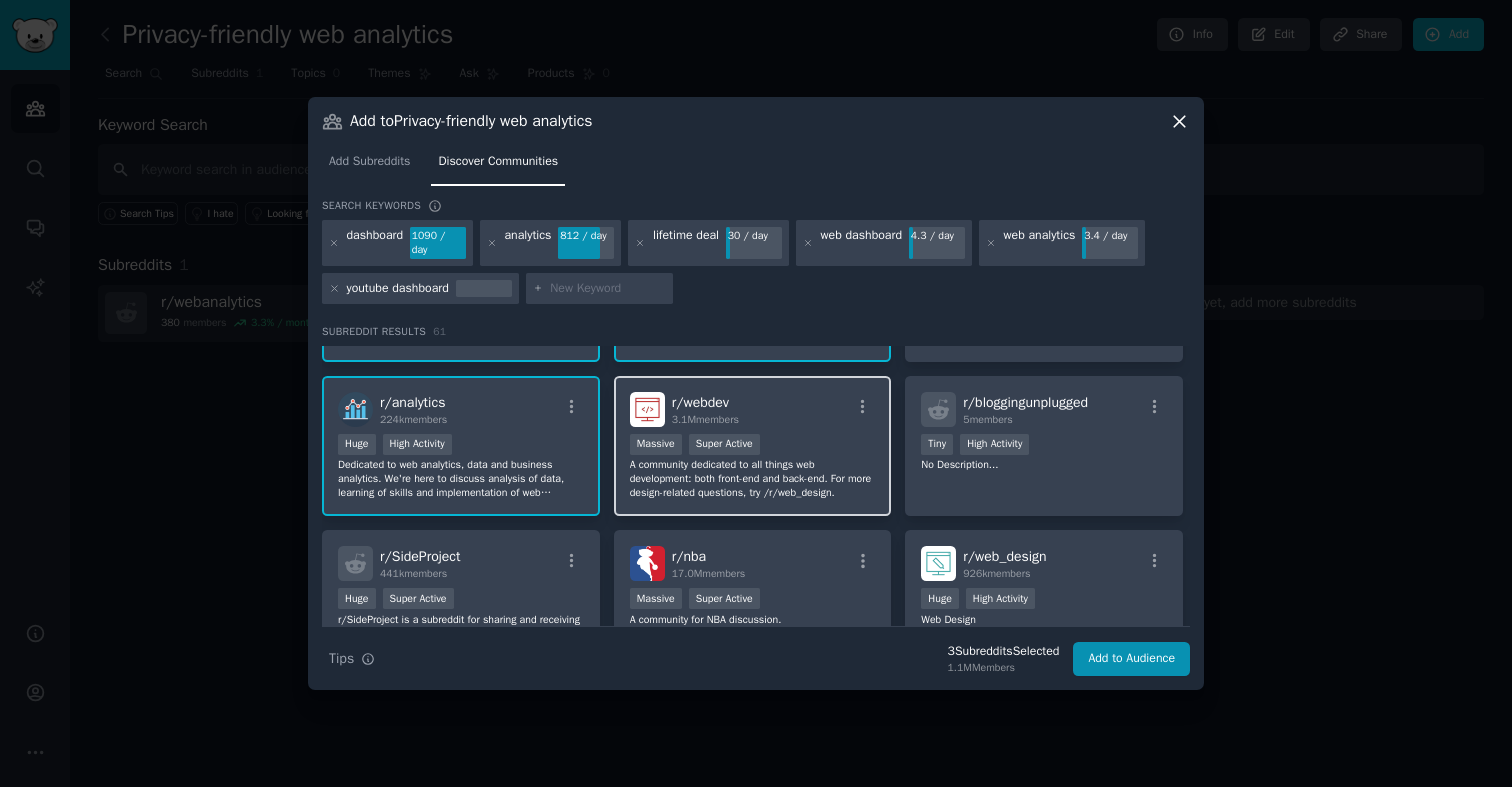 click on "r/ webdev 3.1M  members >= 95th percentile for submissions / day Massive Super Active A community dedicated to all things web development: both front-end and back-end. For more design-related questions, try /r/web_design." at bounding box center [753, 446] 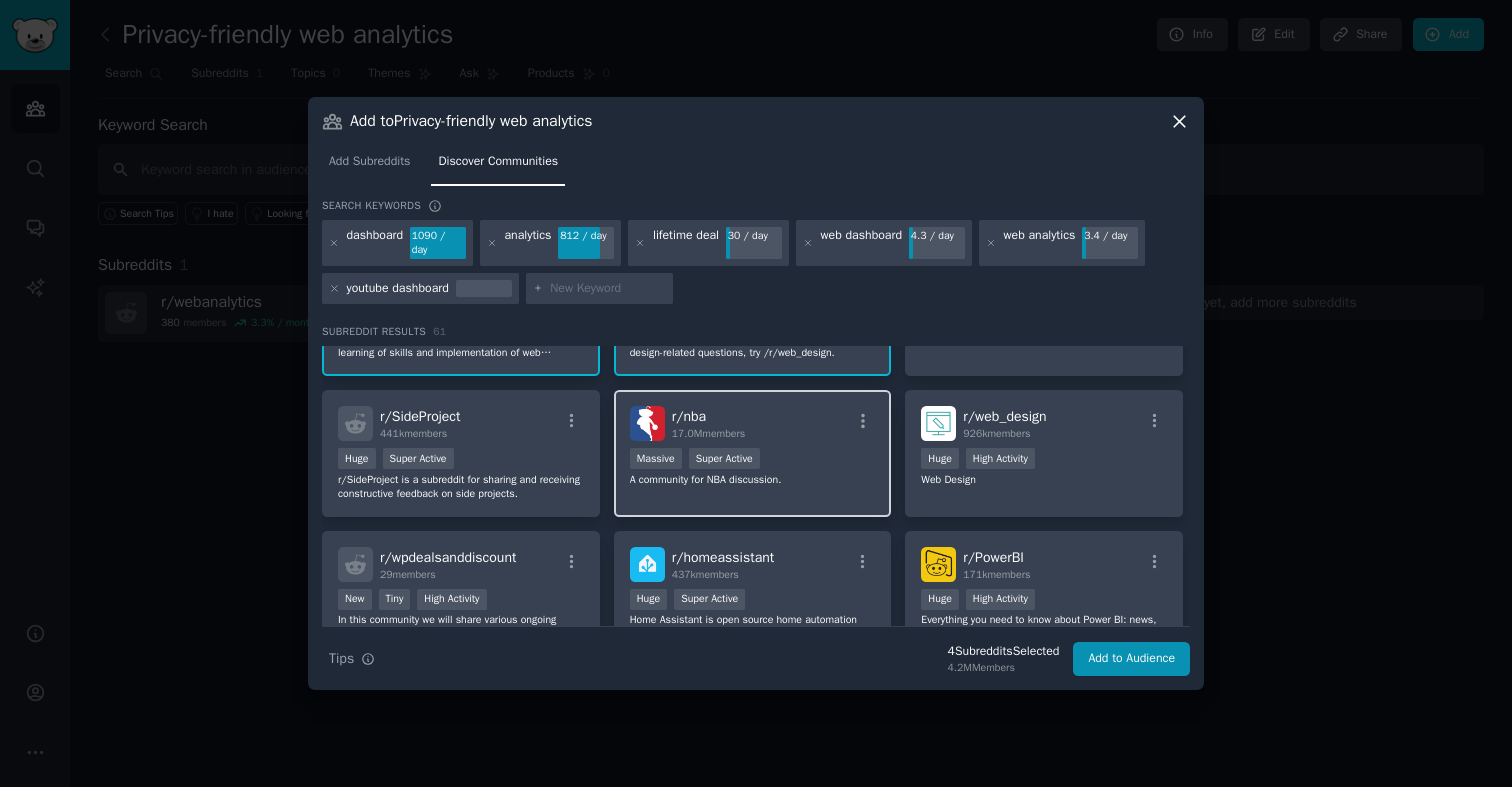 scroll, scrollTop: 279, scrollLeft: 0, axis: vertical 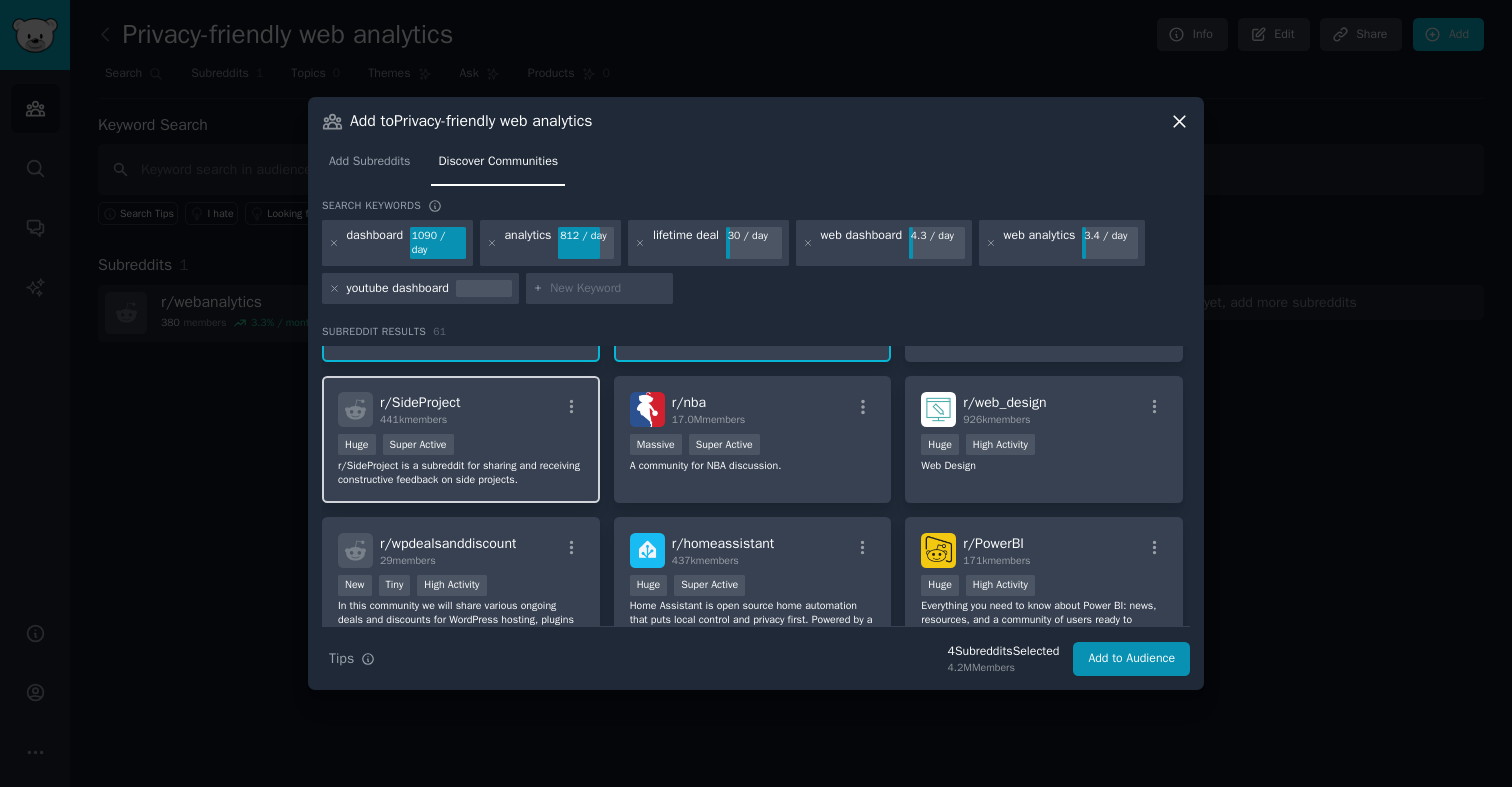 click on "Huge Super Active" at bounding box center (461, 446) 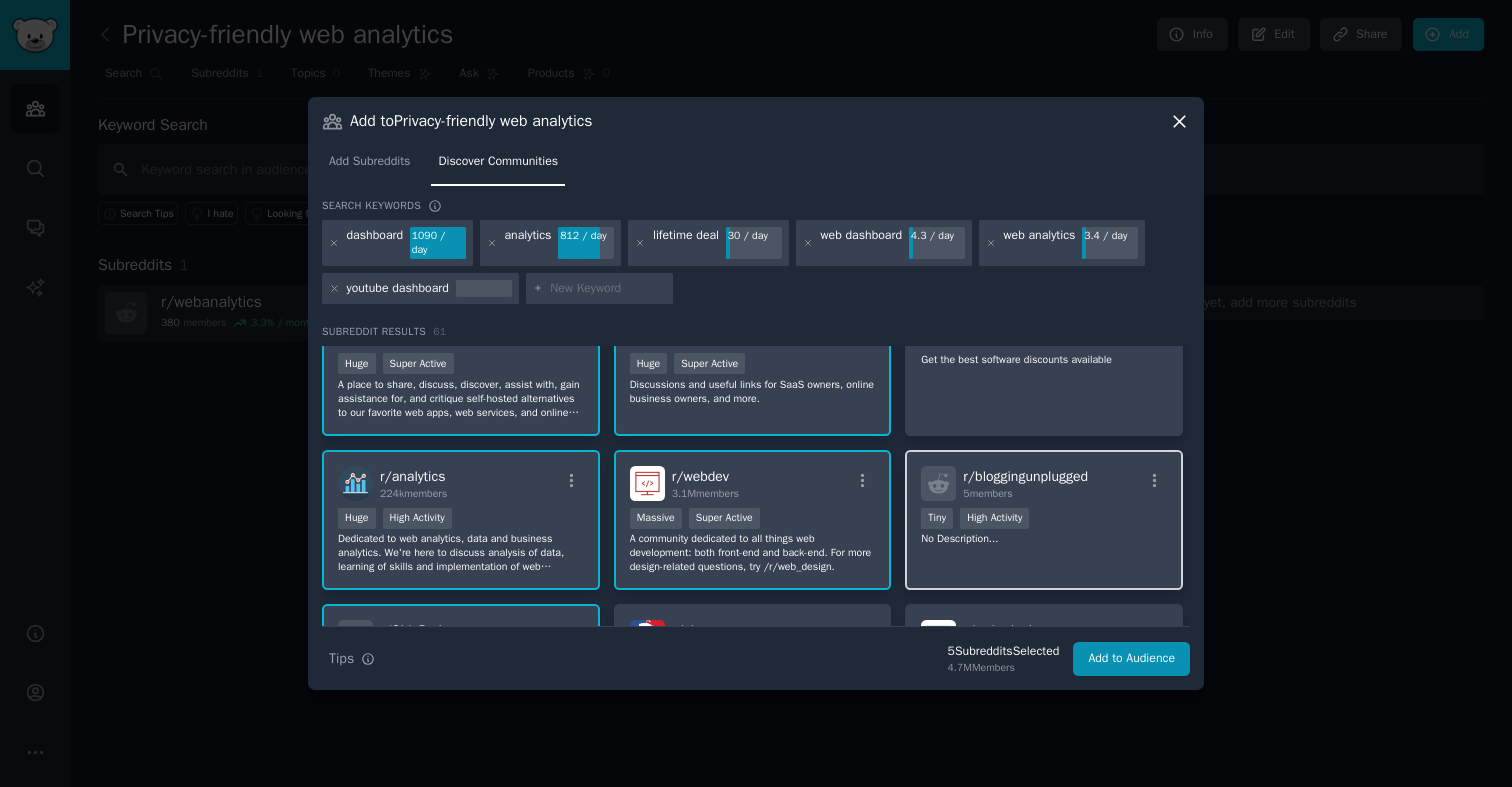 click on ">= 80th percentile for submissions / day Tiny High Activity" at bounding box center [1044, 520] 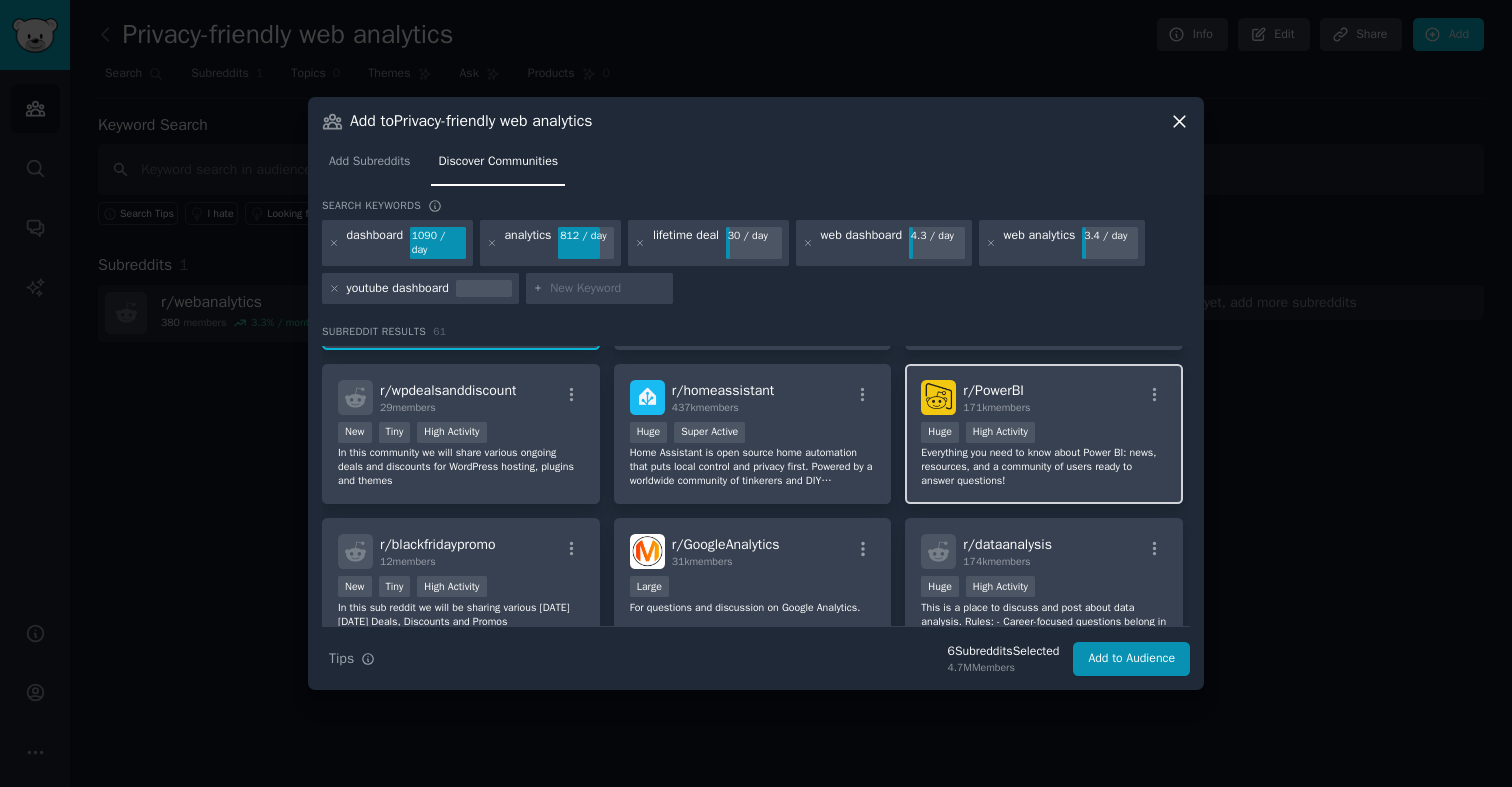 scroll, scrollTop: 435, scrollLeft: 0, axis: vertical 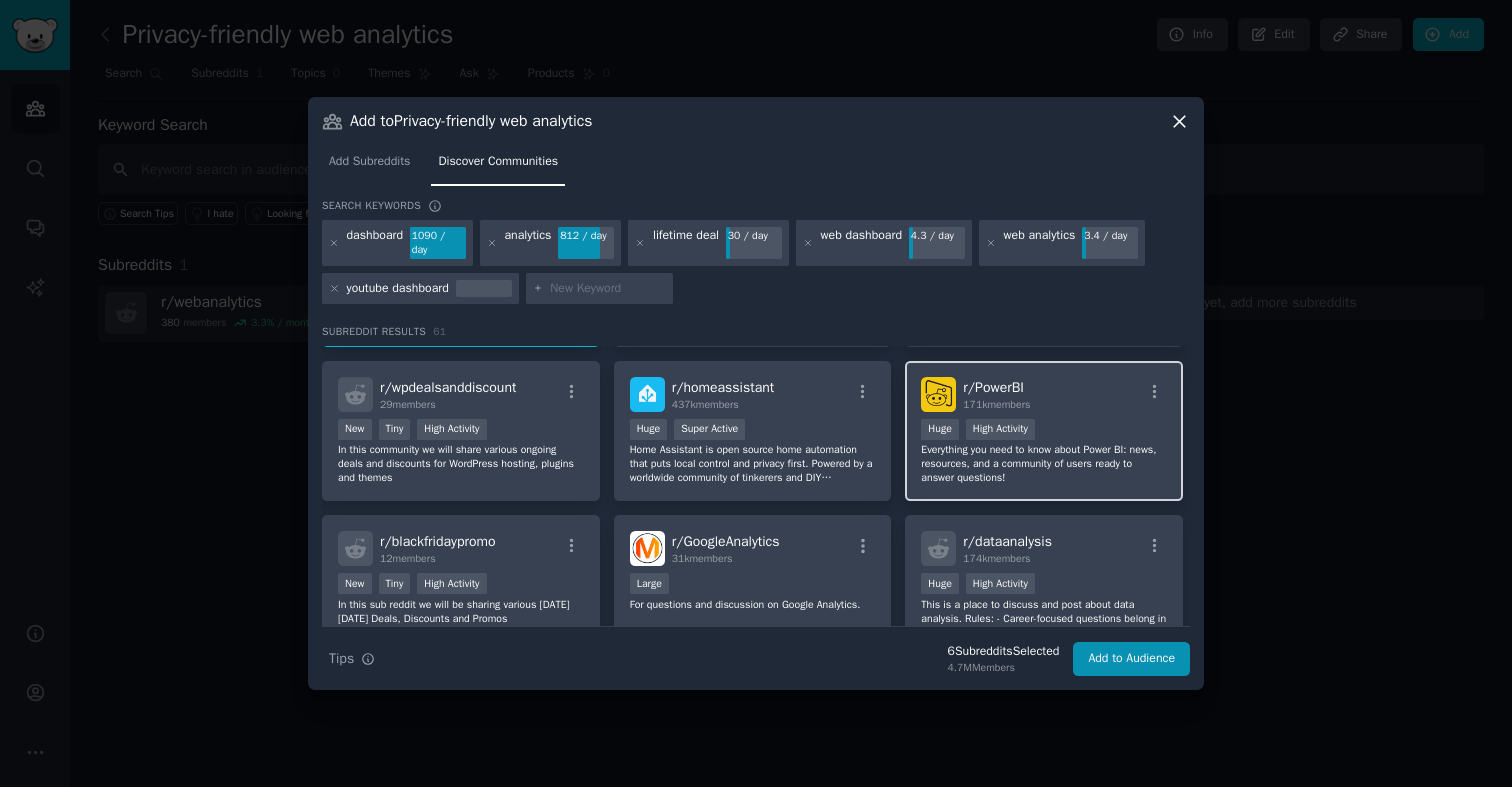 click on "Everything you need to know about Power BI: news, resources, and a community of users ready to answer questions!" at bounding box center [1044, 464] 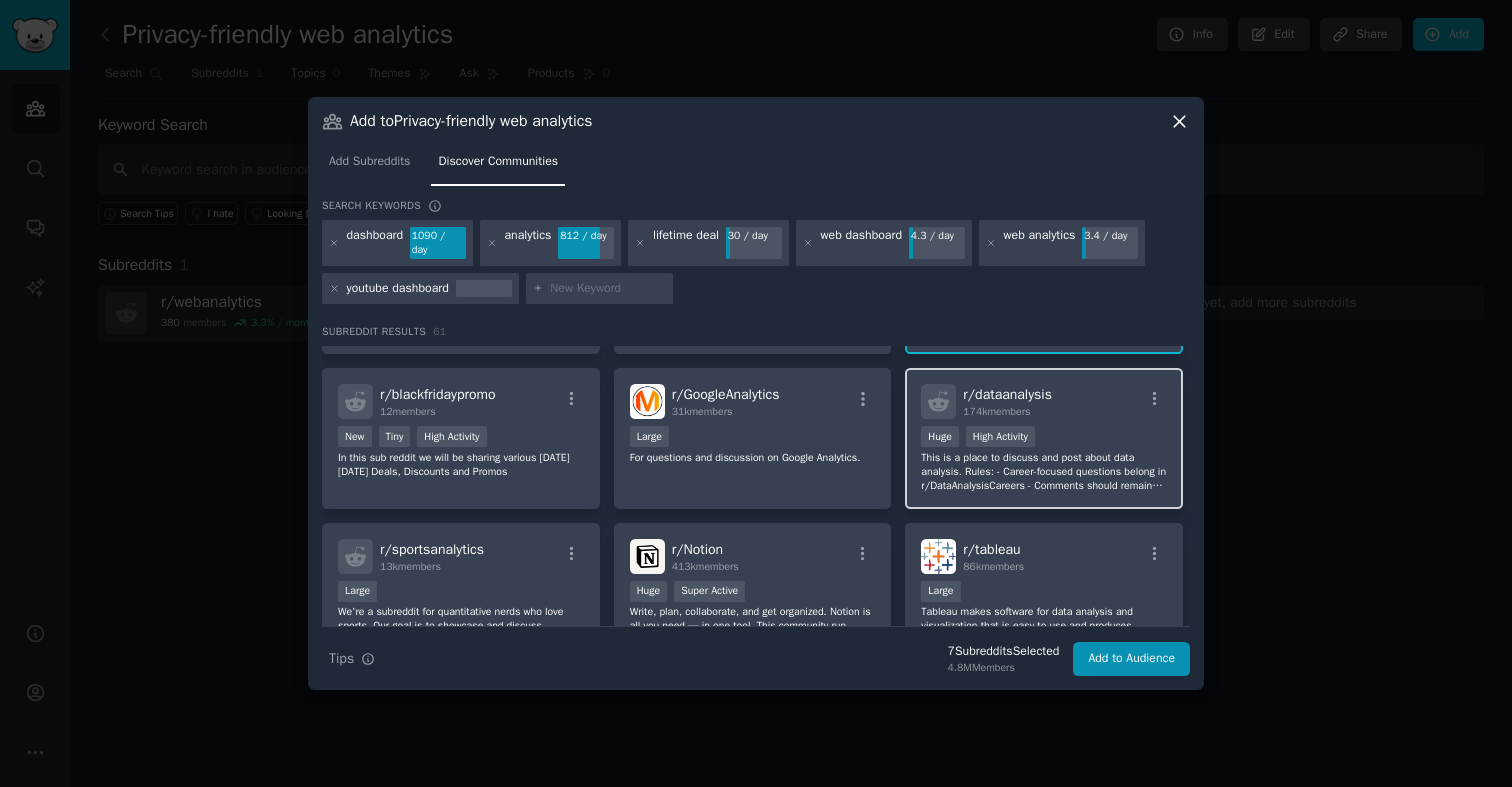 click on "This is a place to discuss and post about data analysis.
Rules:
- Career-focused questions belong in r/DataAnalysisCareers
- Comments should remain civil and courteous.
- All reddit-wide rules apply here.
- Do not post personal information.
- No facebook or social media links.
- Do not spam.
- No 3rd party URL shorteners" at bounding box center [1044, 472] 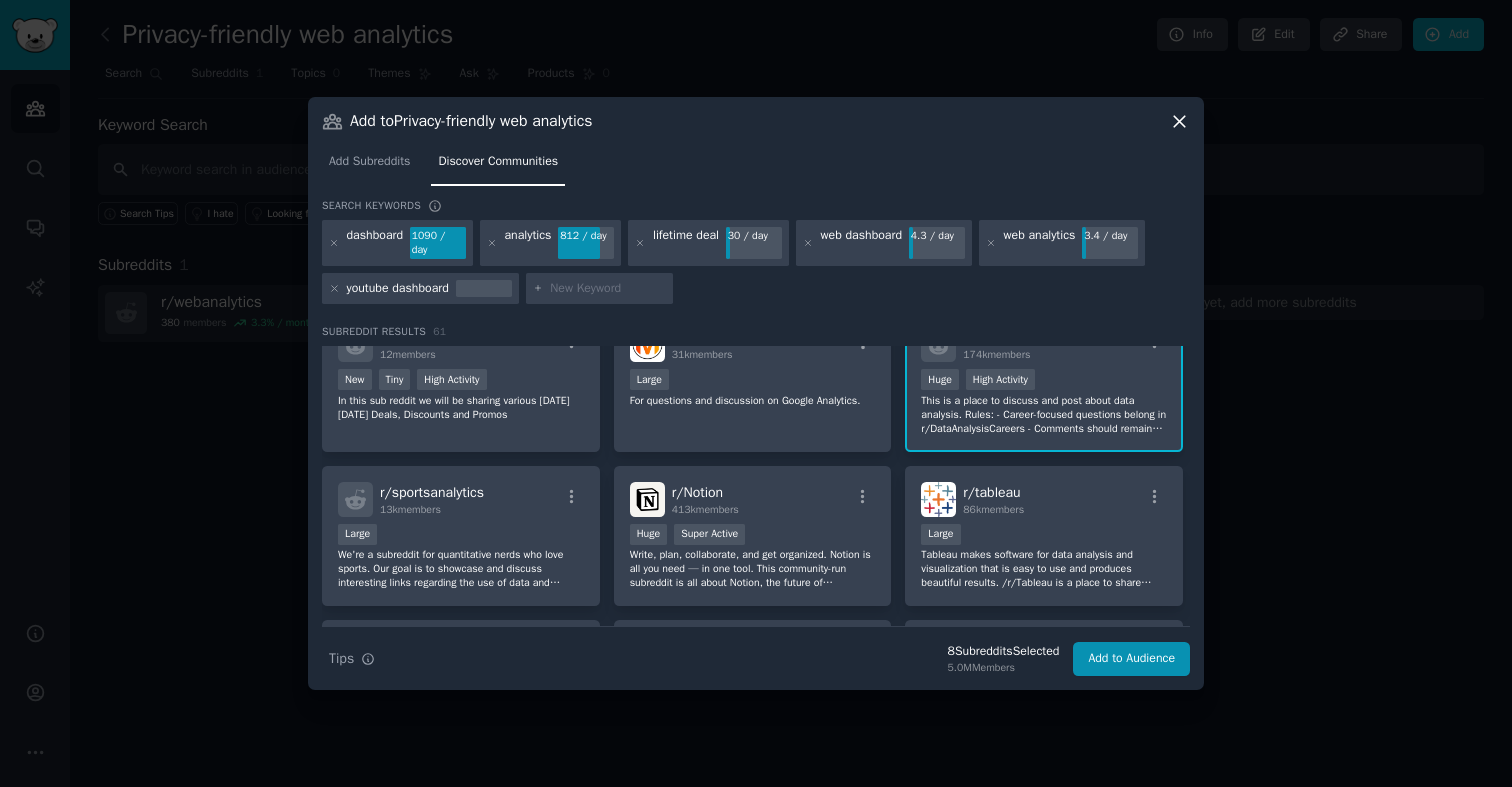 scroll, scrollTop: 684, scrollLeft: 0, axis: vertical 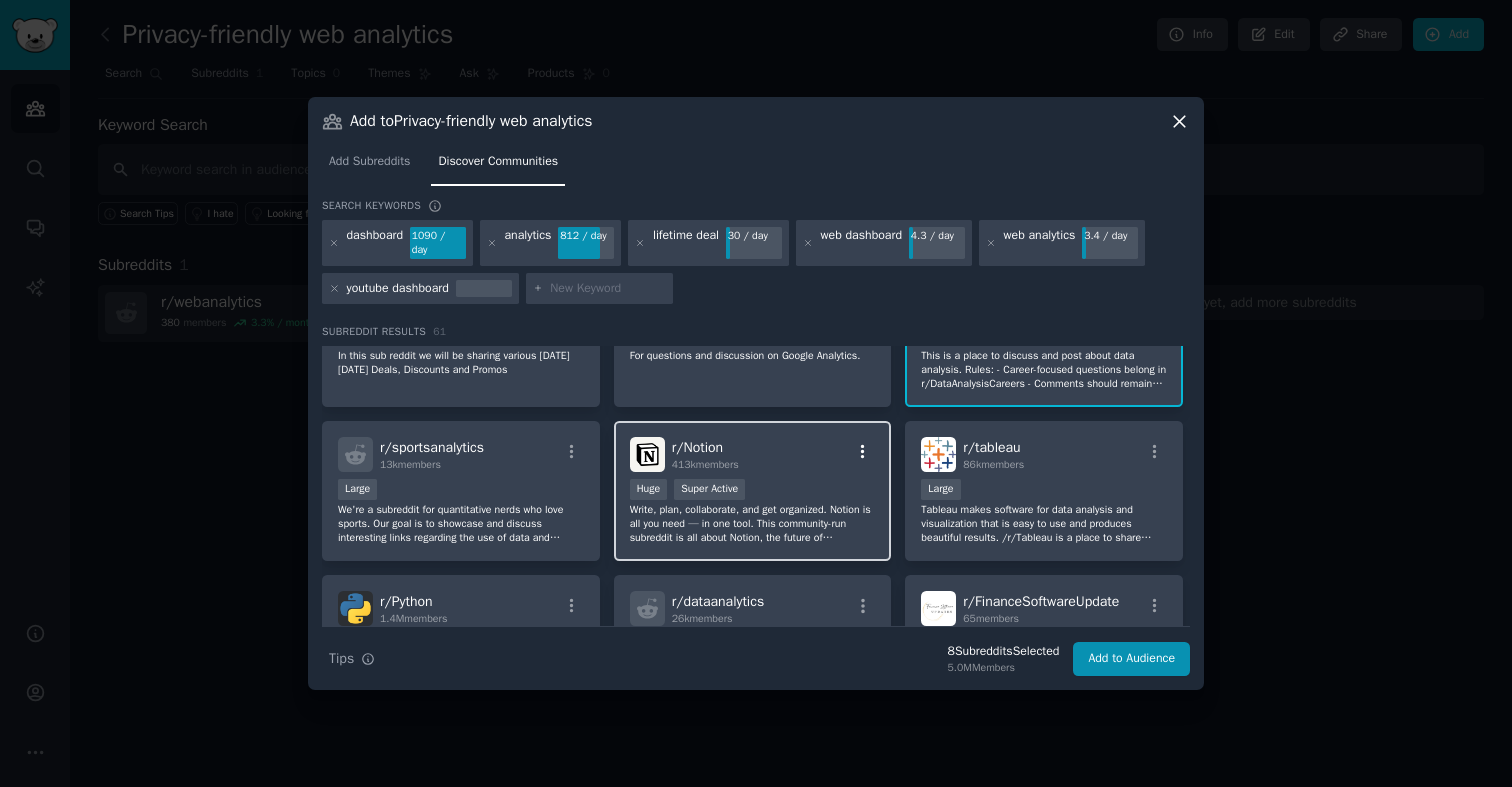 click 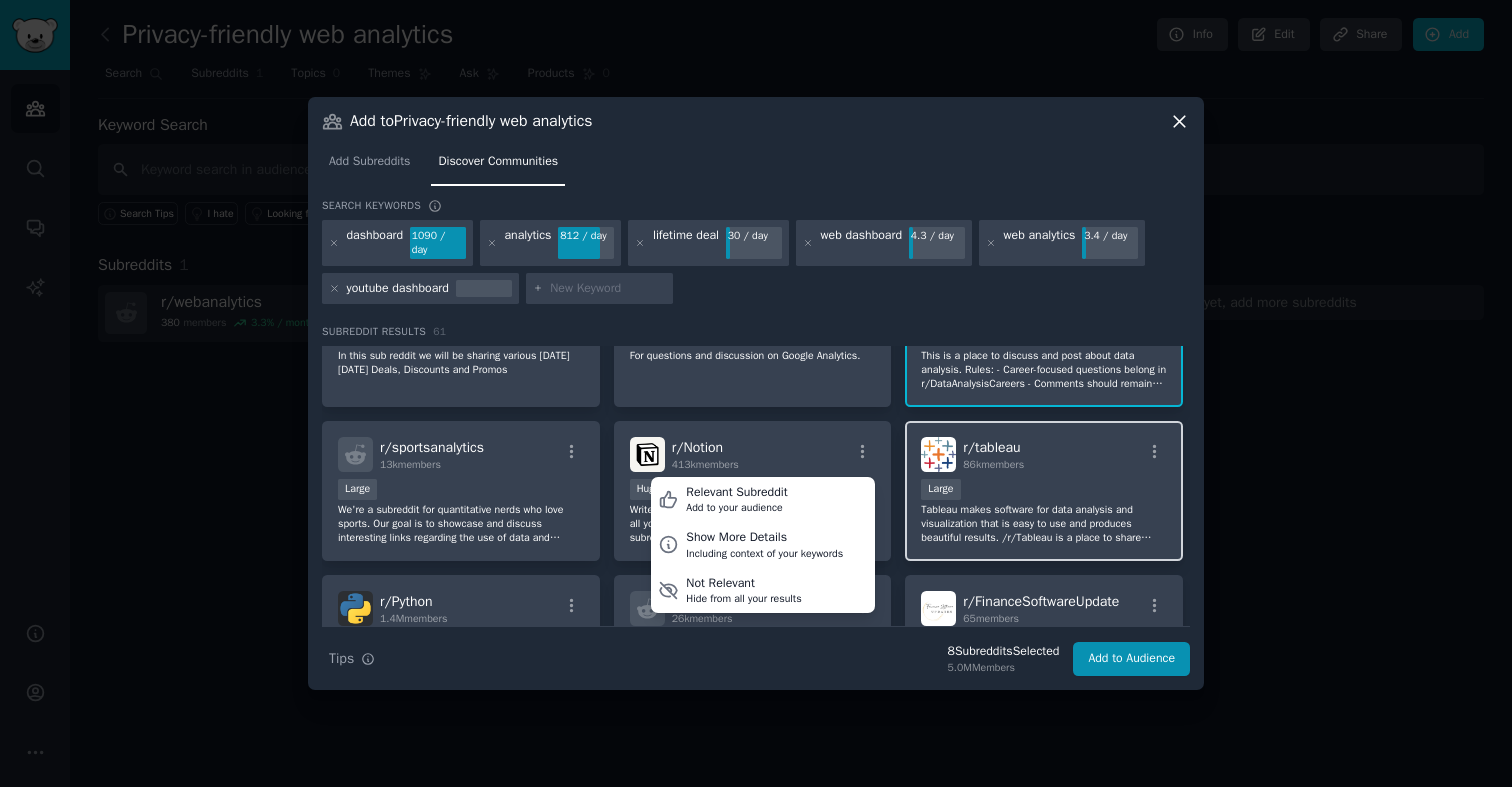 click on "Tableau makes software for data analysis and visualization that is easy to use and produces beautiful results. /r/Tableau is a place to share news and tips, show off visualizations, and get feedback and help." at bounding box center [1044, 524] 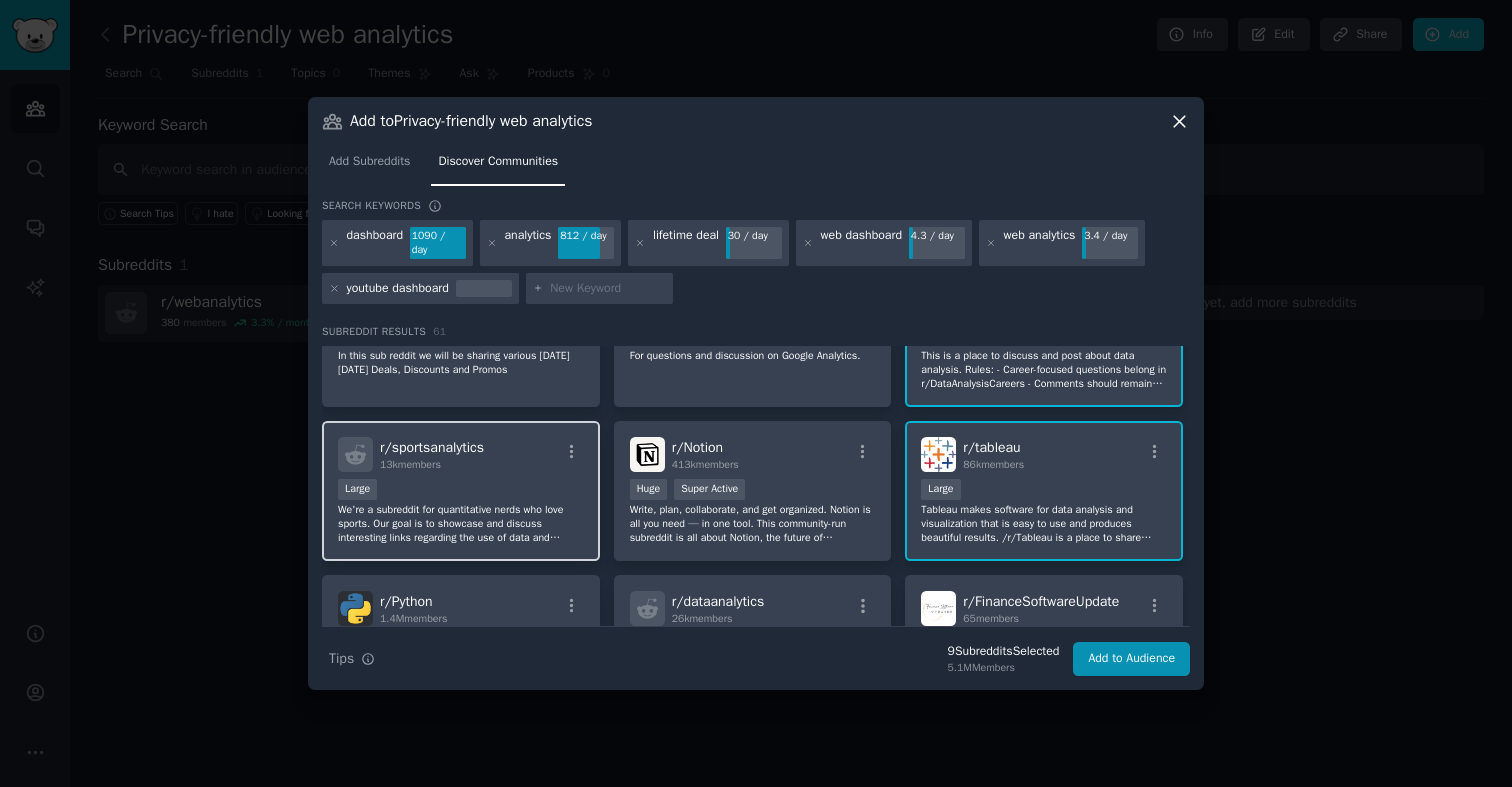 click on "Large" at bounding box center (461, 491) 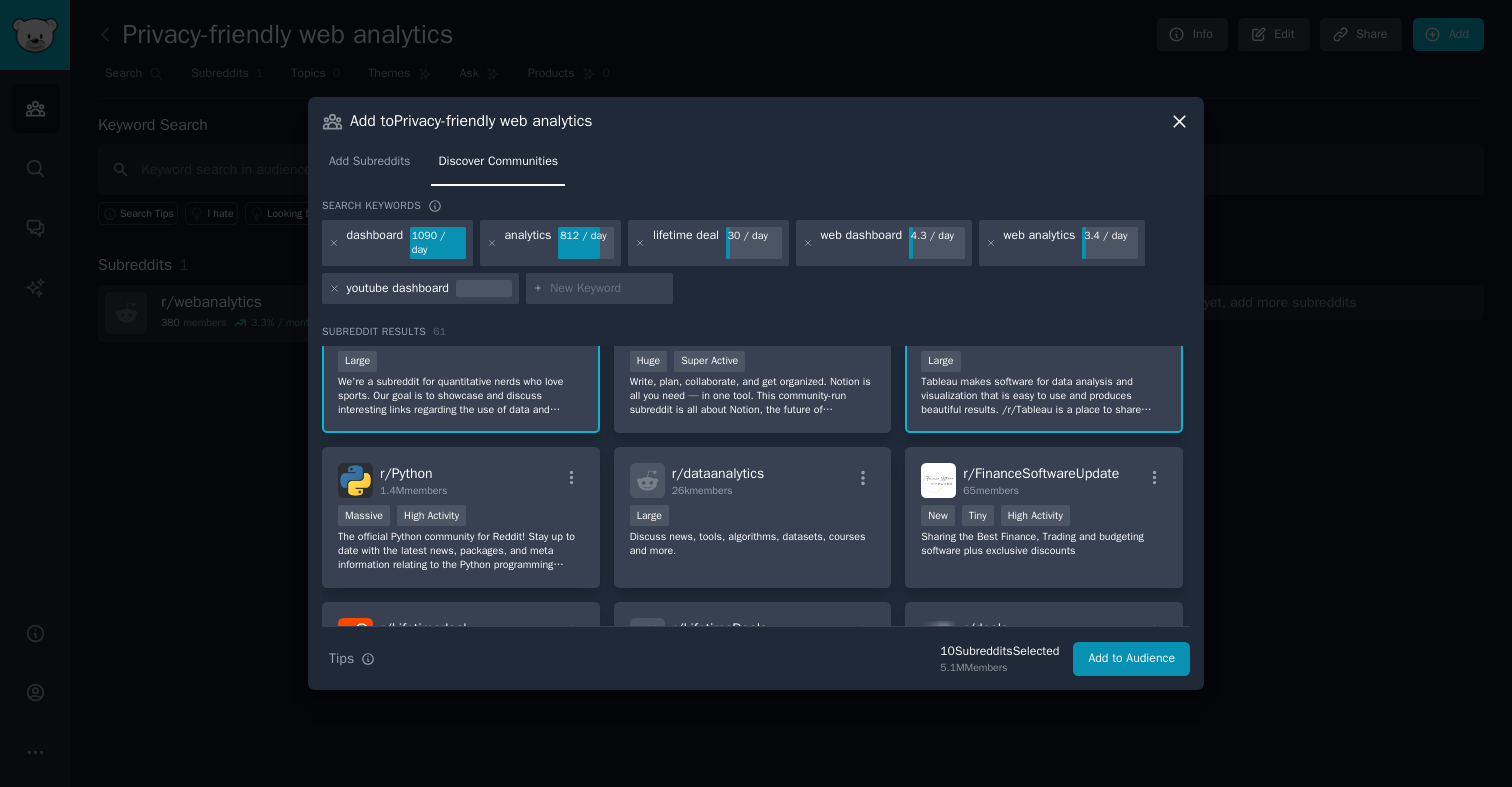 scroll, scrollTop: 820, scrollLeft: 0, axis: vertical 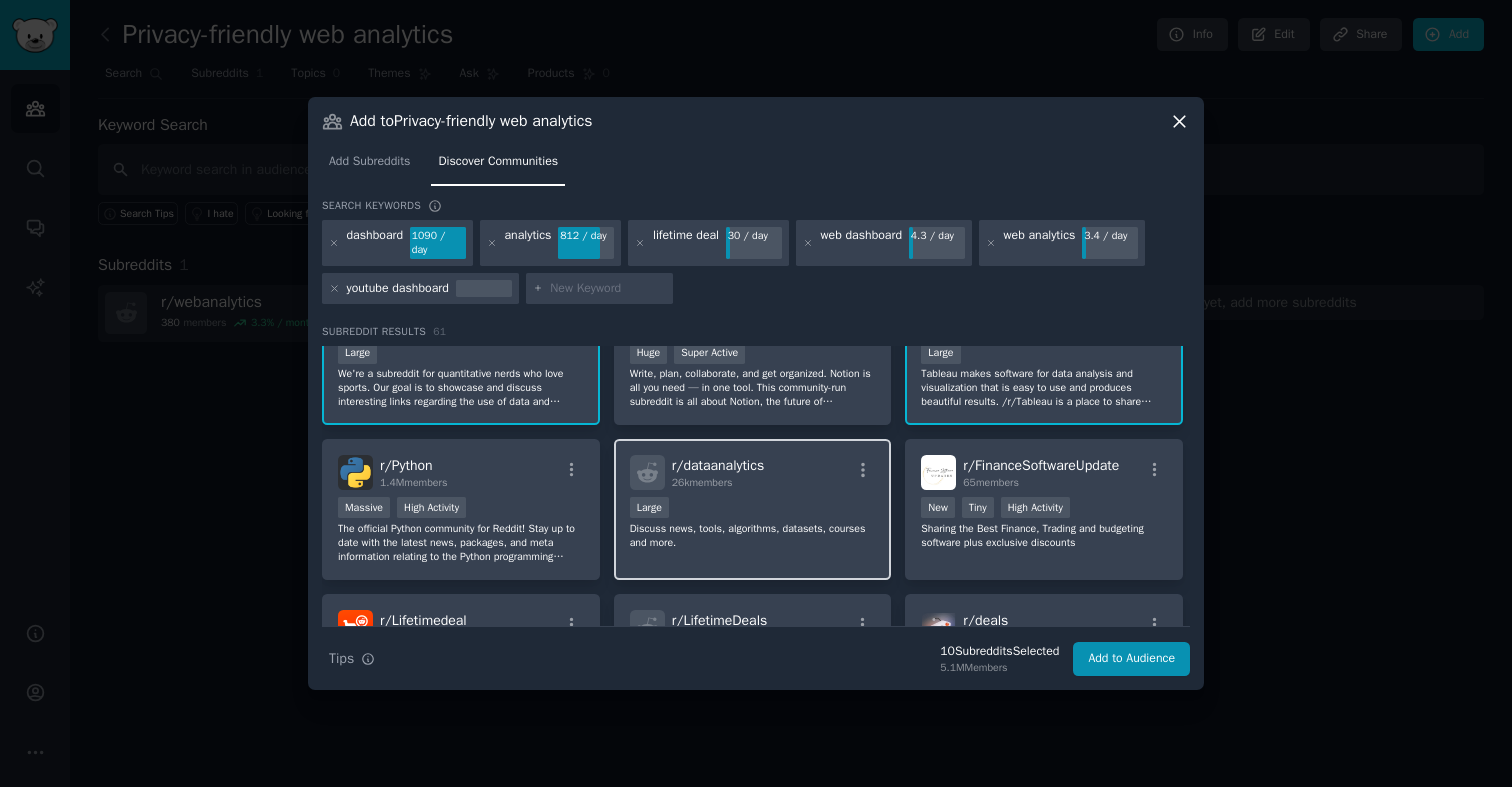 click on "Large" at bounding box center (753, 509) 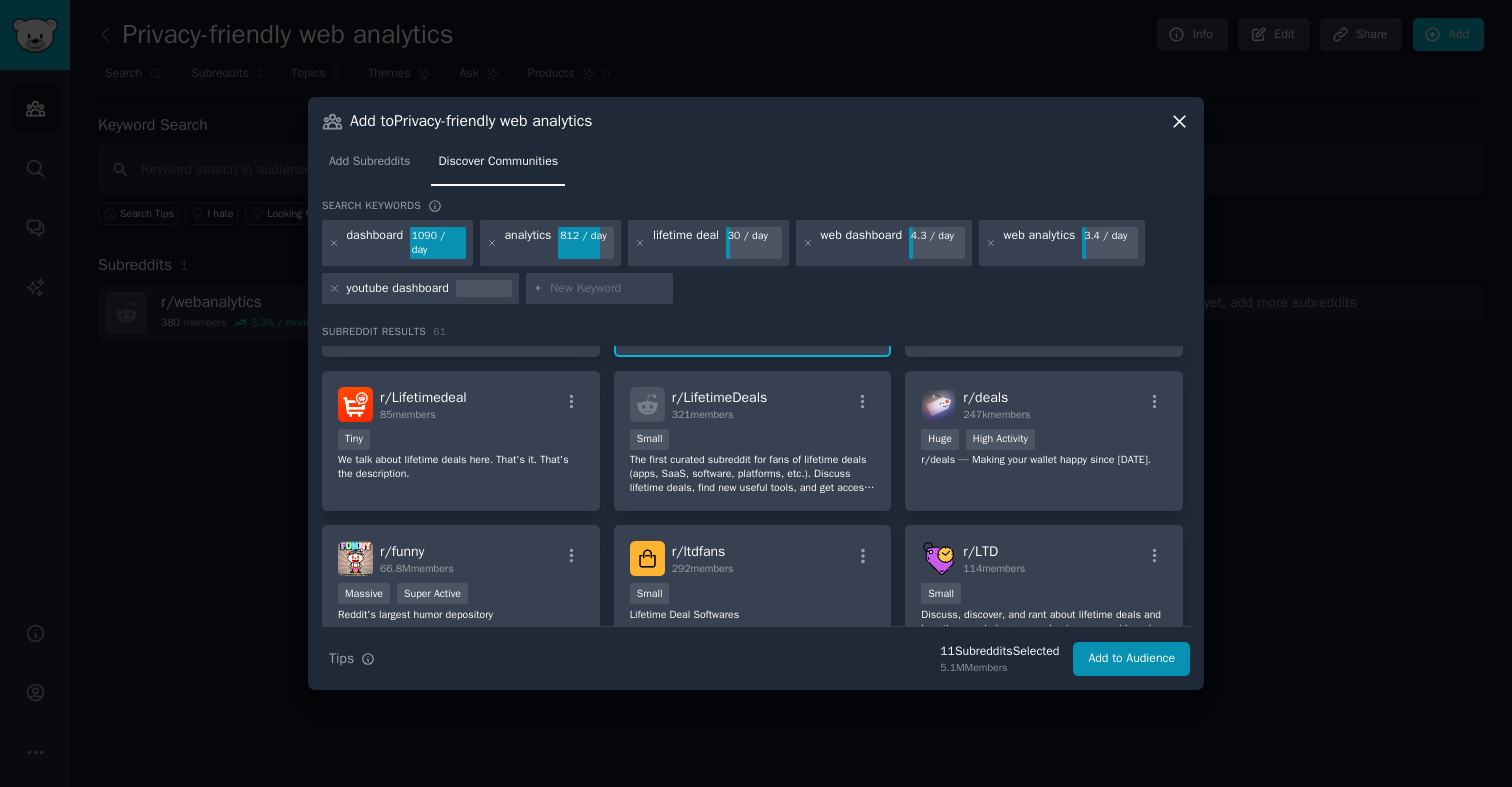 scroll, scrollTop: 1046, scrollLeft: 0, axis: vertical 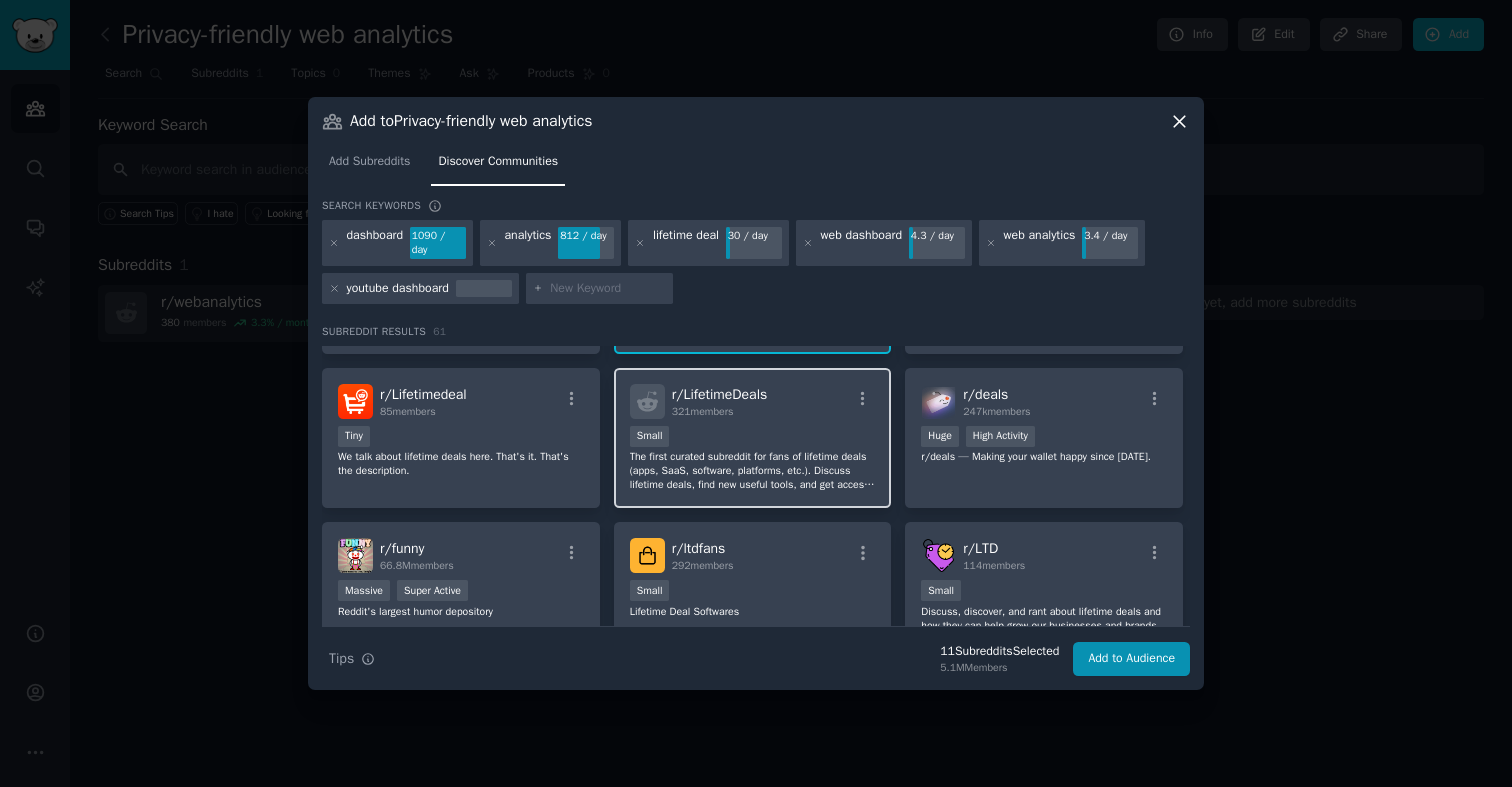 click on "The first curated subreddit for fans of lifetime deals (apps, SaaS, software, platforms, etc.). Discuss lifetime deals, find new useful tools, and get access to exclusive deals.
Please keep the conversation polite, and no SPAM or affiliate links.
Admins may post affiliate links that help support this group.
*If you wish to offer your own deal, please message the r/LifetimeDeals moderators for more information." at bounding box center (753, 471) 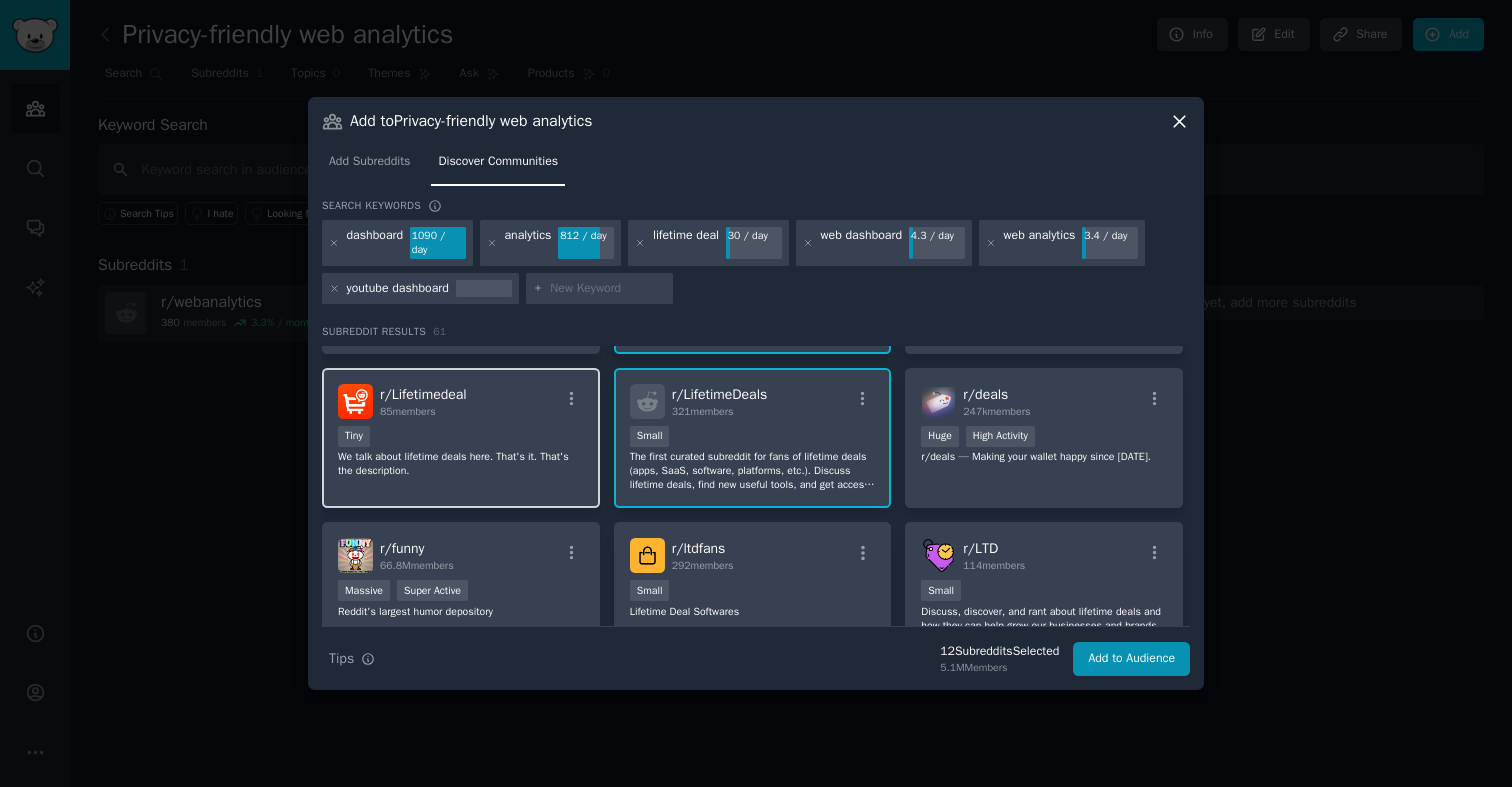click on "We talk about lifetime deals here. That's it. That's the description." at bounding box center [461, 464] 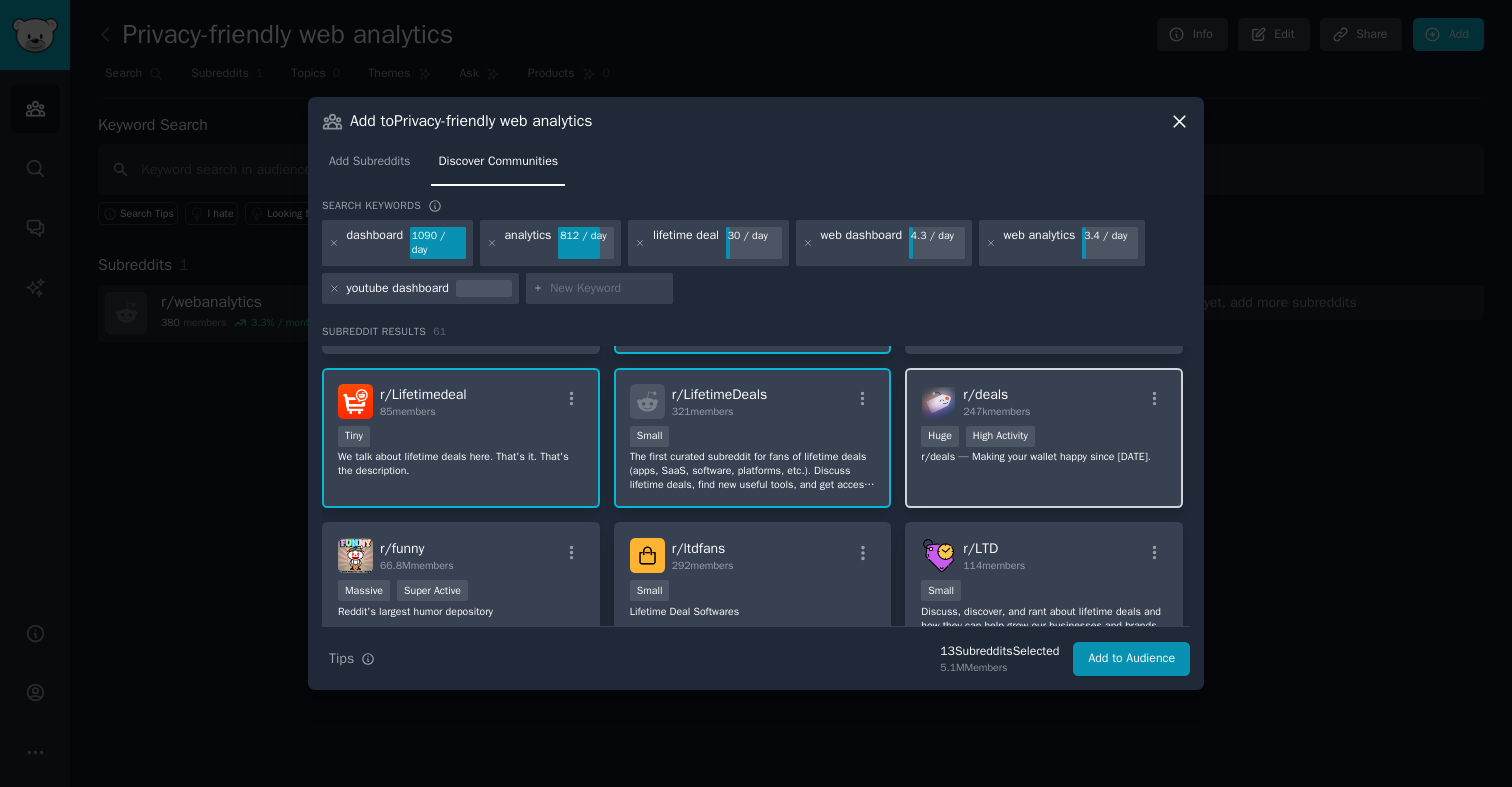 click on "r/ deals 247k  members Huge High Activity r/deals — Making your wallet happy since [DATE]." at bounding box center [1044, 438] 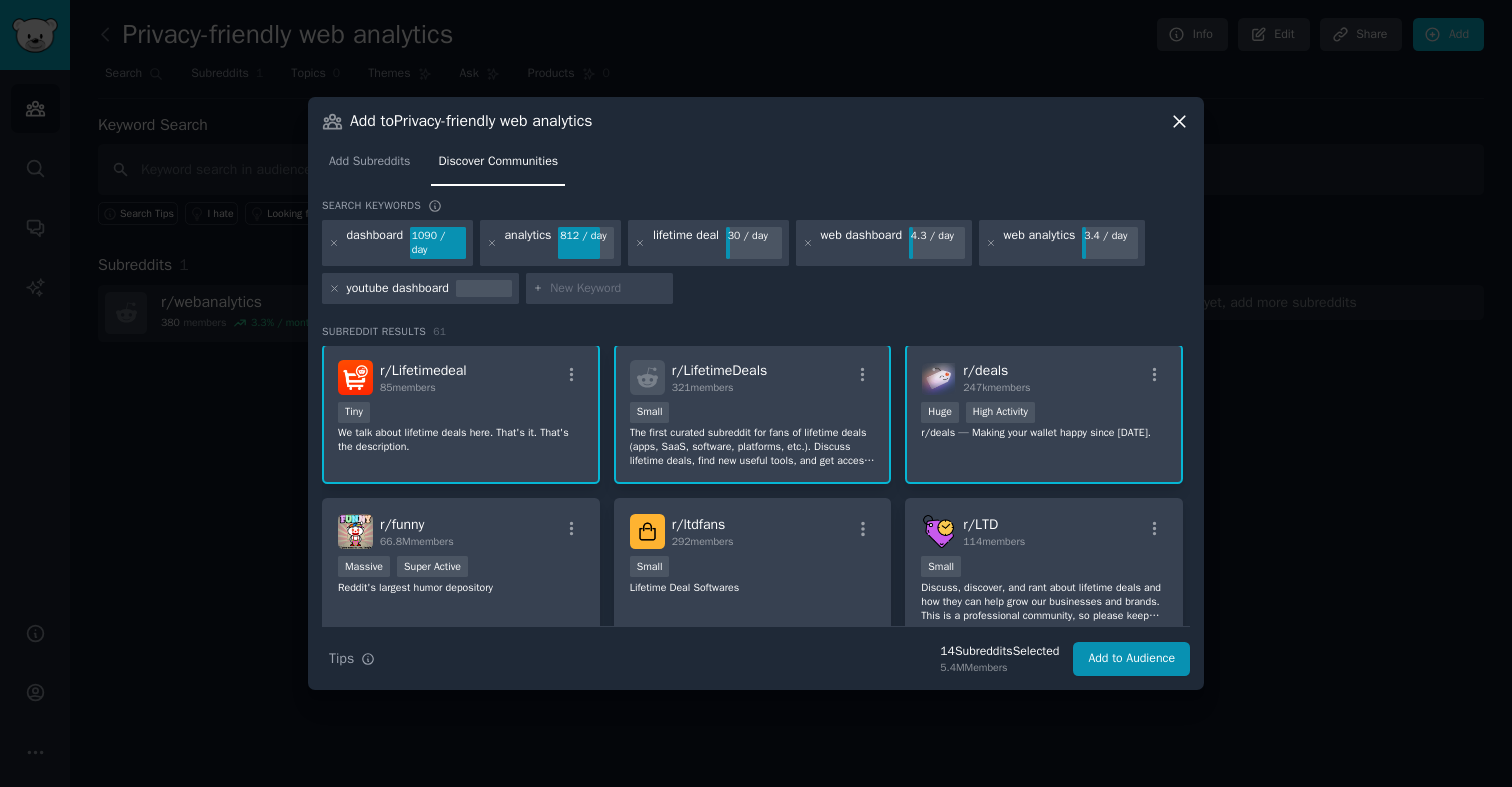 scroll, scrollTop: 1086, scrollLeft: 0, axis: vertical 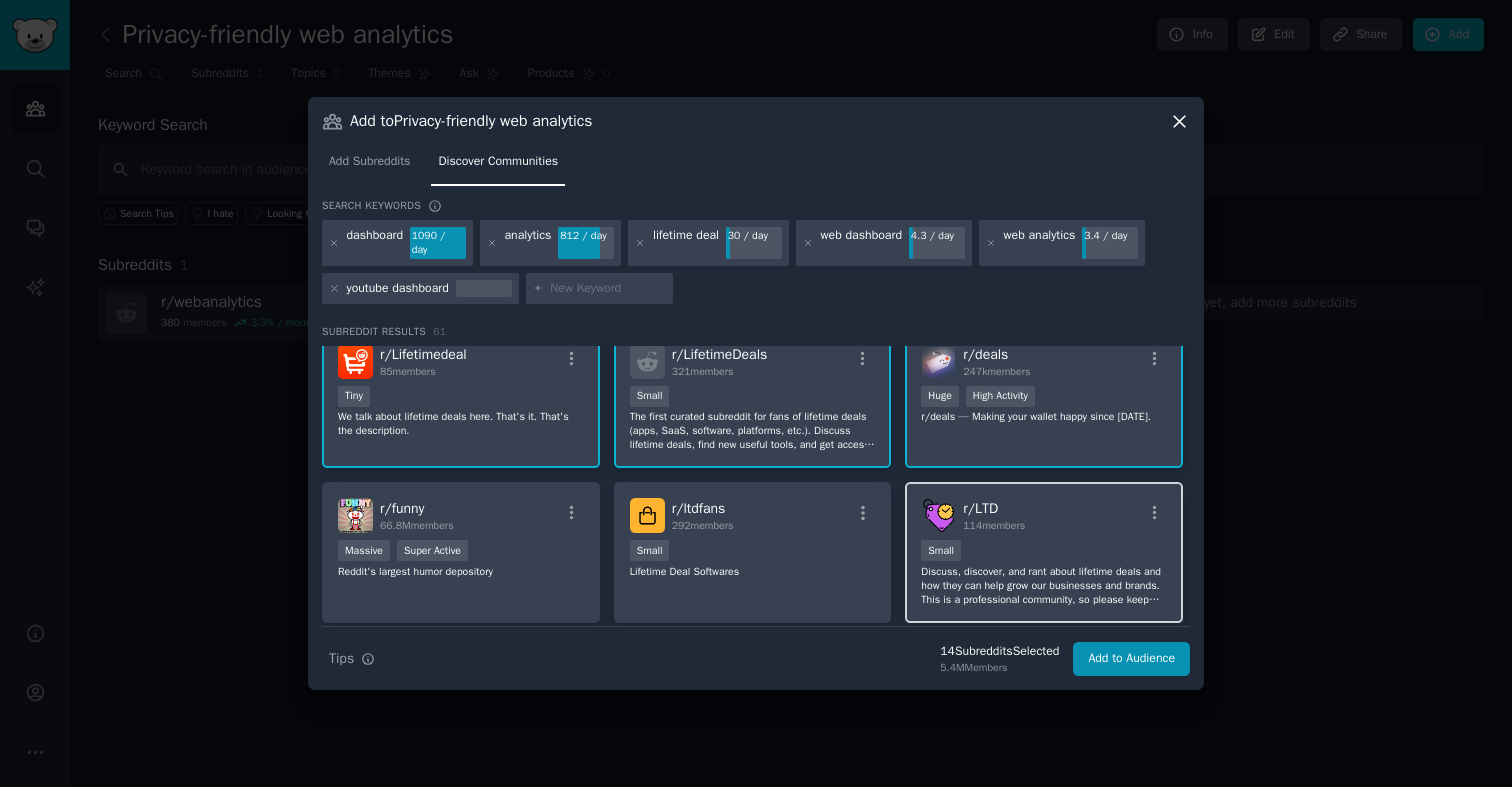 click on "r/ LTD 114  members" at bounding box center (1044, 515) 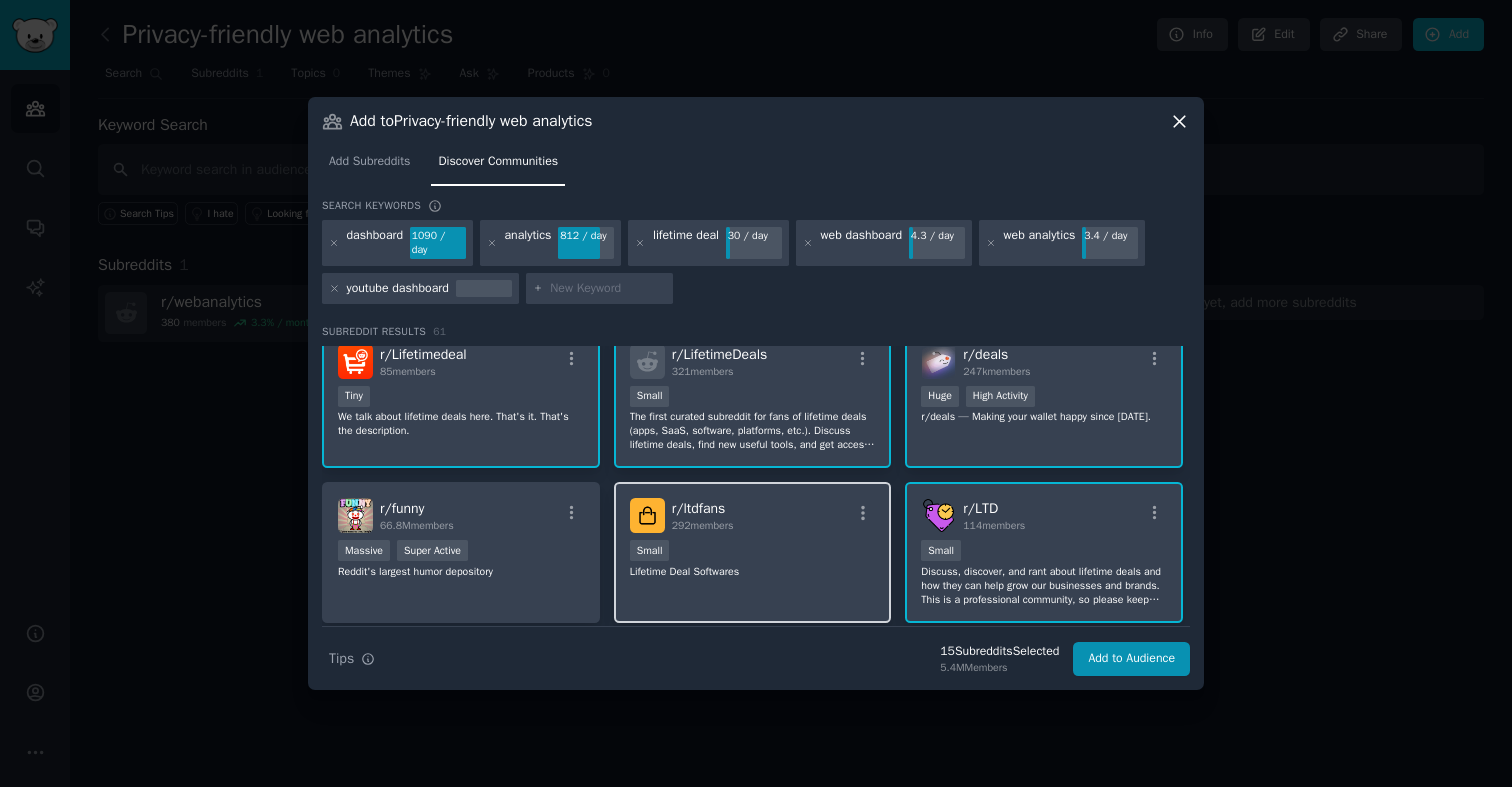click on "Small" at bounding box center (753, 552) 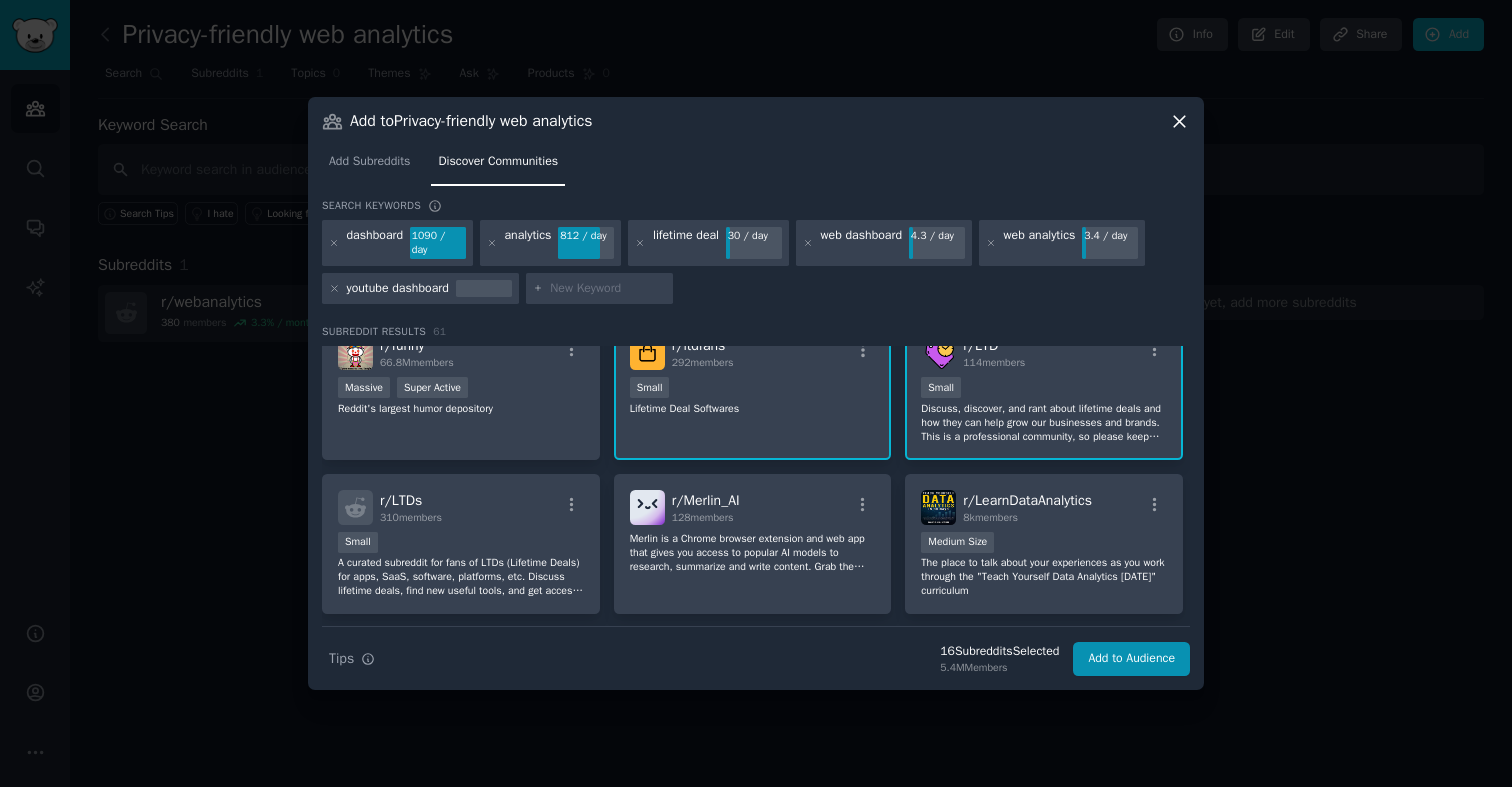 scroll, scrollTop: 1255, scrollLeft: 0, axis: vertical 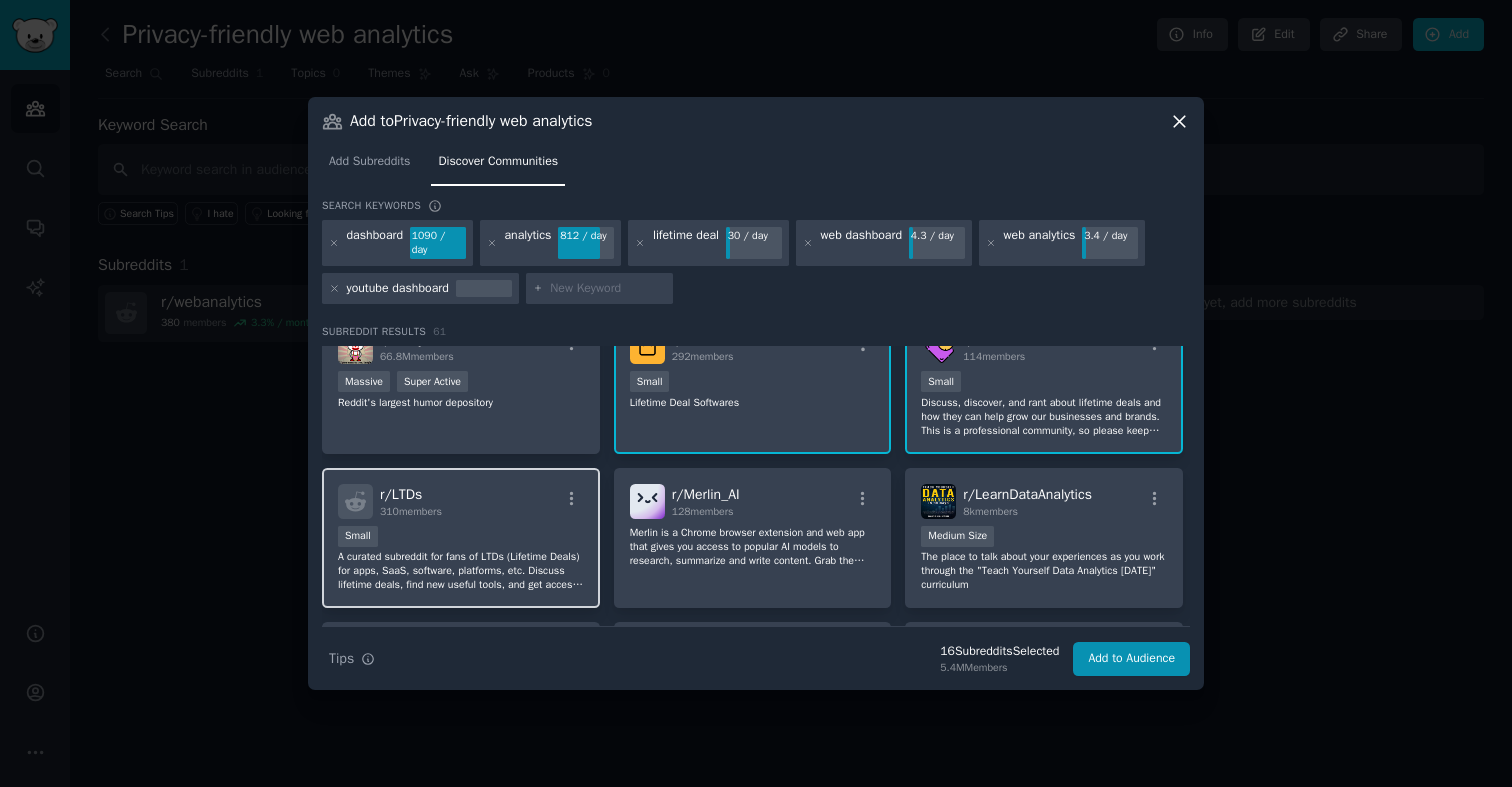 click on "Small" at bounding box center (461, 538) 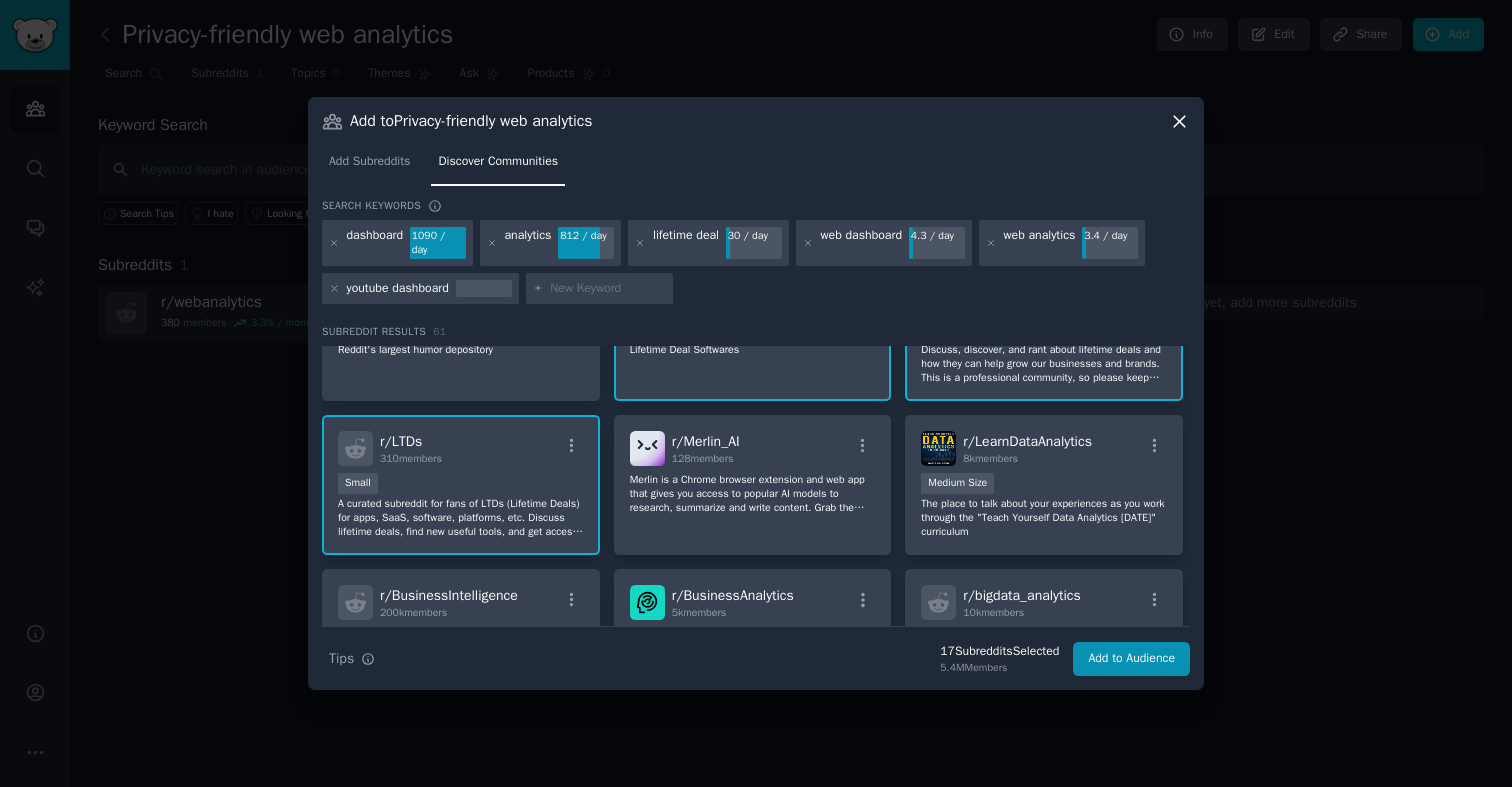 scroll, scrollTop: 1337, scrollLeft: 0, axis: vertical 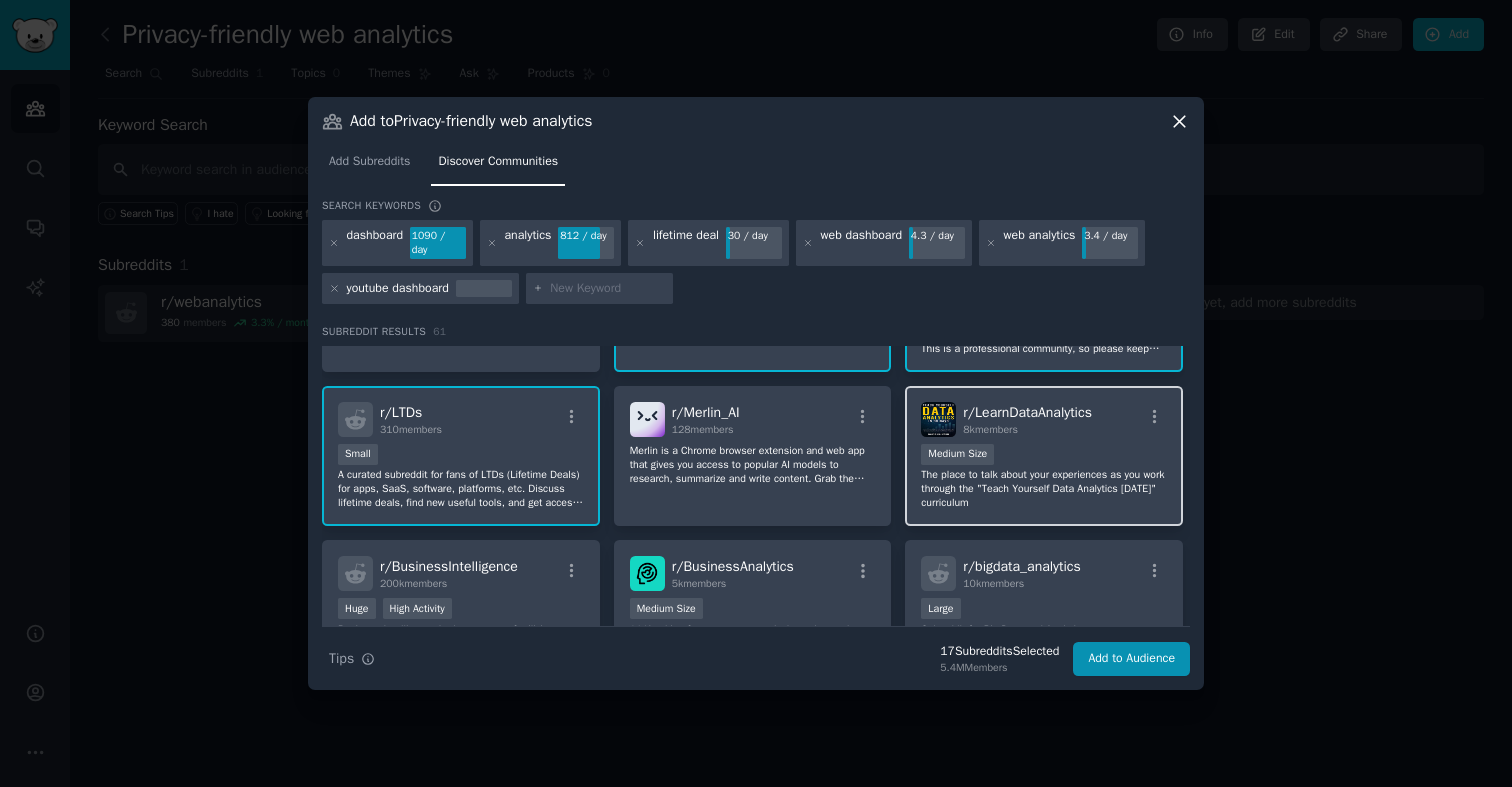 click on "The place to talk about your experiences as you work through the "Teach Yourself Data Analytics [DATE]" curriculum" at bounding box center (1044, 489) 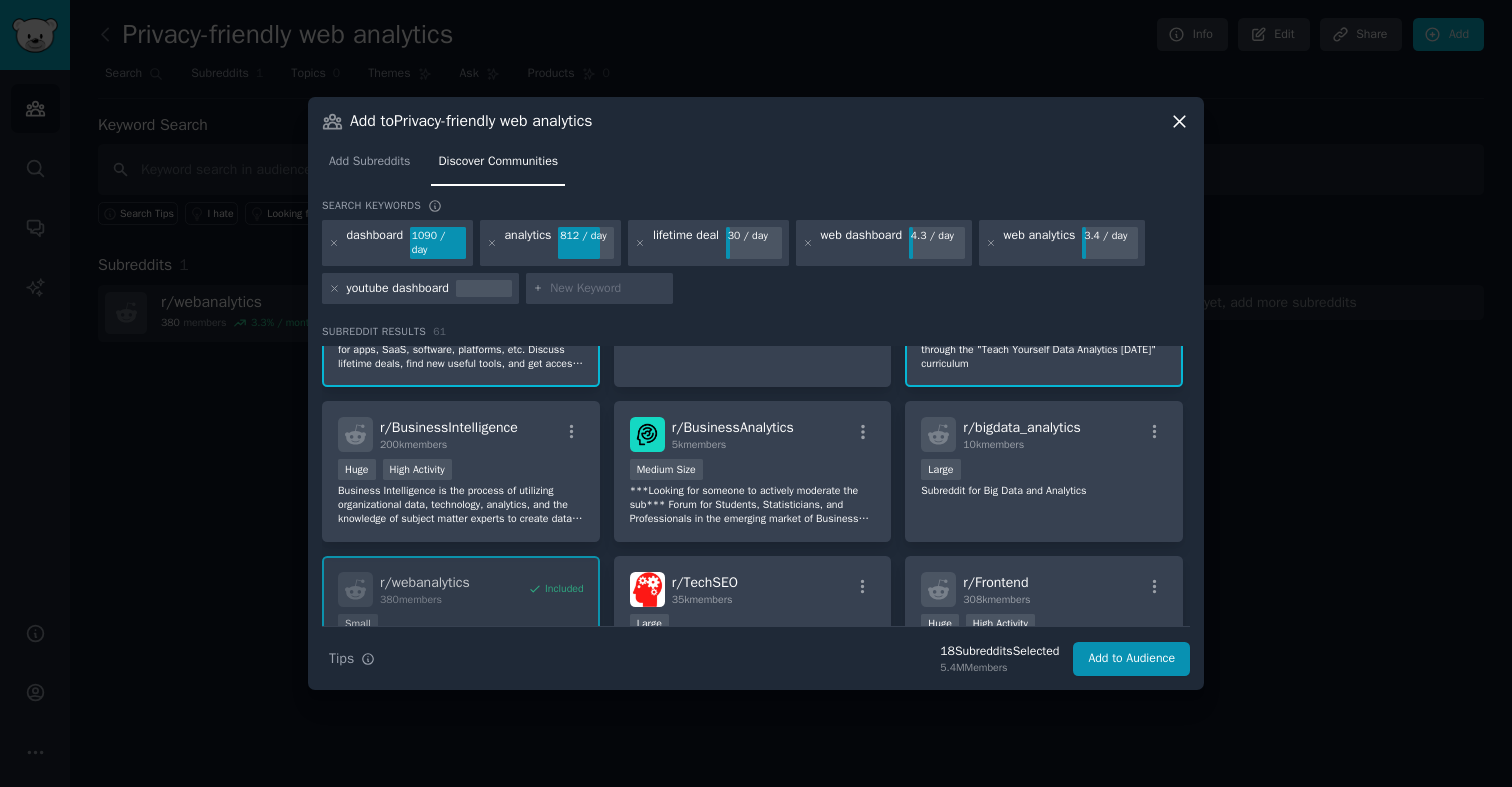 scroll, scrollTop: 1478, scrollLeft: 0, axis: vertical 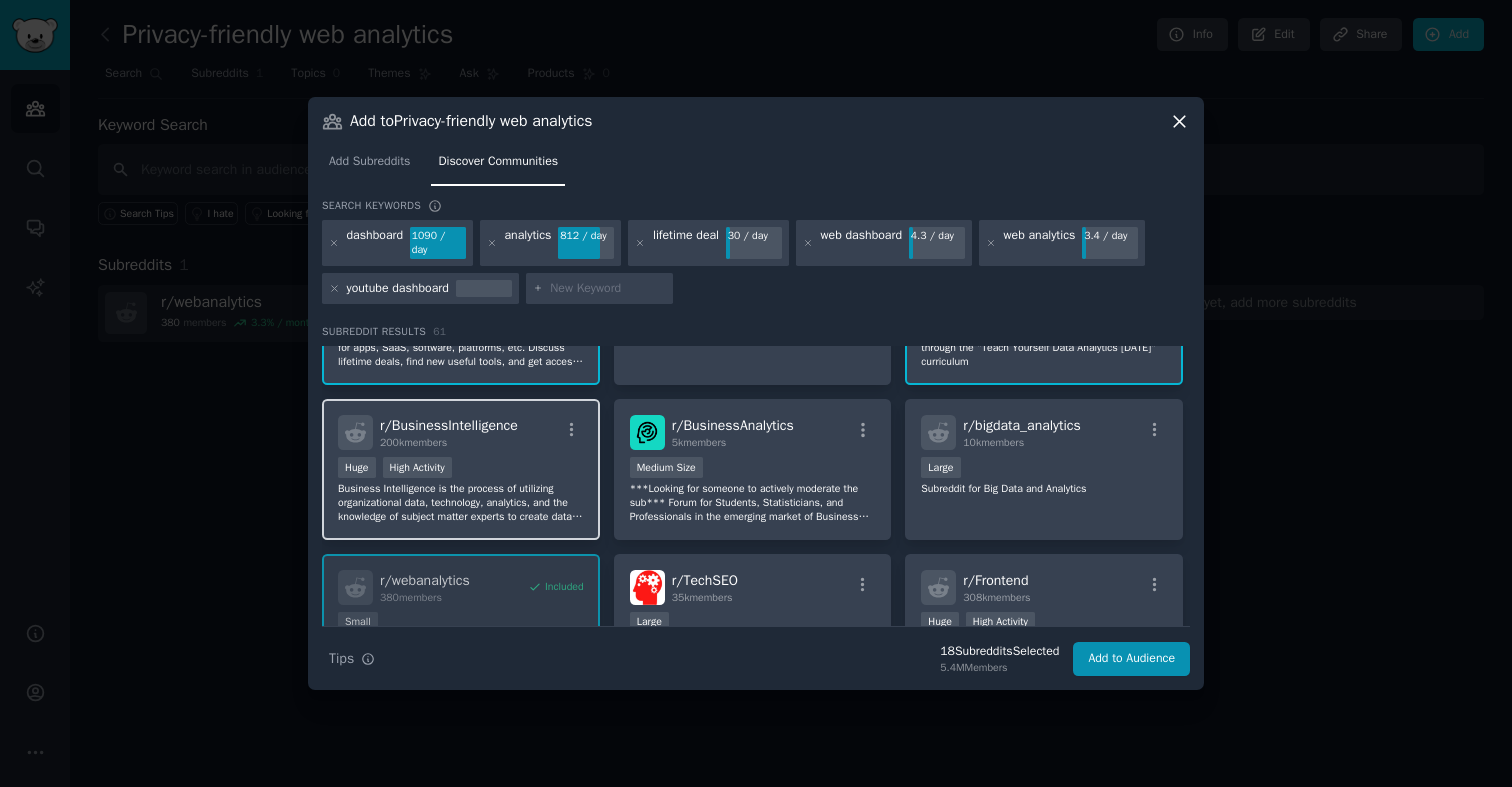 click on "Huge High Activity" at bounding box center (461, 469) 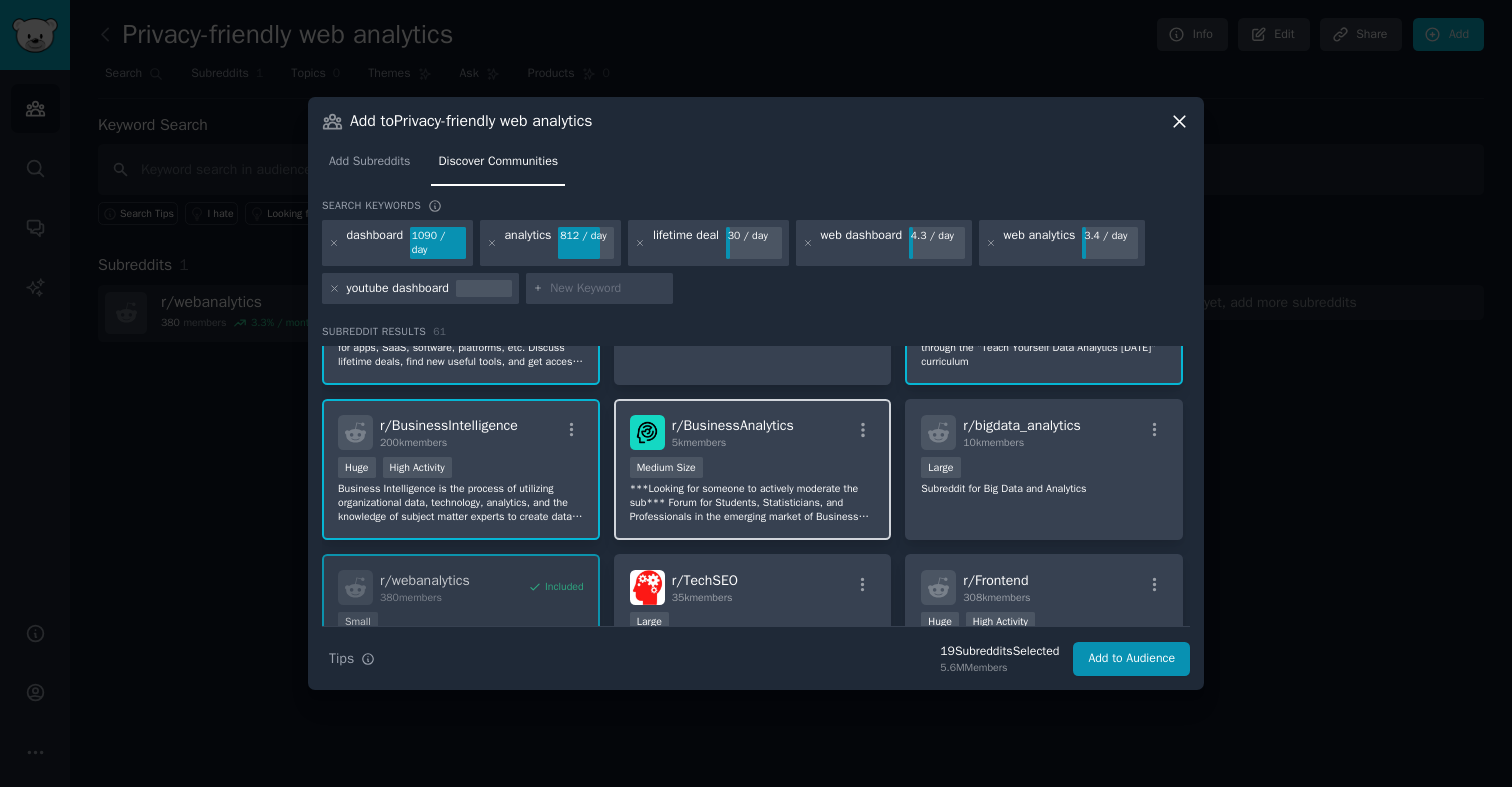 click on "***Looking for someone to actively moderate the sub***
Forum for Students, Statisticians, and Professionals in the emerging market of Business Analytics." at bounding box center [753, 503] 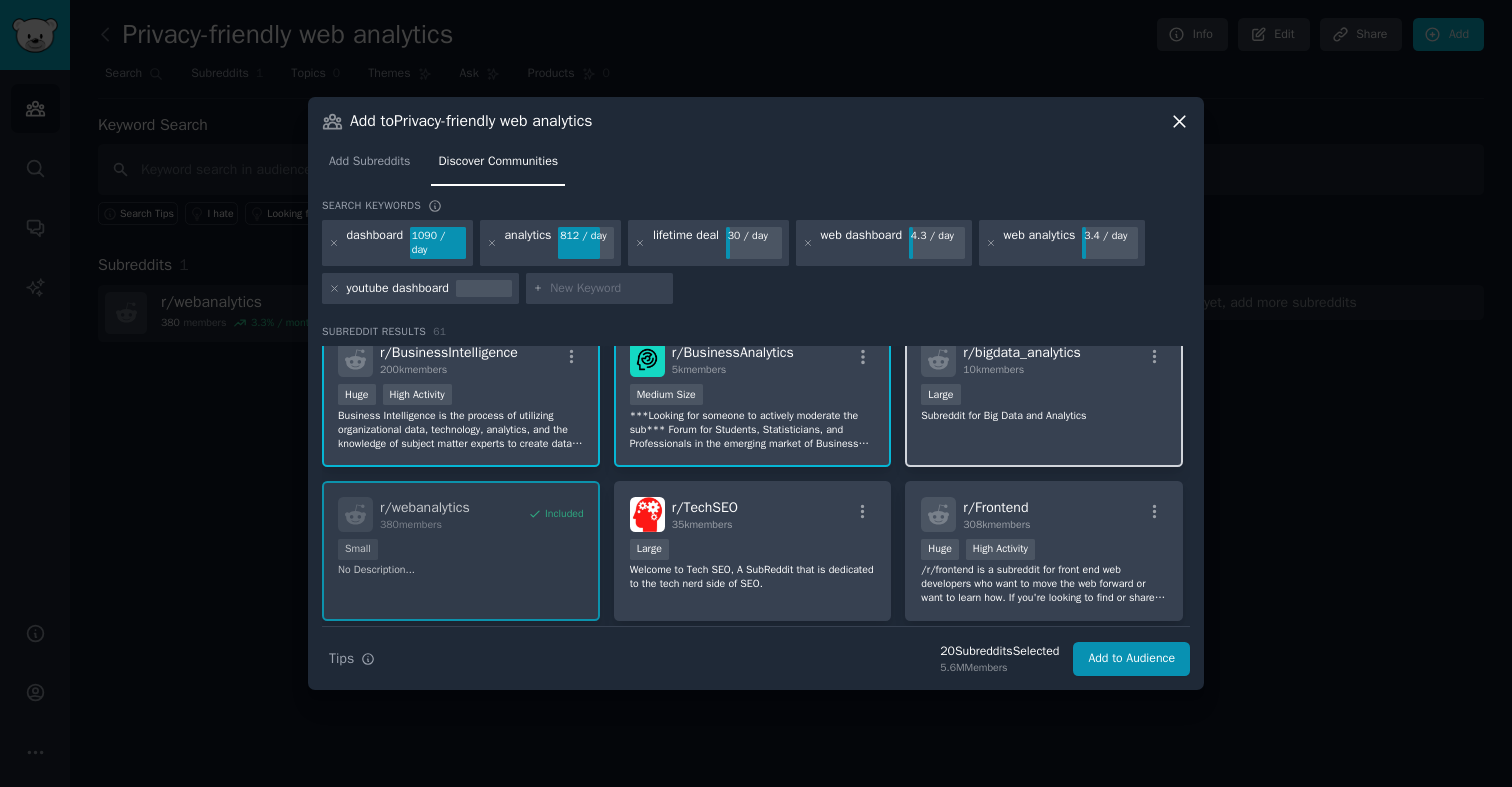 scroll, scrollTop: 1569, scrollLeft: 0, axis: vertical 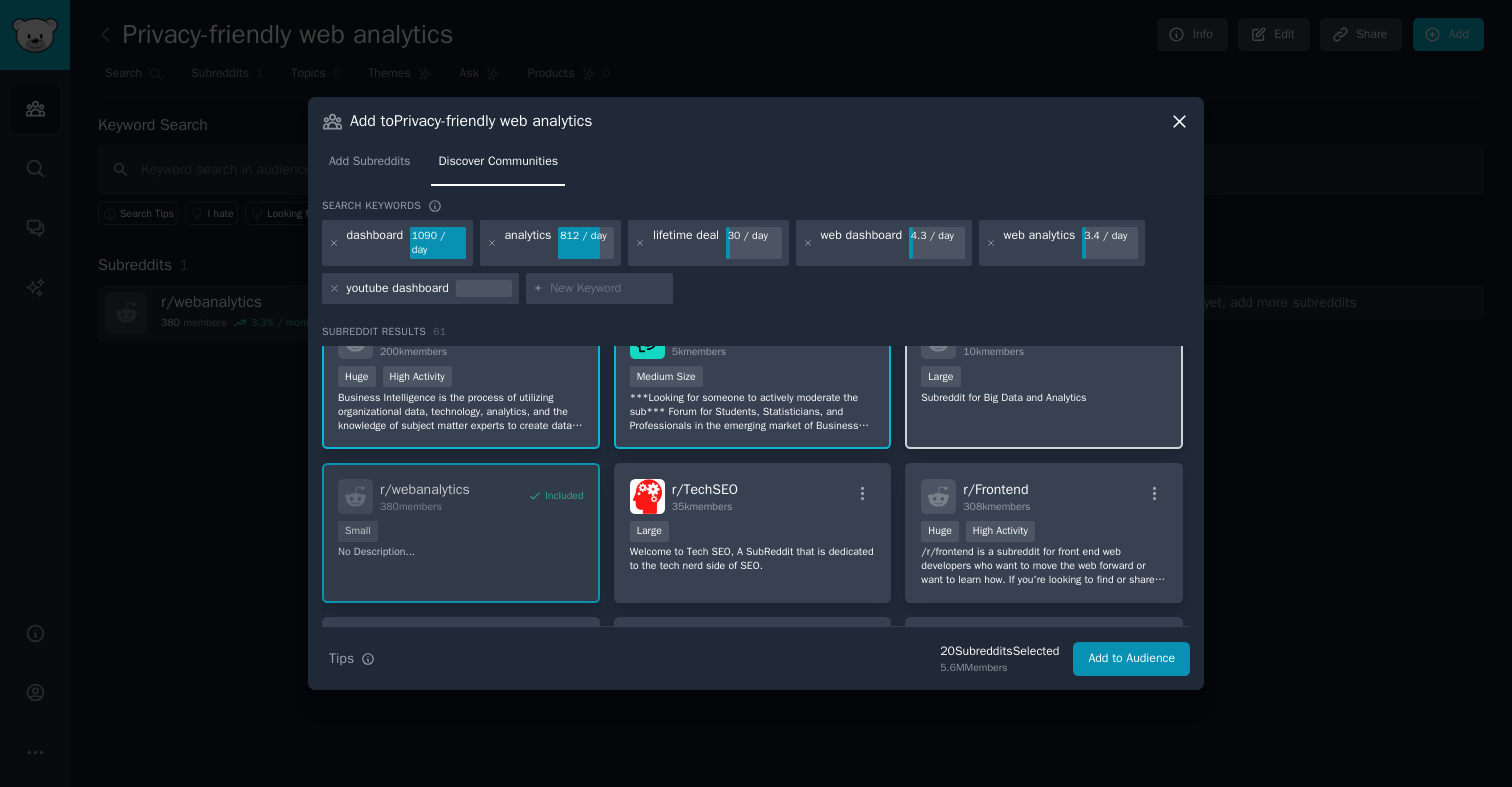 click on "r/ bigdata_analytics 10k  members Large Subreddit for Big Data and Analytics" at bounding box center (1044, 378) 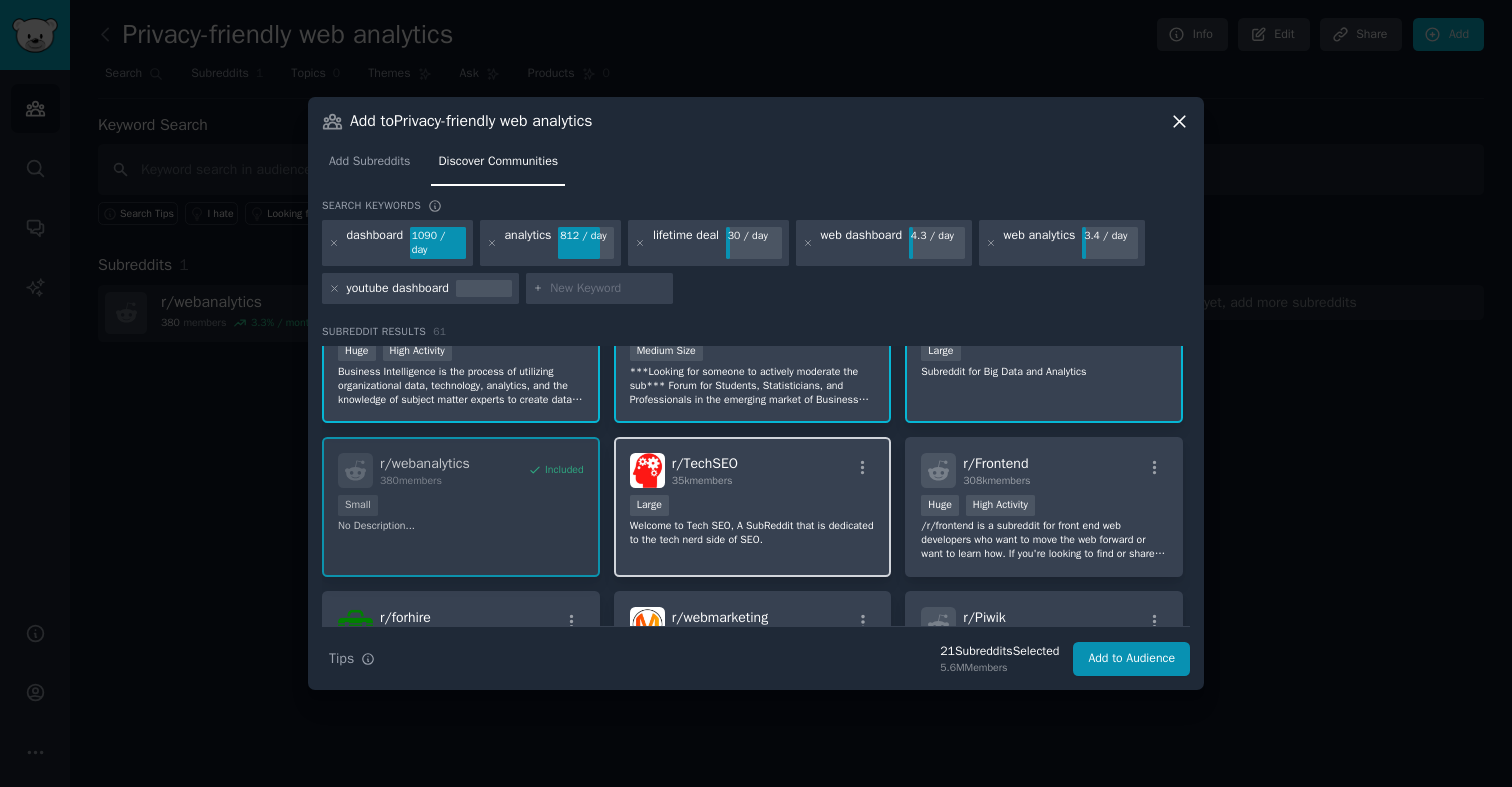 click on "r/ TechSEO 35k  members" at bounding box center (753, 470) 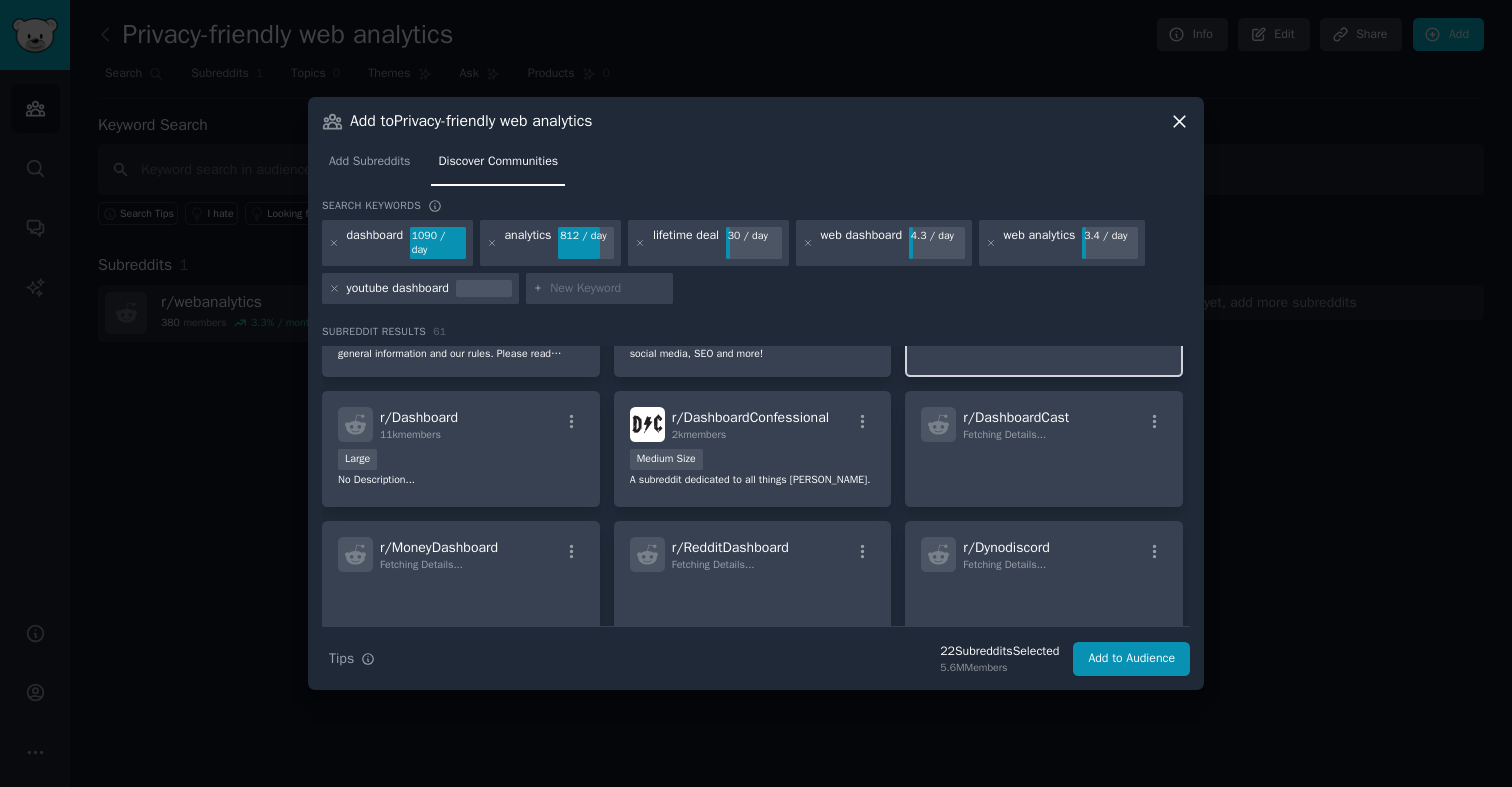 scroll, scrollTop: 1979, scrollLeft: 0, axis: vertical 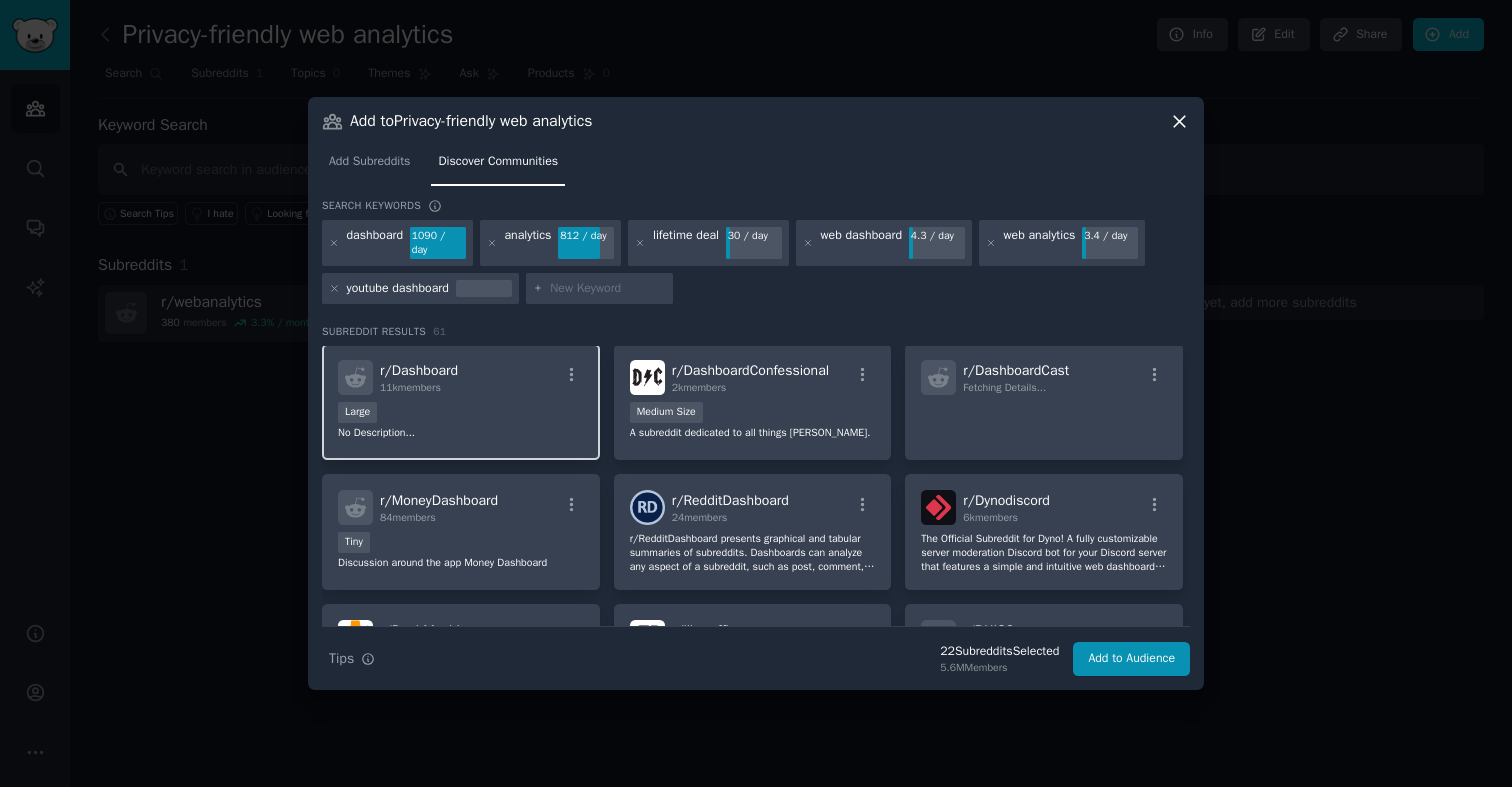click on "r/ Dashboard 11k  members Large No Description..." at bounding box center [461, 402] 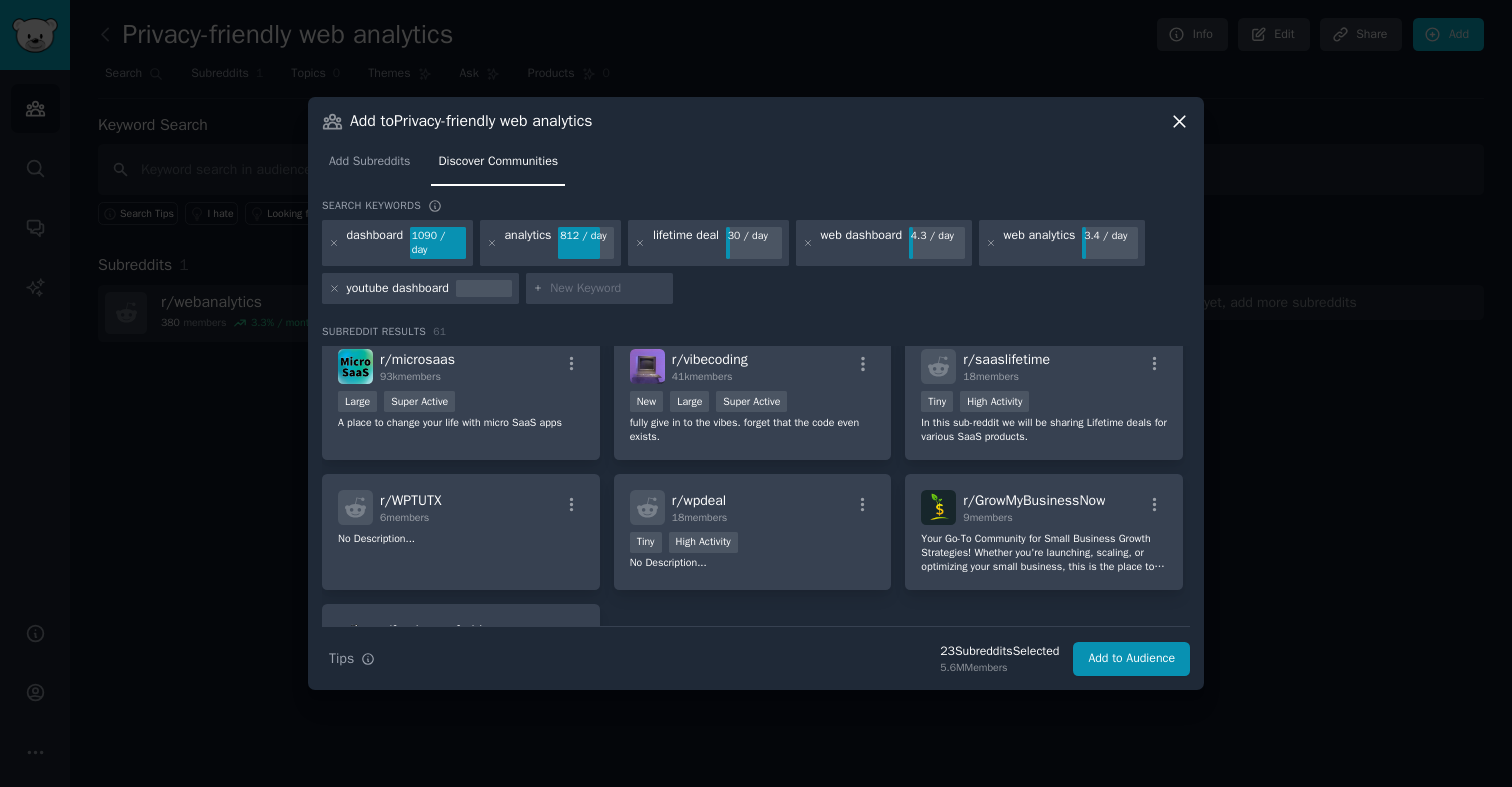 scroll, scrollTop: 2744, scrollLeft: 0, axis: vertical 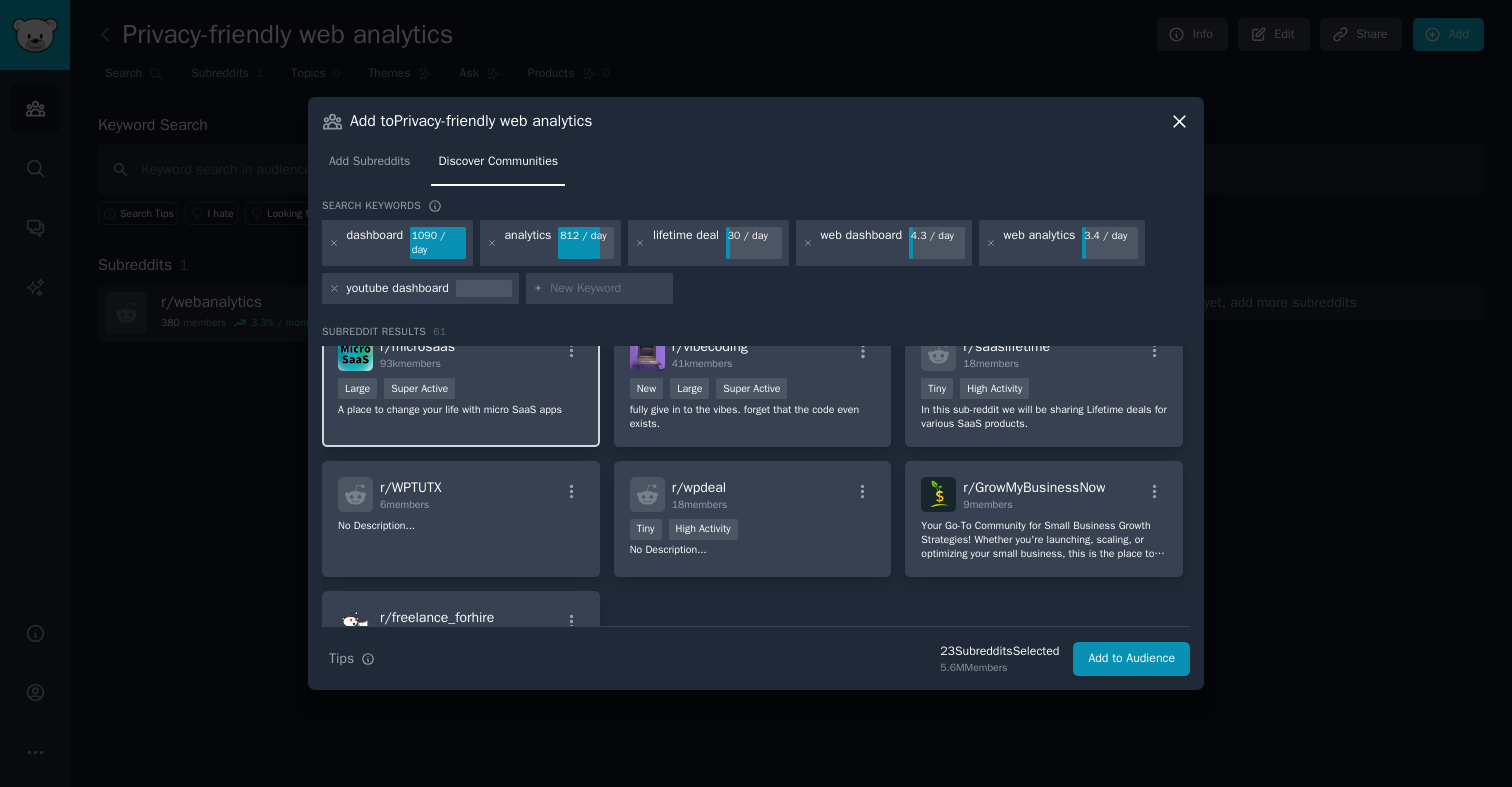 click on "r/ microsaas" at bounding box center (417, 346) 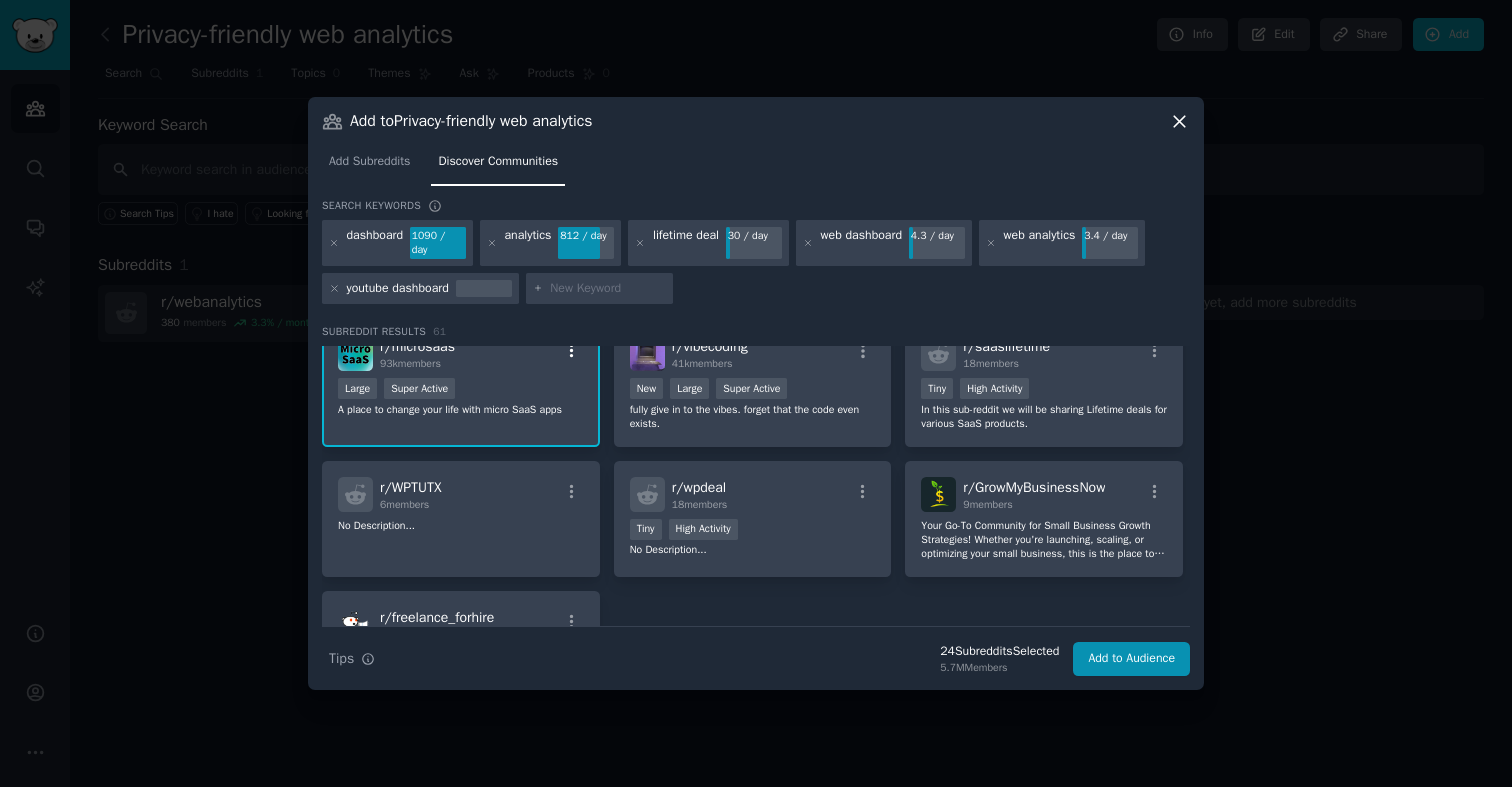 click 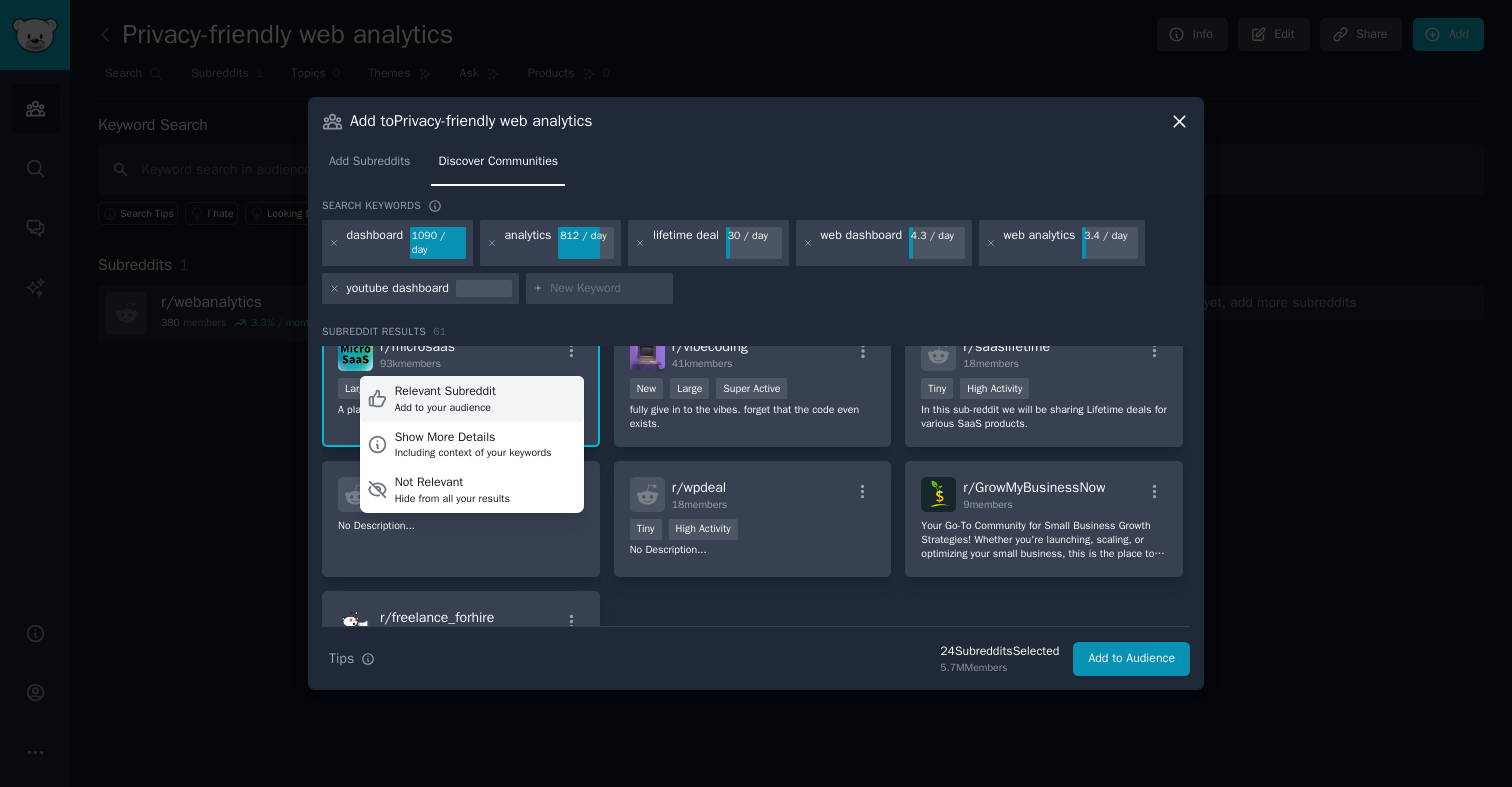 click on "Add to your audience" at bounding box center (445, 408) 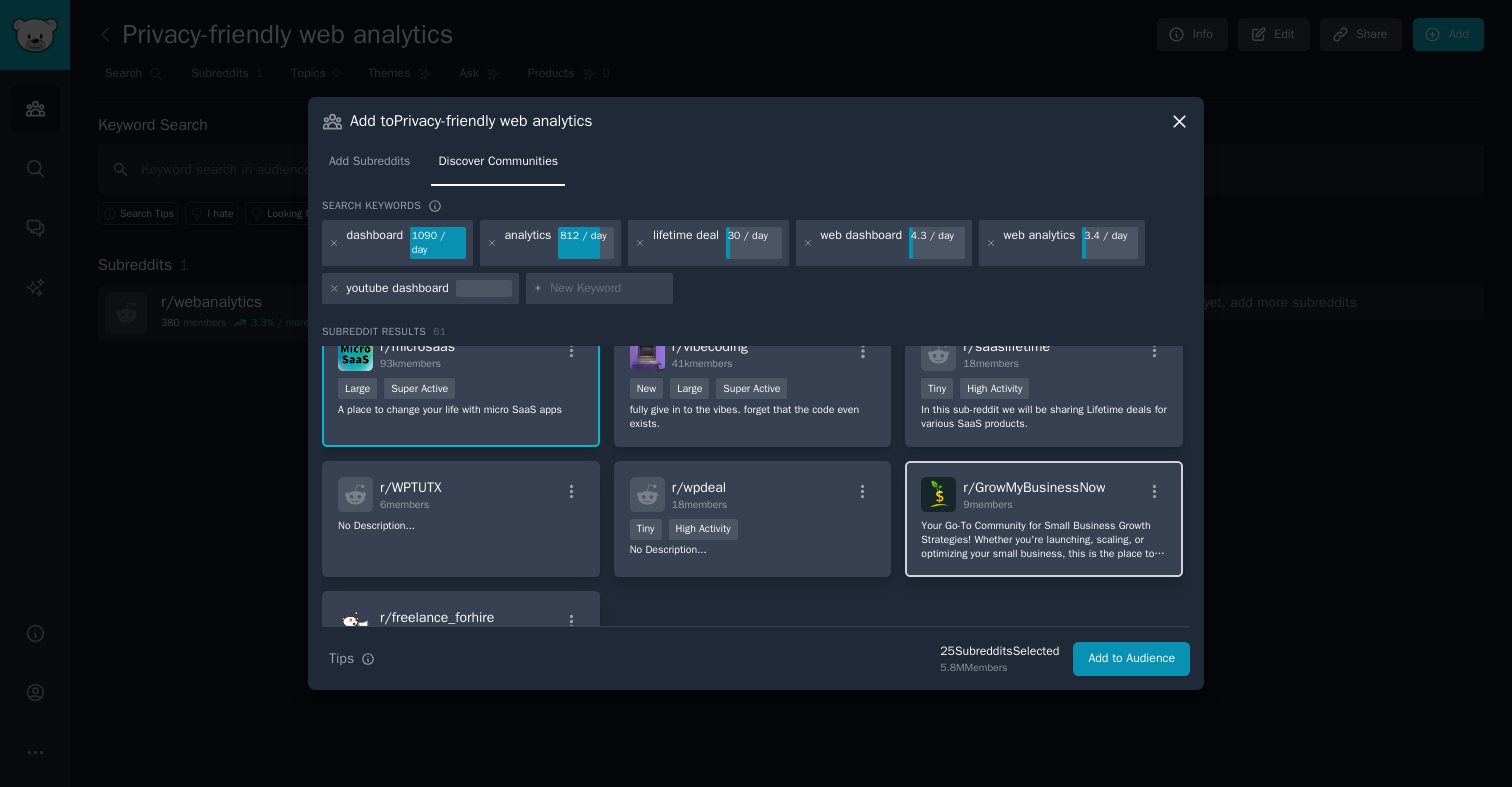 click on "Your Go-To Community for Small Business Growth Strategies!
Whether you're launching, scaling, or optimizing your small business, this is the place to learn actionable tips, share experiences, and connect with like-minded entrepreneurs" 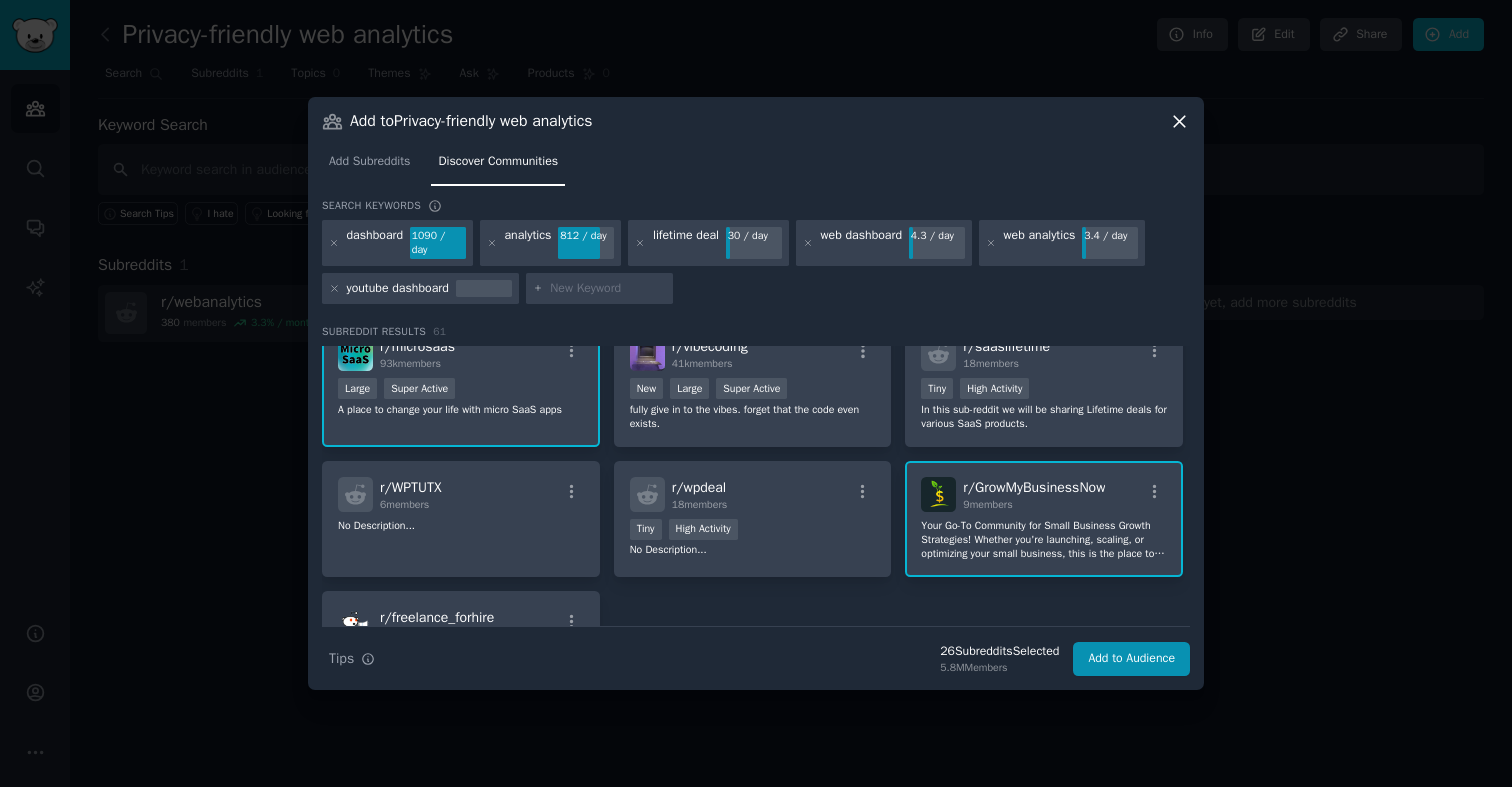 scroll, scrollTop: 2943, scrollLeft: 0, axis: vertical 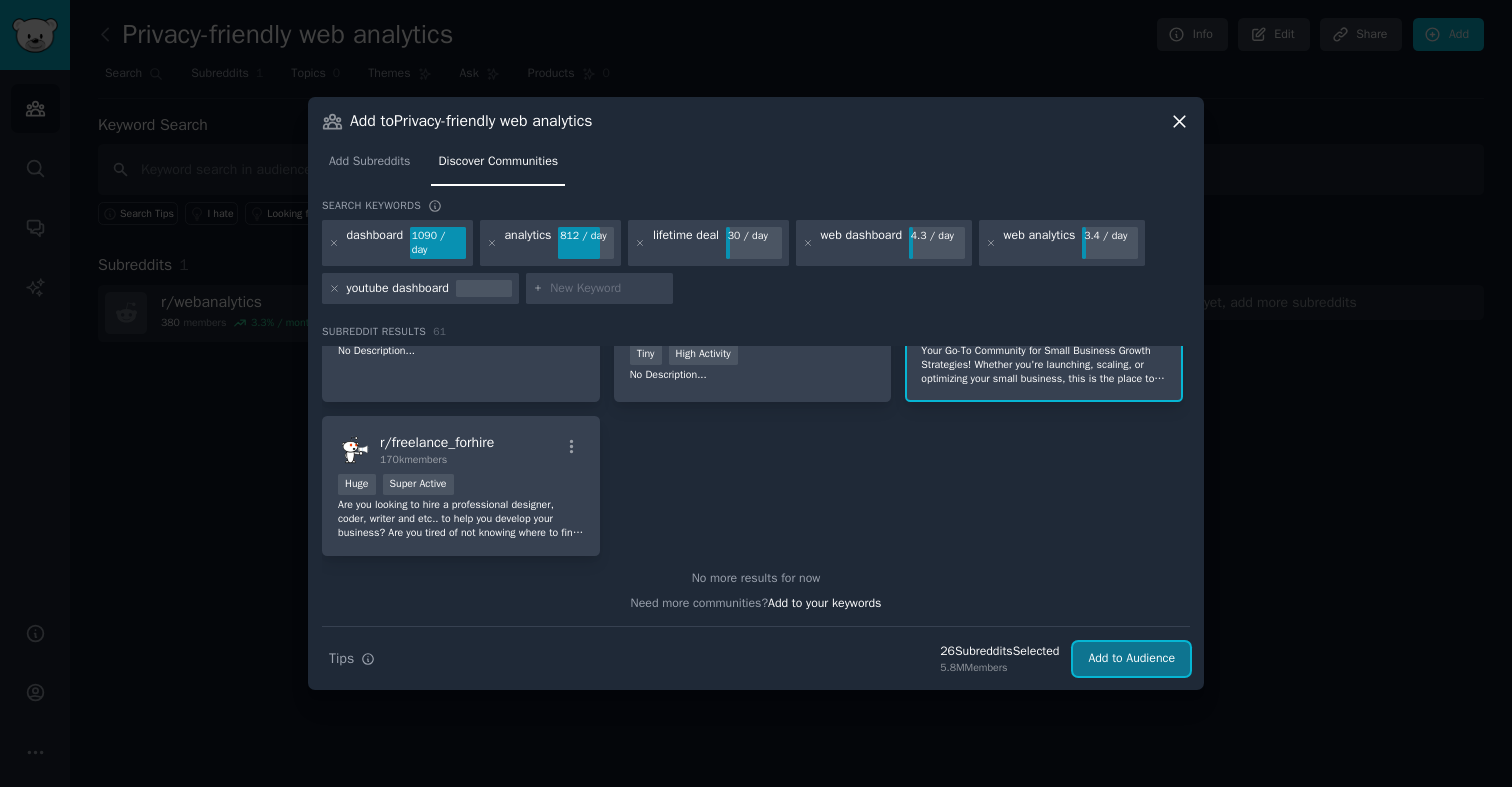 click on "Add to Audience" at bounding box center [1131, 659] 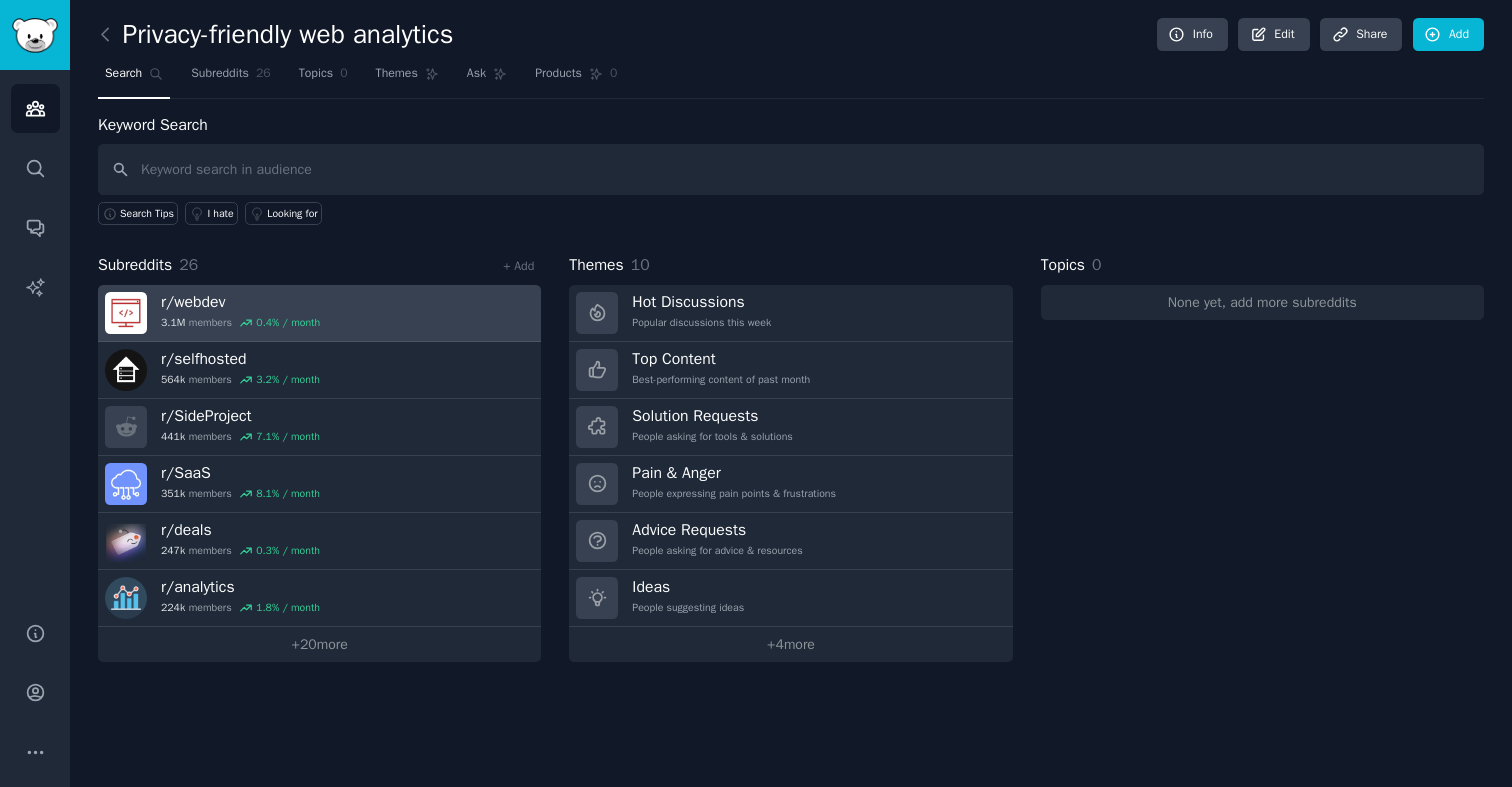 click on "r/ webdev 3.1M  members 0.4 % / month" at bounding box center [319, 313] 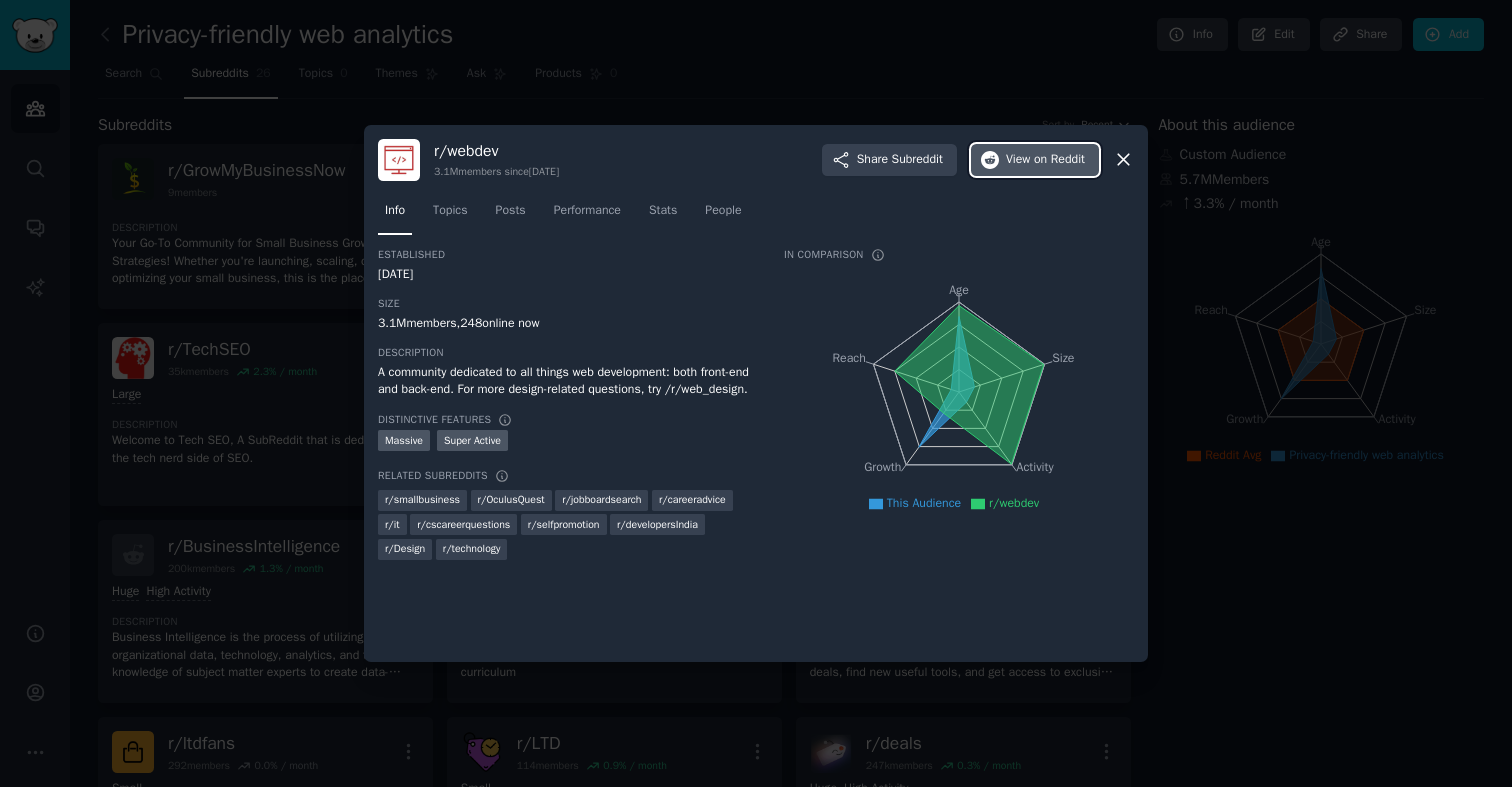 click on "View  on Reddit" at bounding box center [1045, 160] 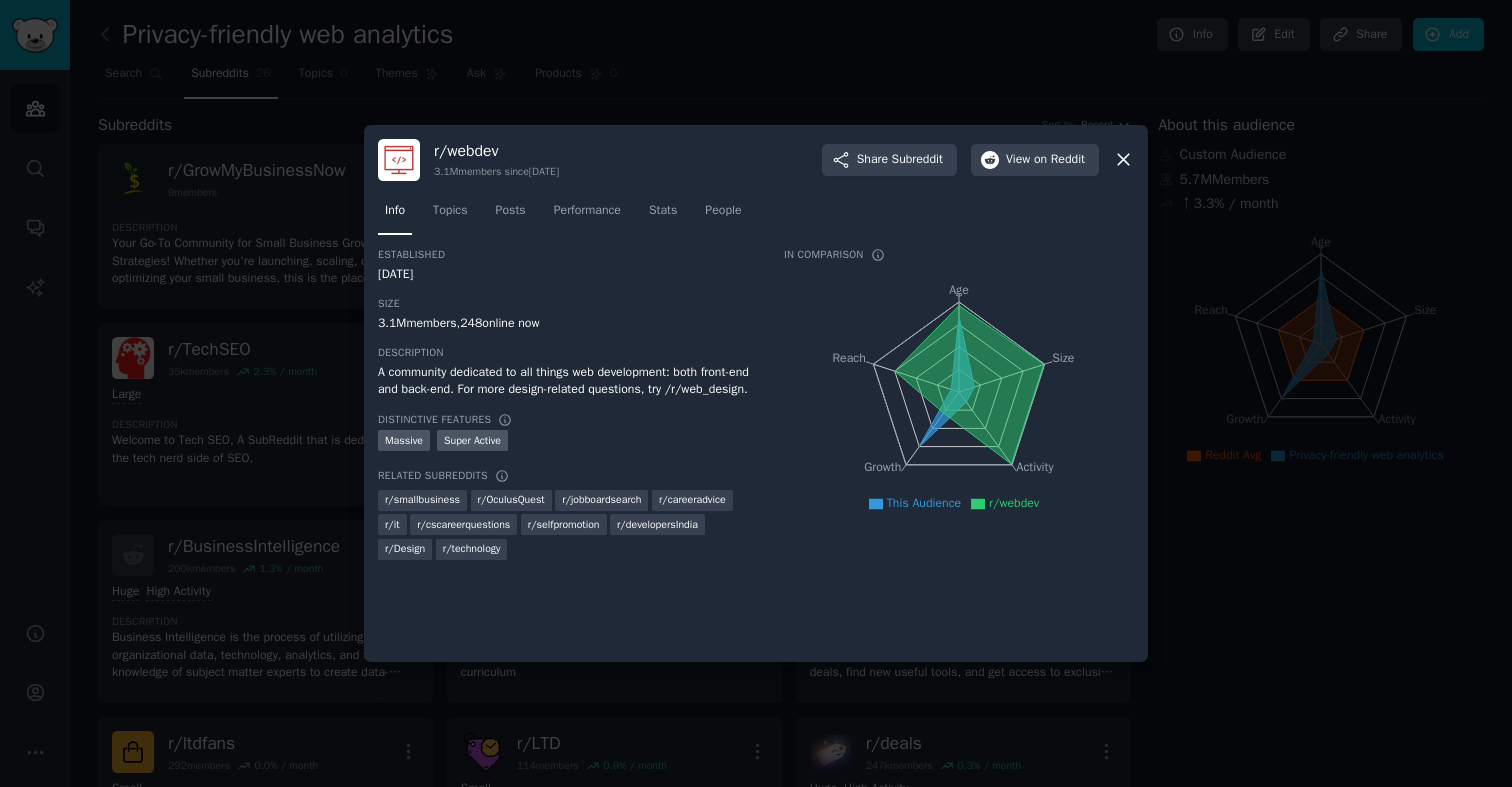 click at bounding box center [756, 393] 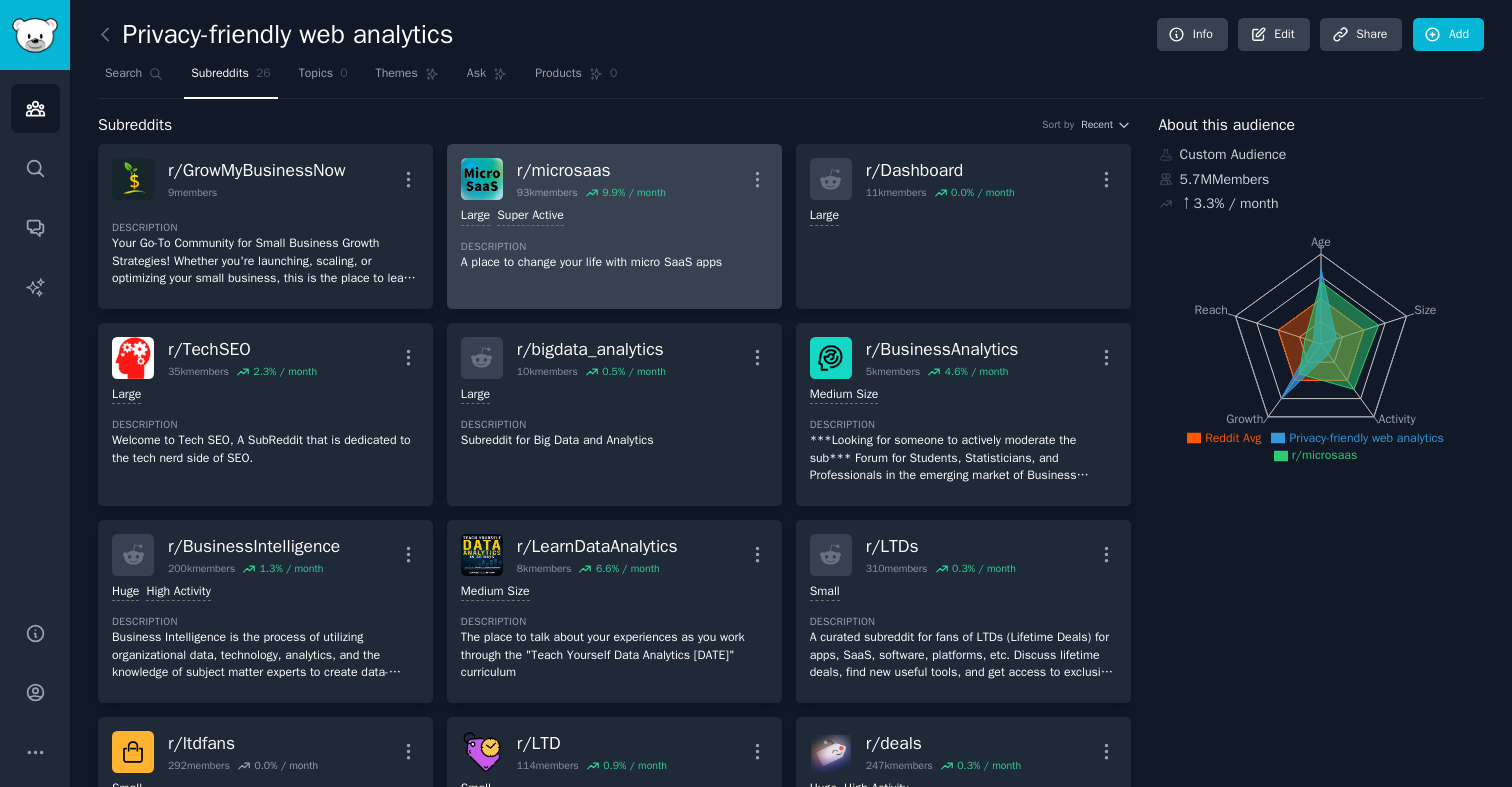 click on "Large Super Active Description A place to change your life with micro SaaS apps" at bounding box center (614, 239) 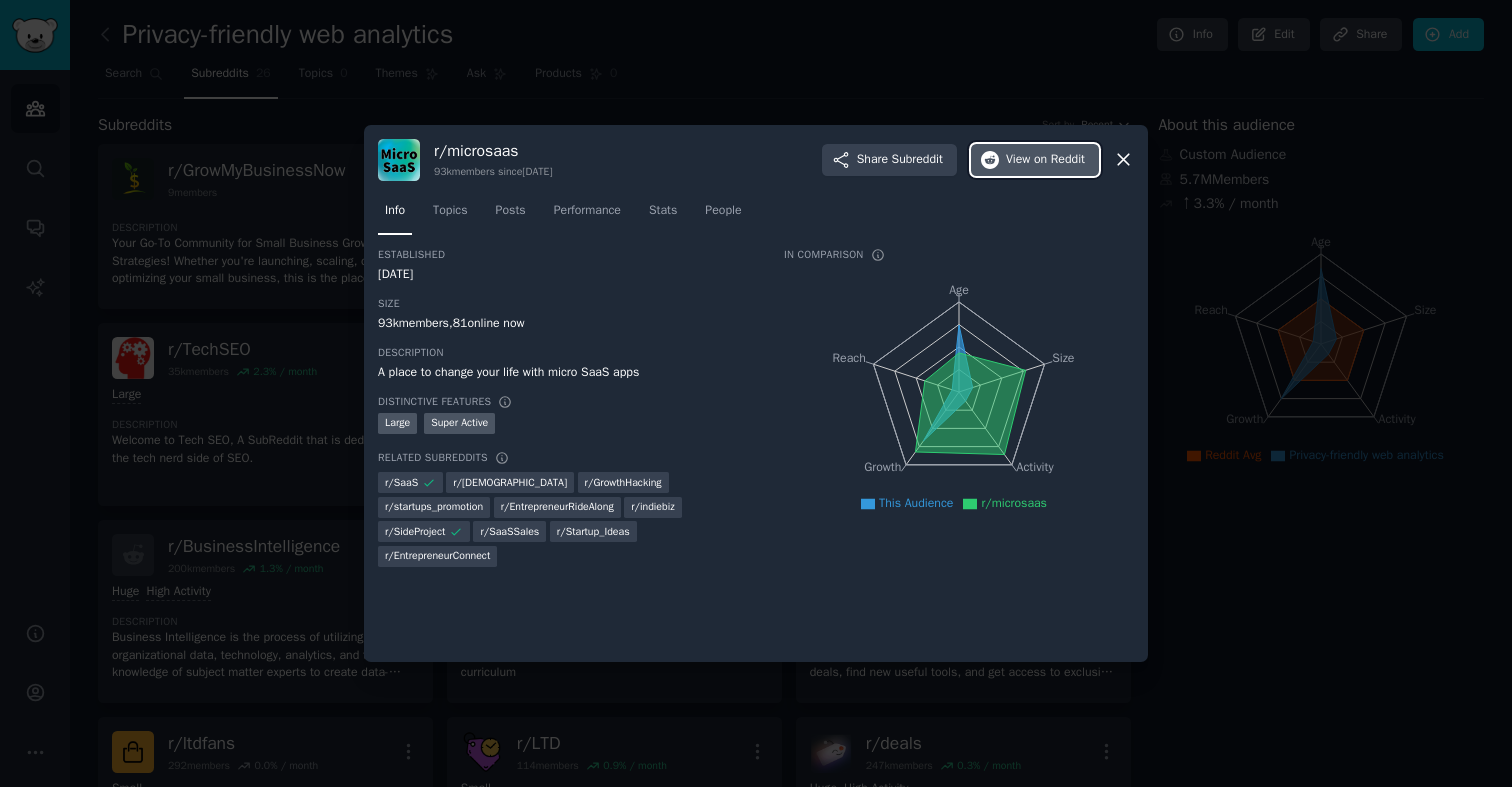 click on "View  on Reddit" at bounding box center (1045, 160) 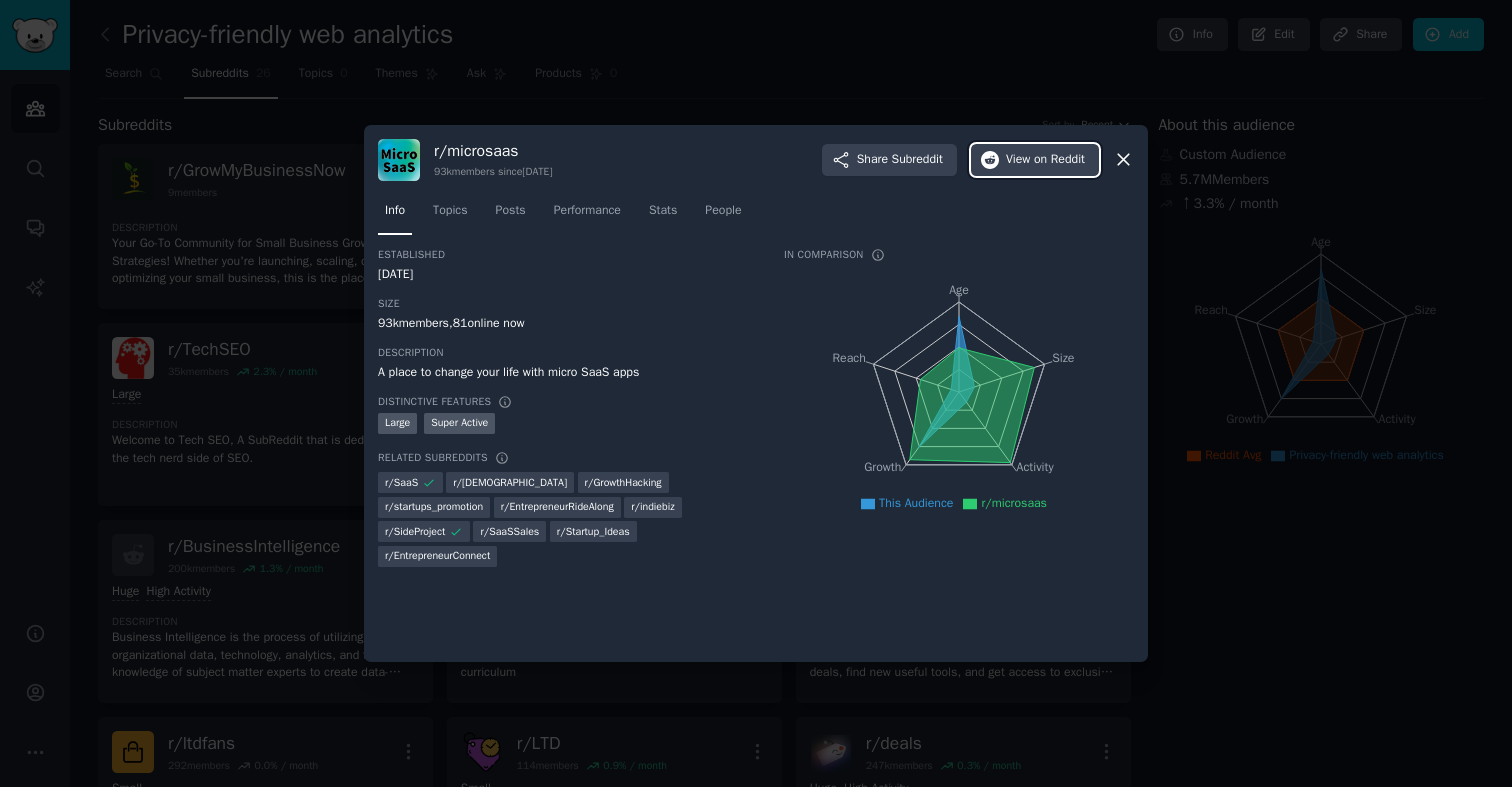 type 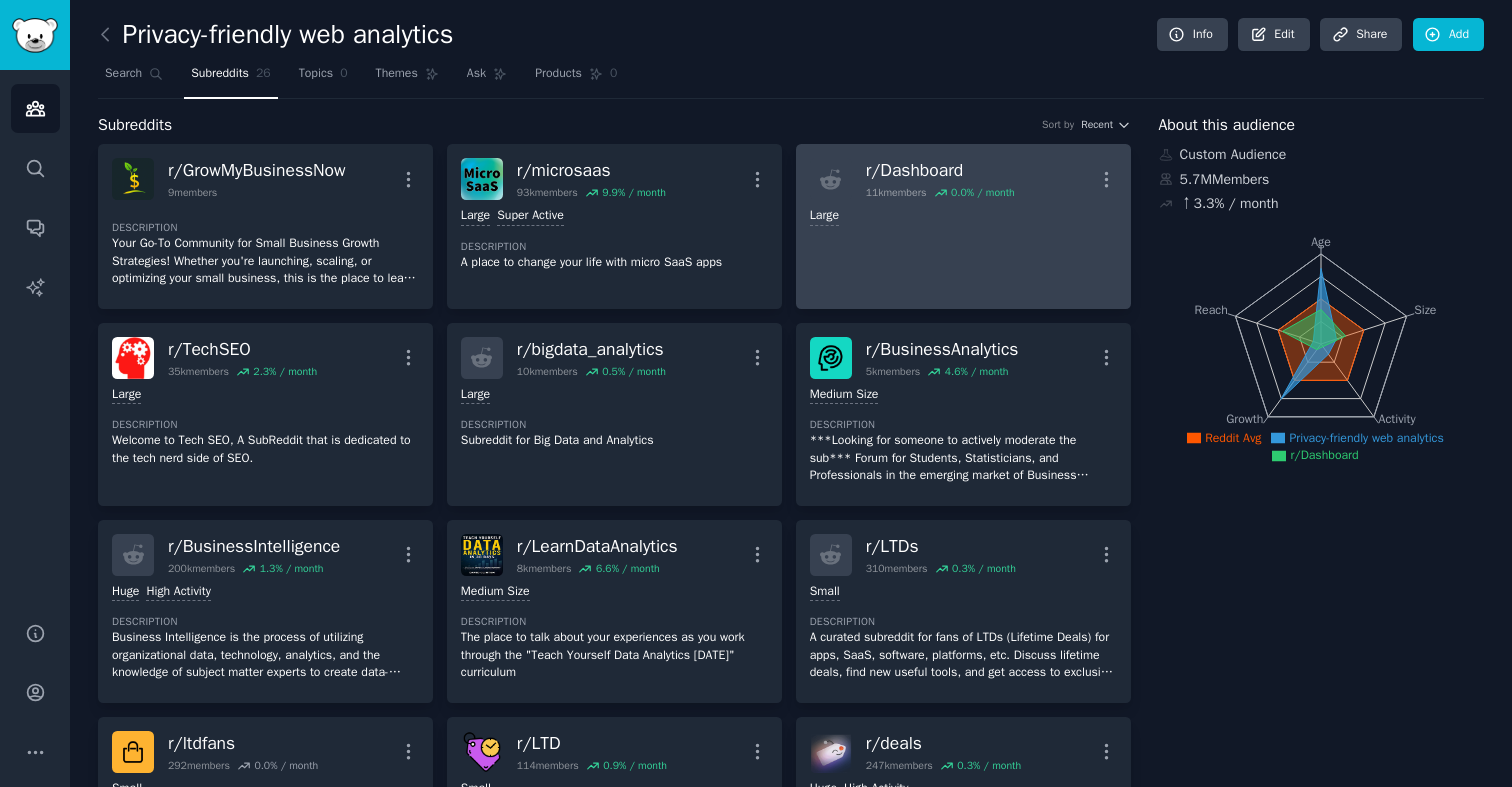click on "r/ Dashboard 11k  members 0.0 % / month More Large" at bounding box center (963, 226) 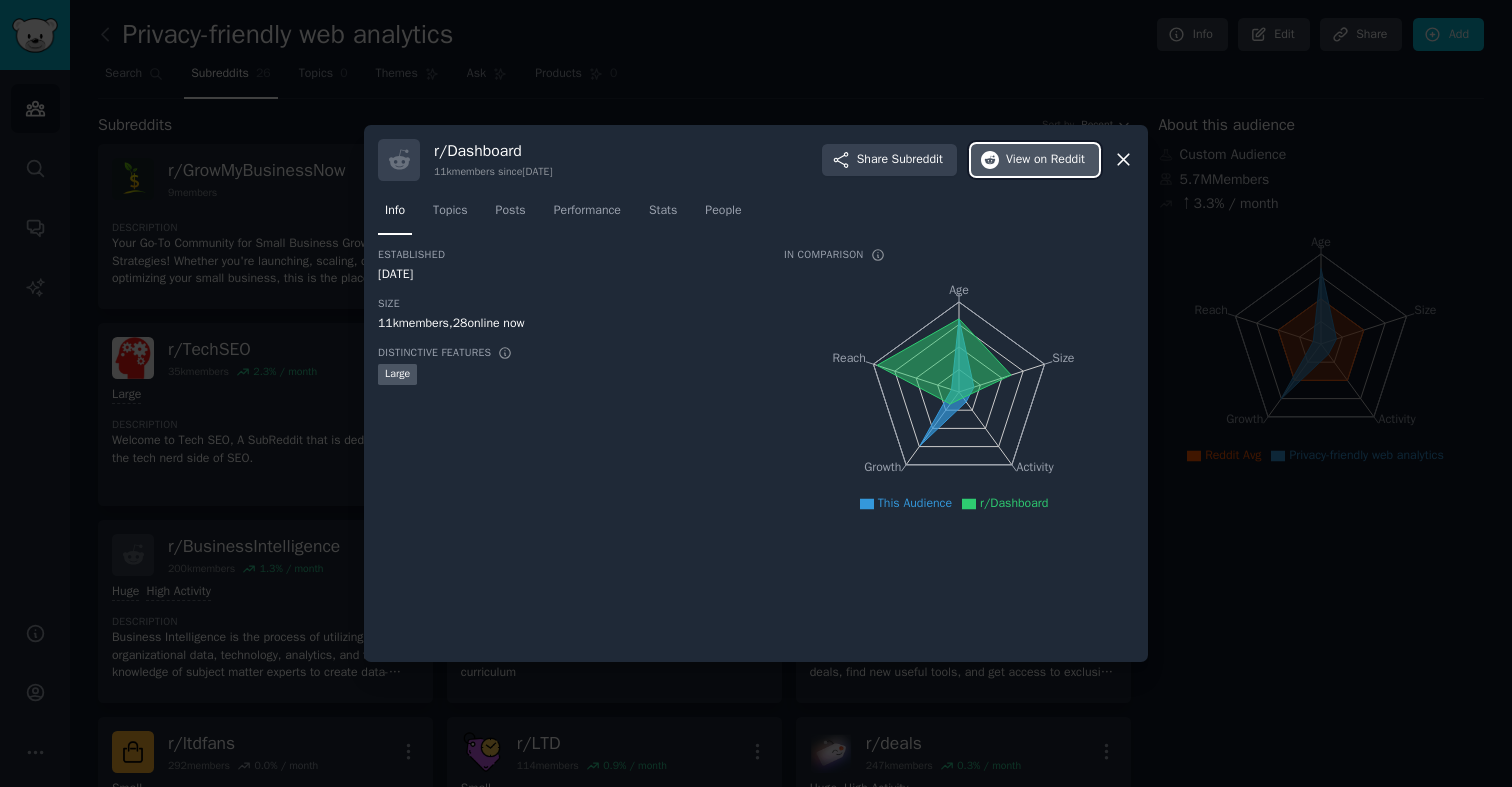 click on "View  on Reddit" at bounding box center [1045, 160] 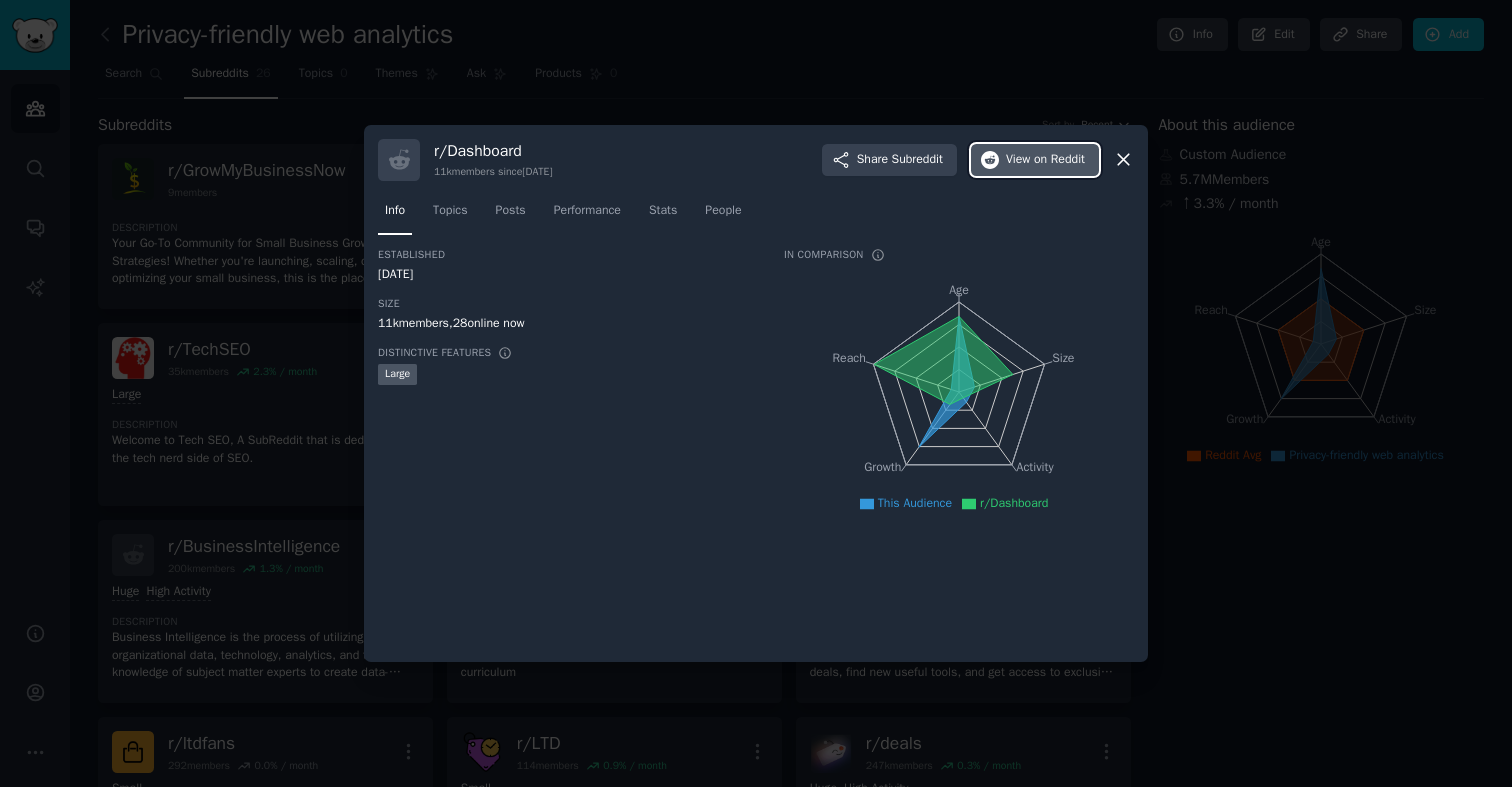 type 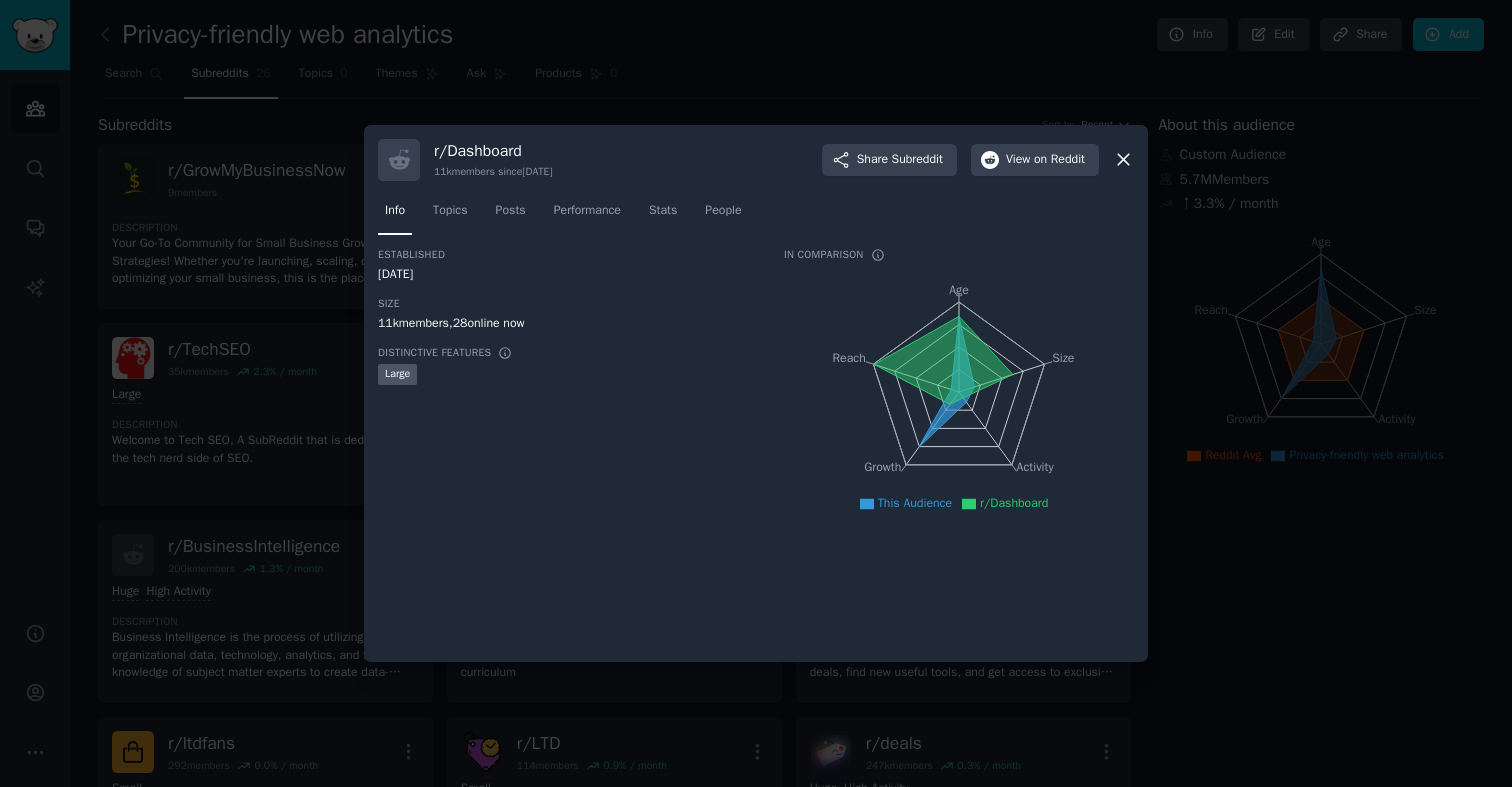click at bounding box center (756, 393) 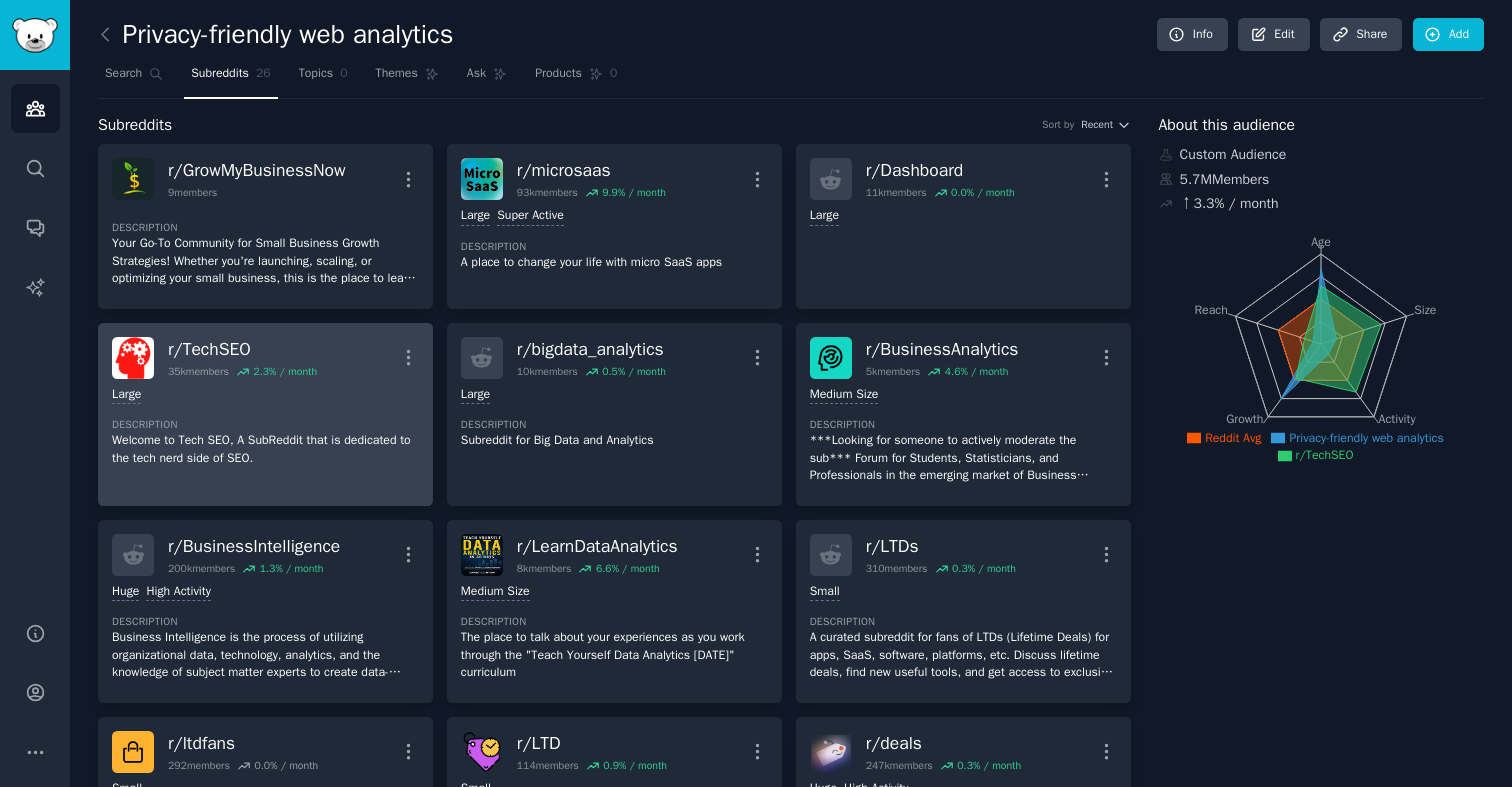 click on "r/ TechSEO 35k  members 2.3 % / month More" at bounding box center (265, 358) 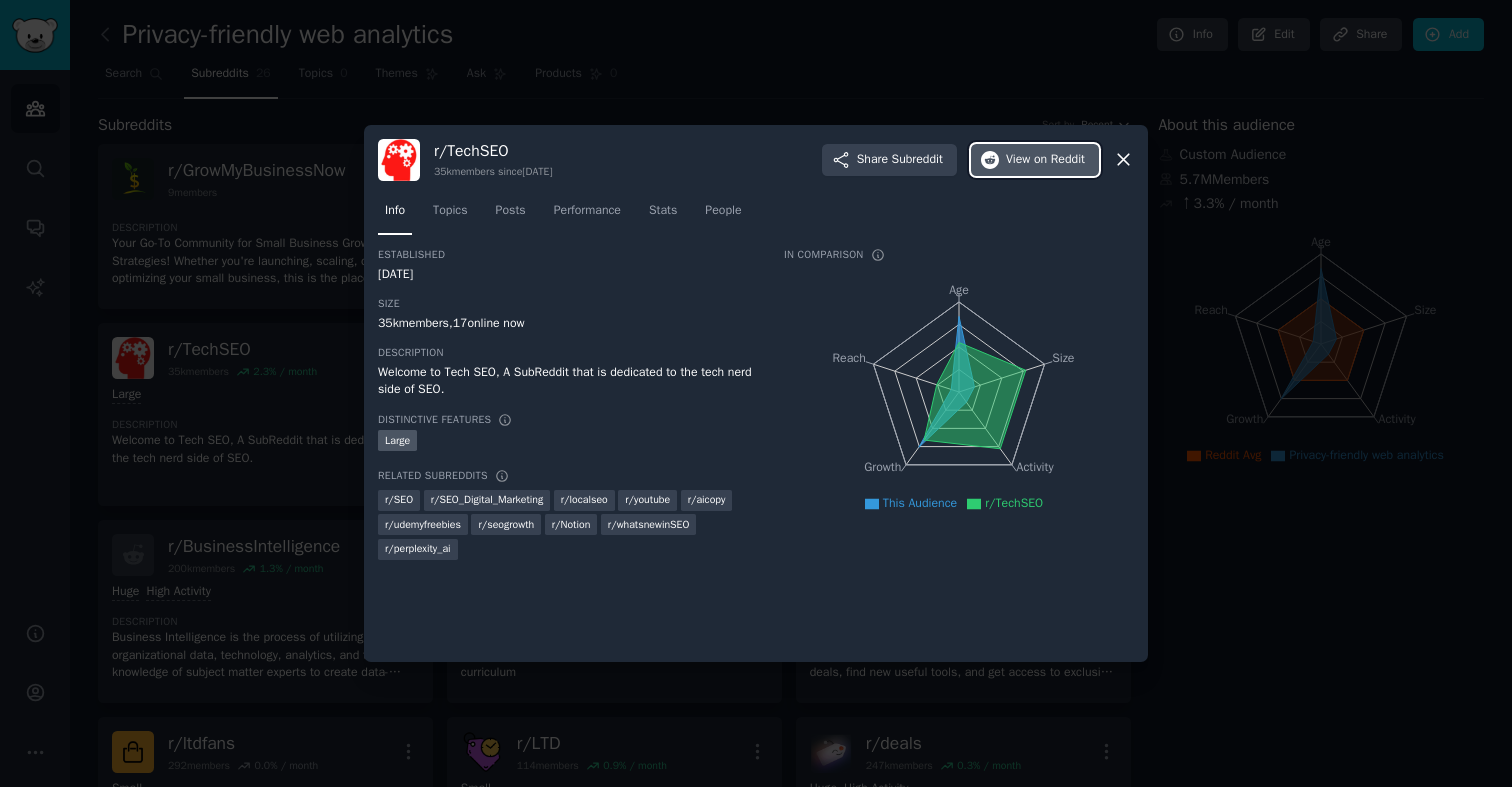 click 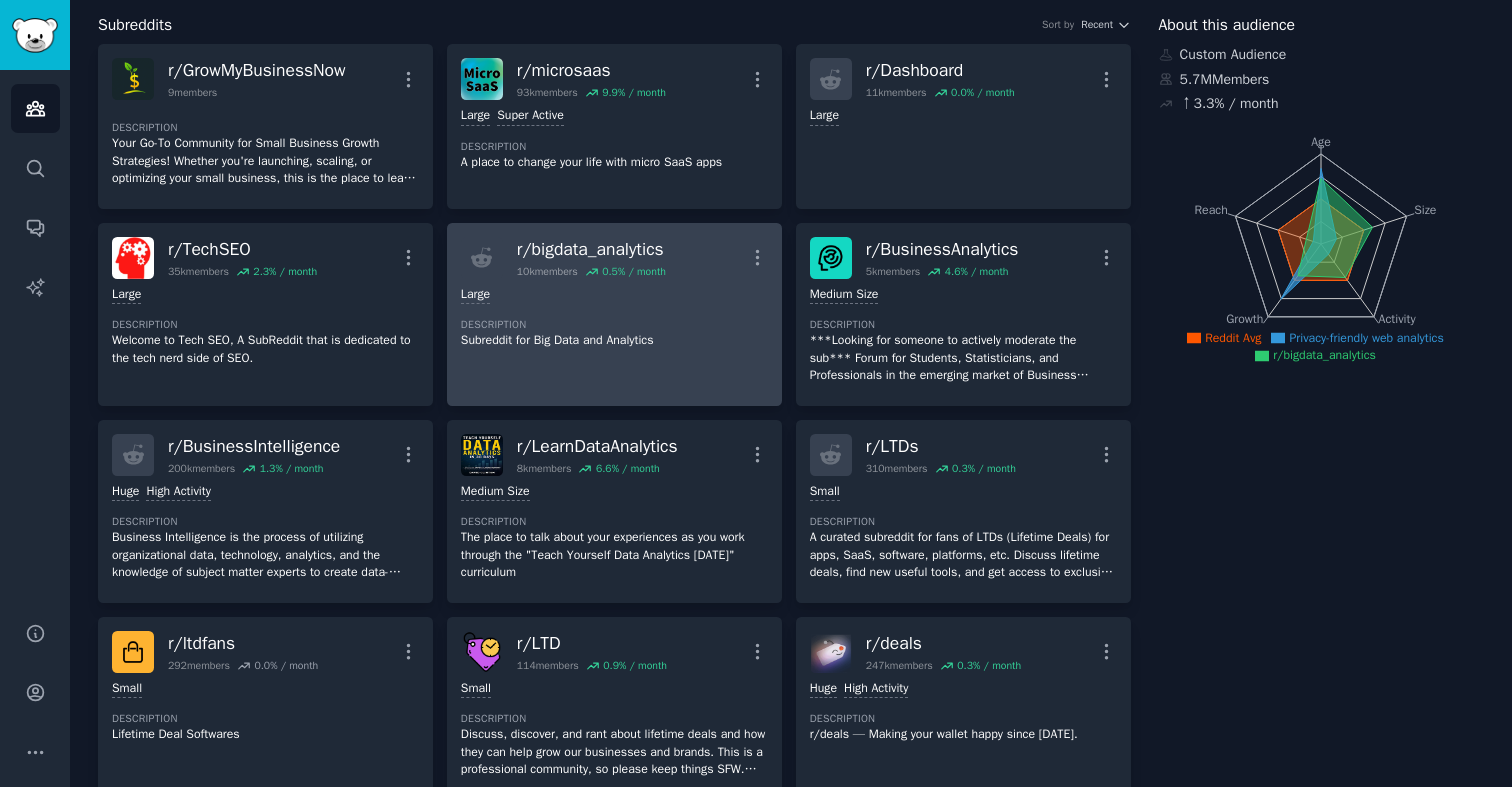 scroll, scrollTop: 103, scrollLeft: 0, axis: vertical 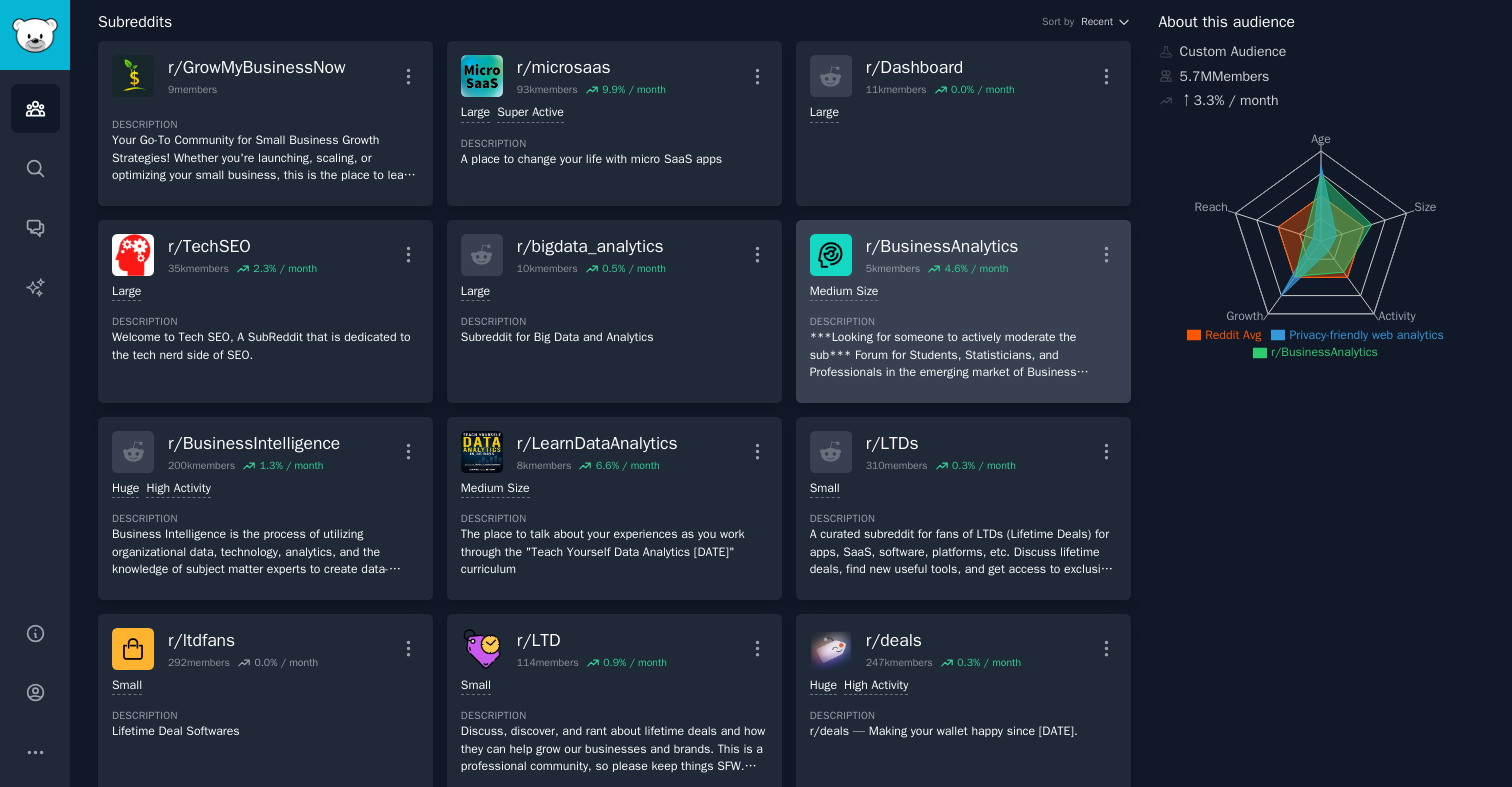 click on "***Looking for someone to actively moderate the sub***
Forum for Students, Statisticians, and Professionals in the emerging market of Business Analytics." at bounding box center [963, 355] 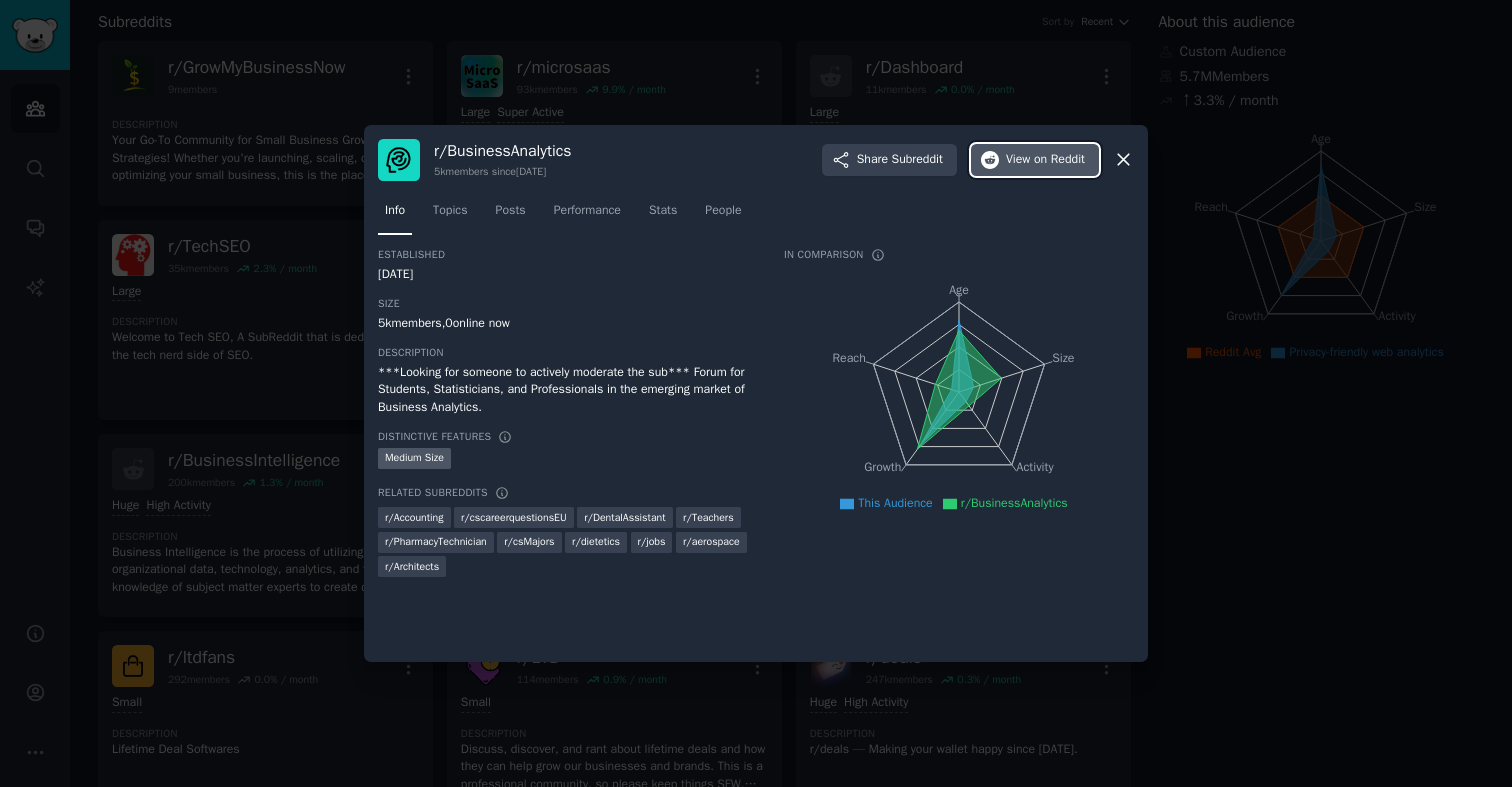 click on "View  on Reddit" at bounding box center (1035, 160) 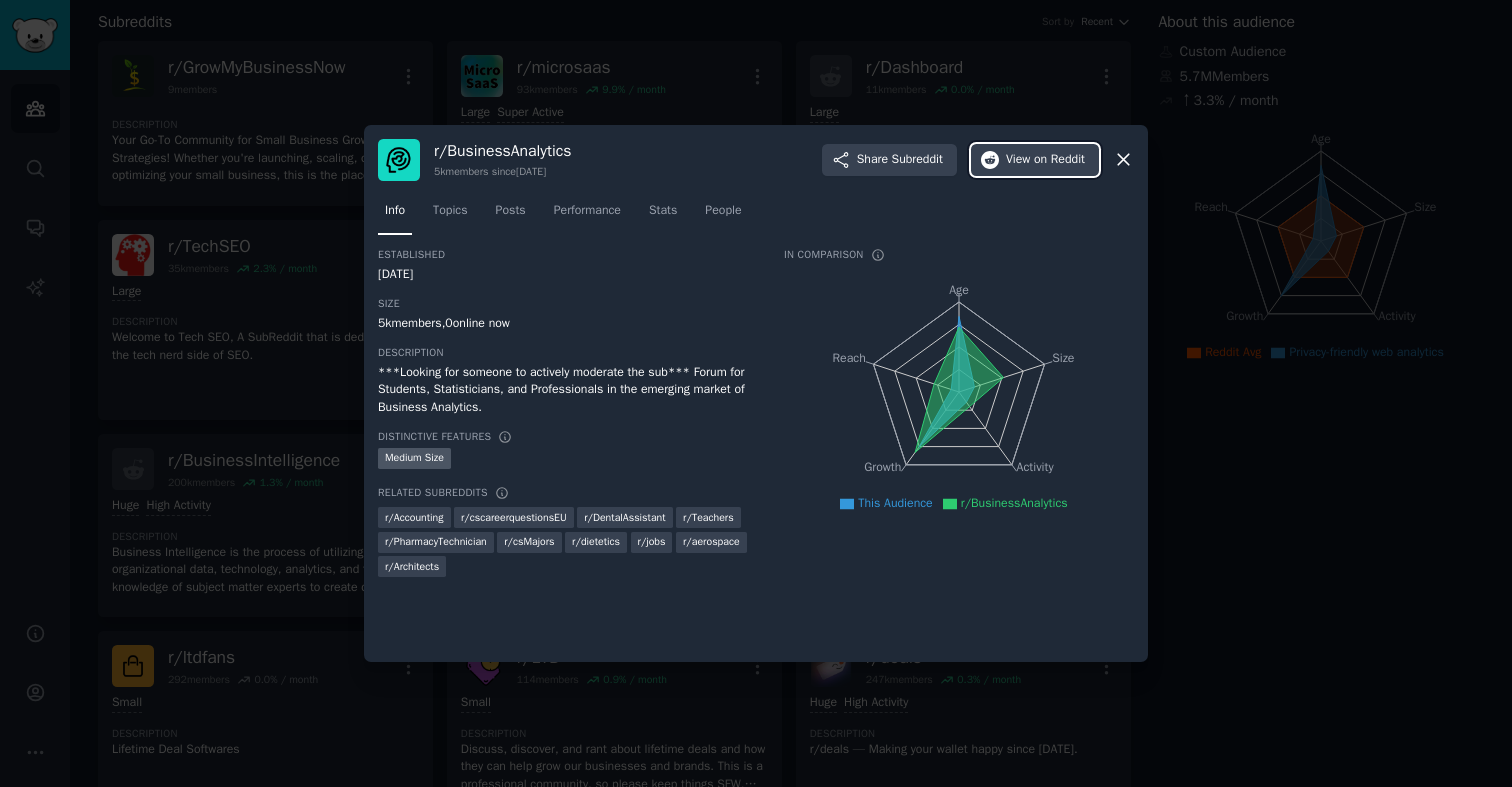 type 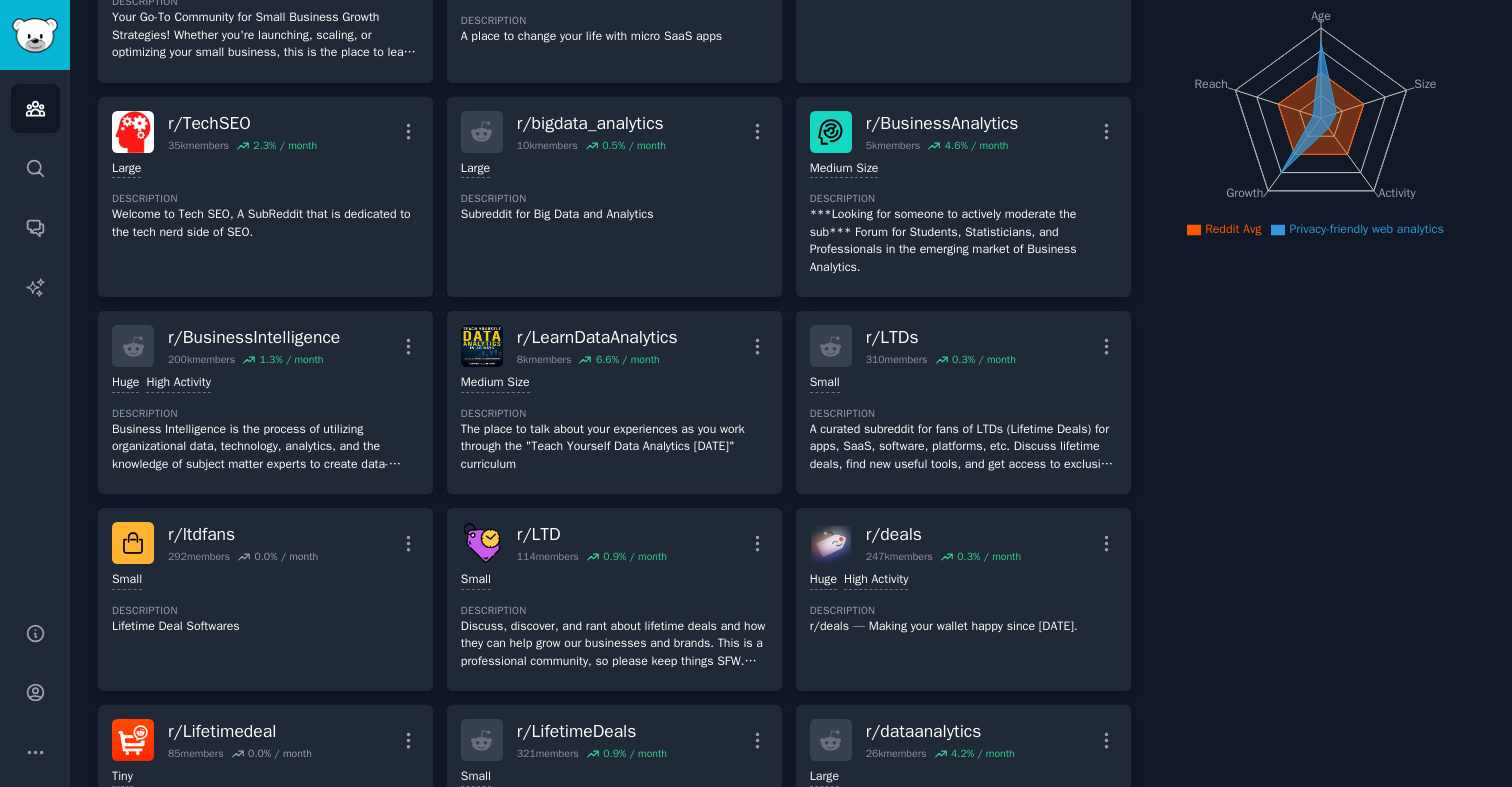 scroll, scrollTop: 263, scrollLeft: 0, axis: vertical 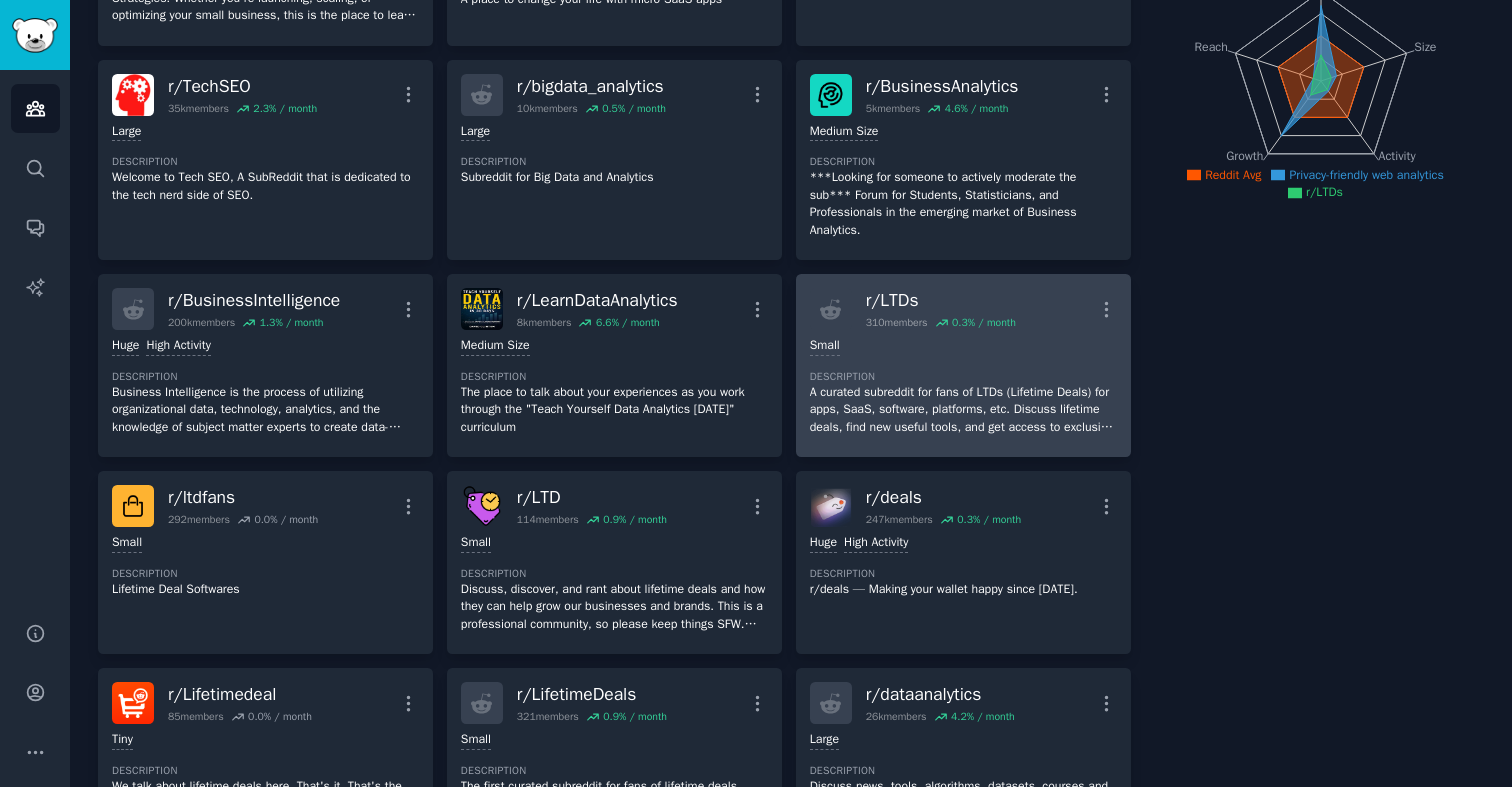 click on "Small Description A curated subreddit for fans of LTDs (Lifetime Deals) for apps, SaaS, software, platforms, etc. Discuss lifetime deals, find new useful tools, and get access to exclusive deals. *If you wish to offer your own deal, please message the r/LTDs moderators for more information." at bounding box center (963, 386) 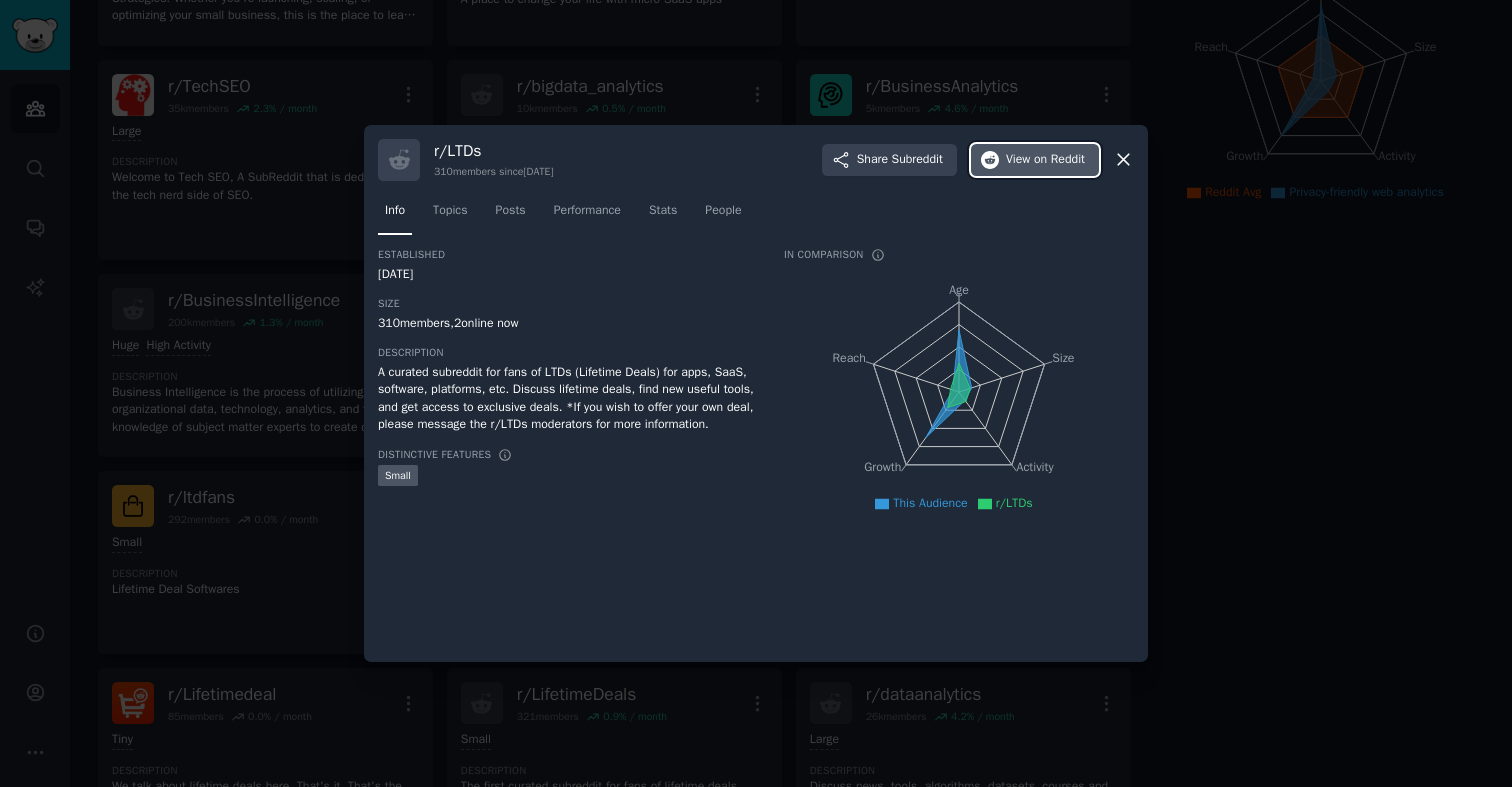 click on "on Reddit" at bounding box center [1059, 160] 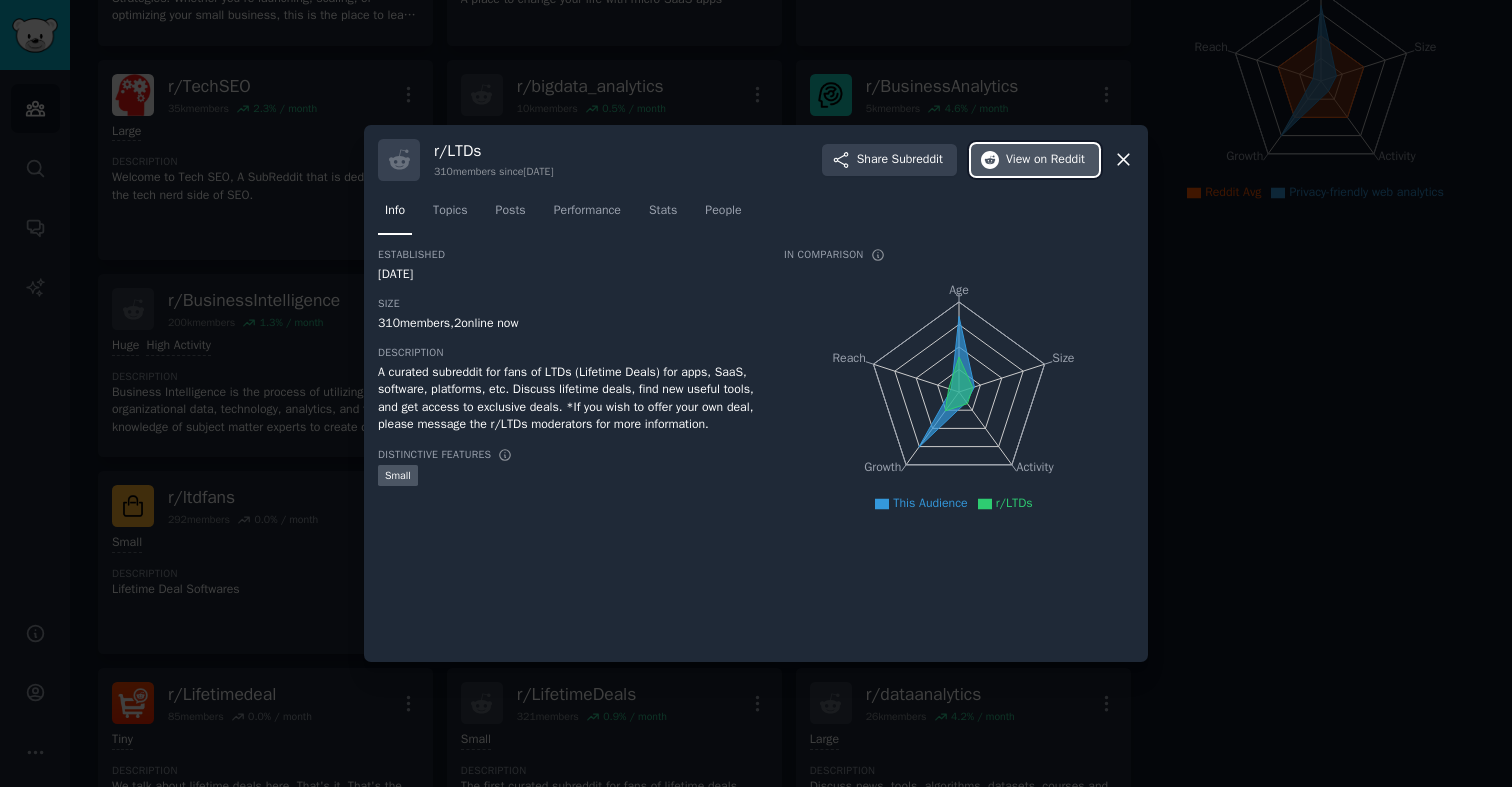 type 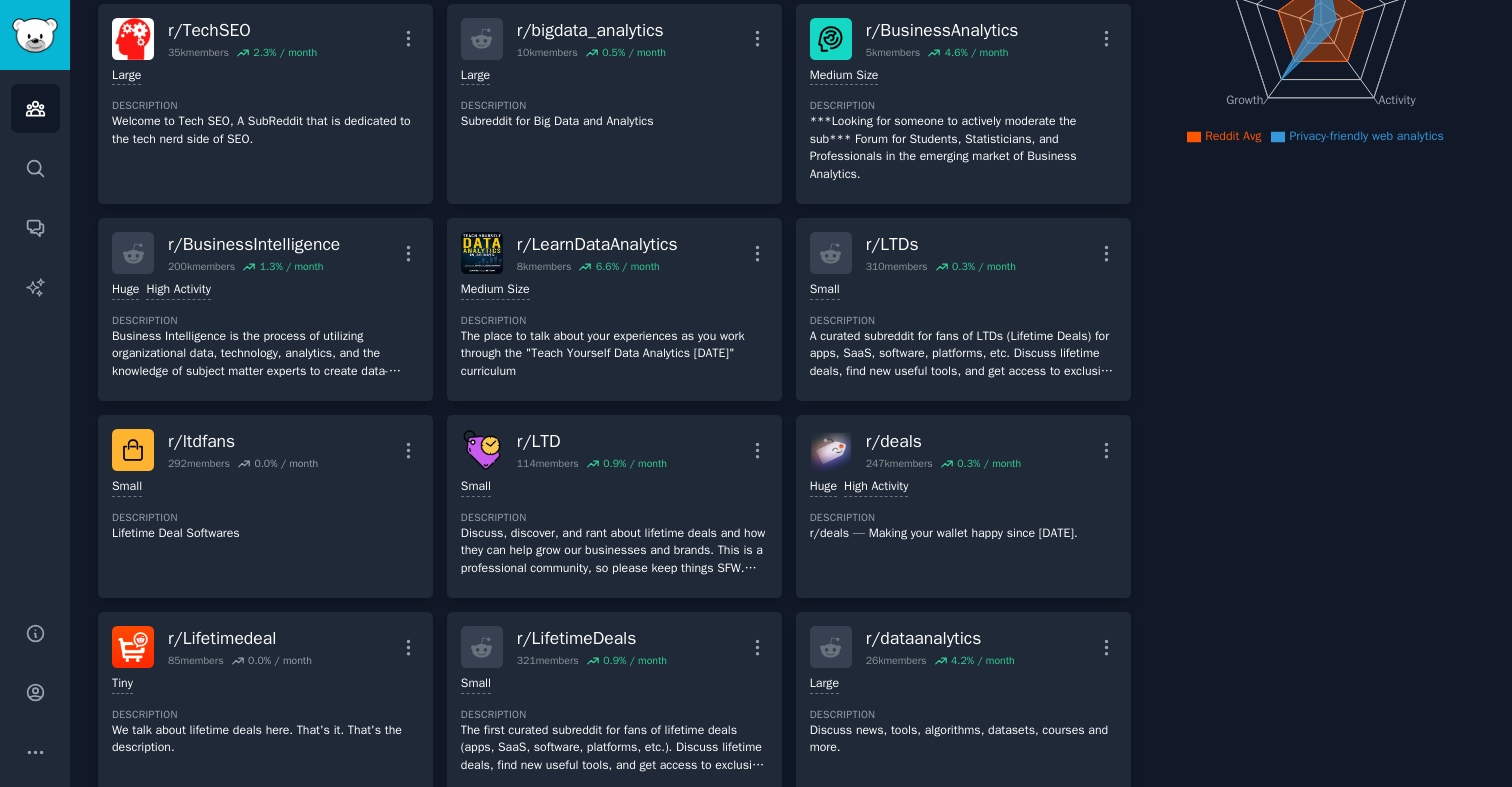 scroll, scrollTop: 324, scrollLeft: 0, axis: vertical 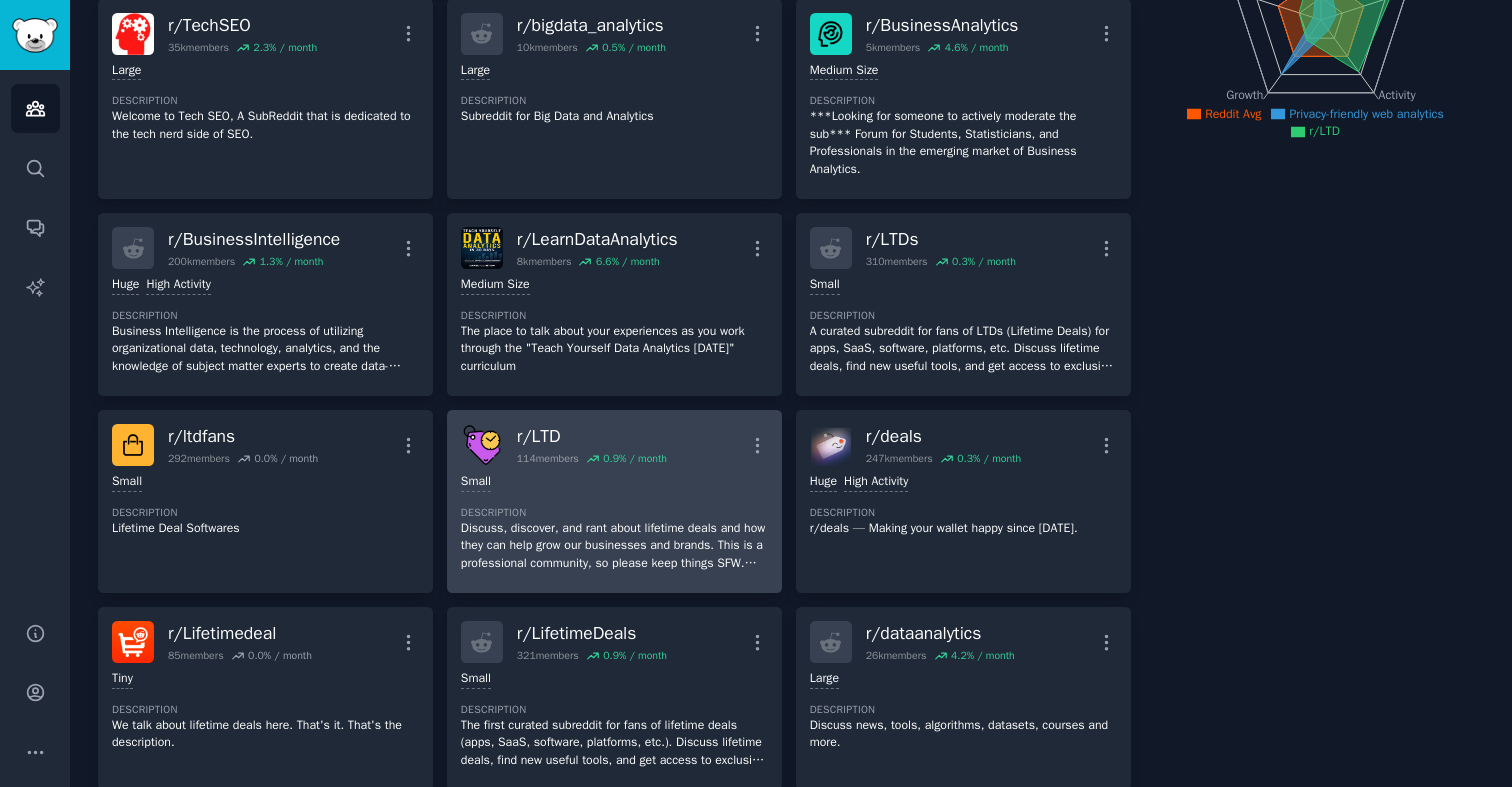 click on "Small Description Discuss, discover, and rant about lifetime deals and how they can help grow our businesses and brands.
This is a professional community, so please keep things SFW.
Keep in mind that we are setting things up, so things may be a little chaotic at first -- please feel free to MOD message comments and suggestions." at bounding box center [614, 522] 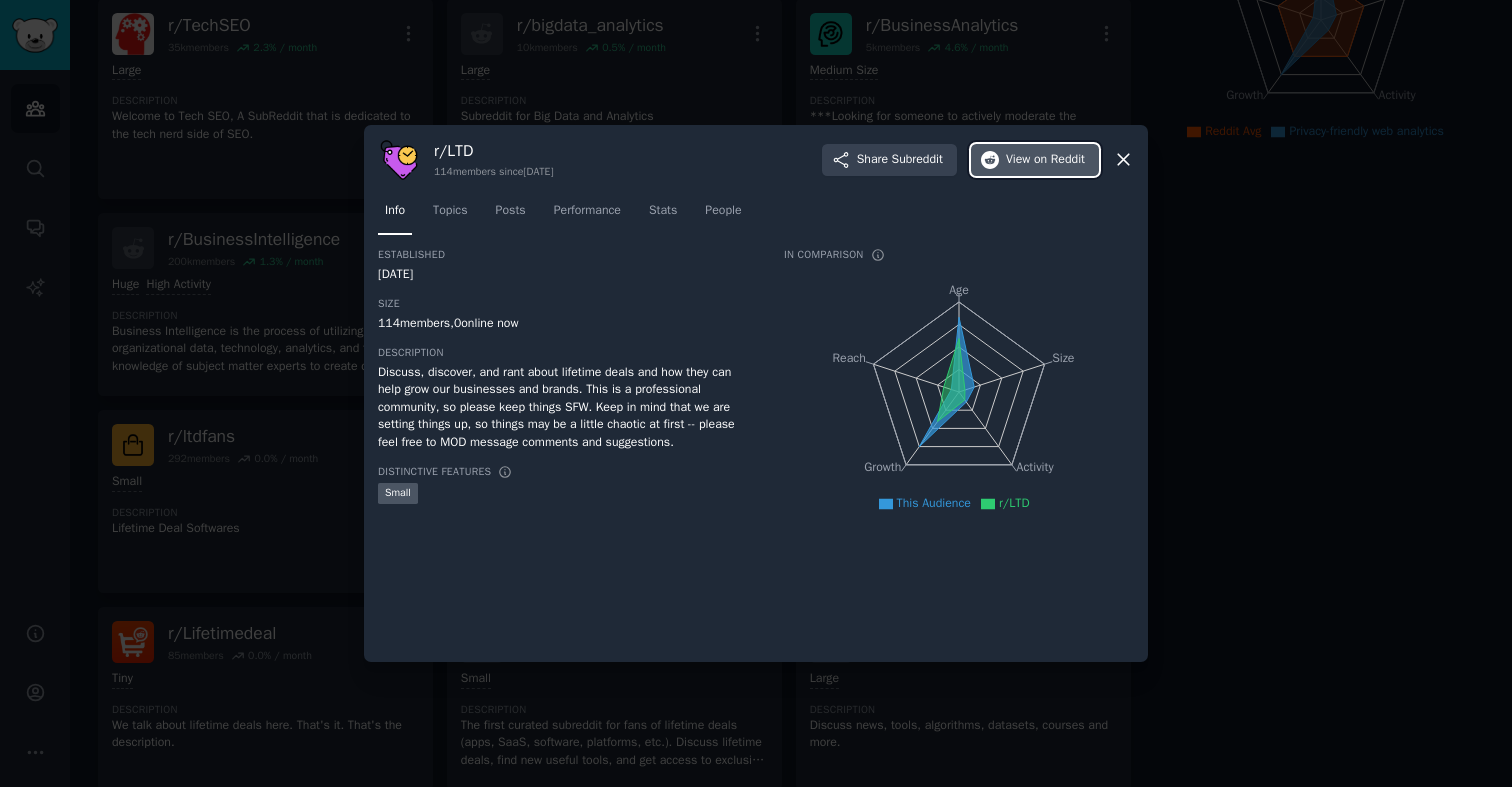 click on "on Reddit" at bounding box center (1059, 160) 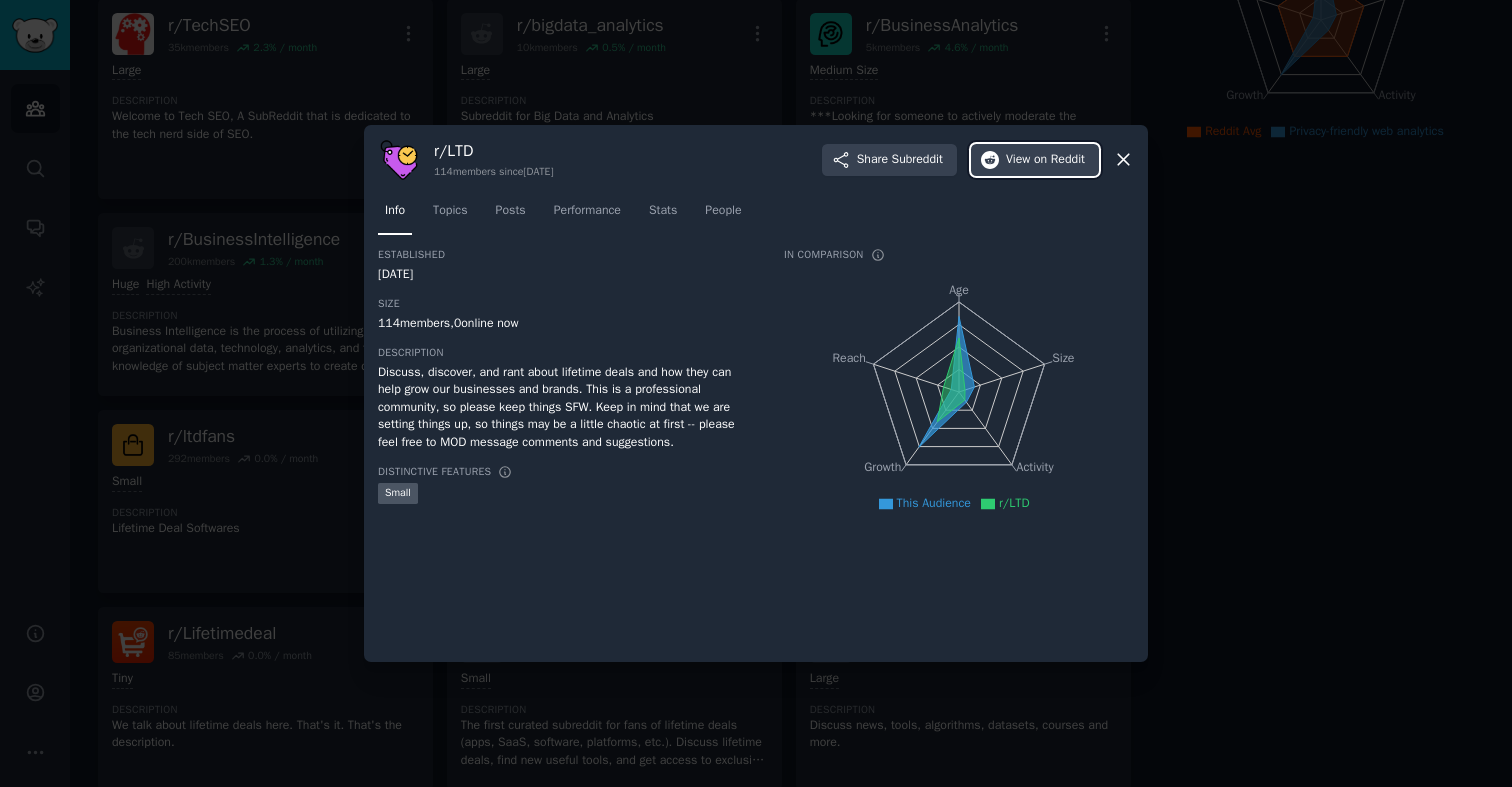 type 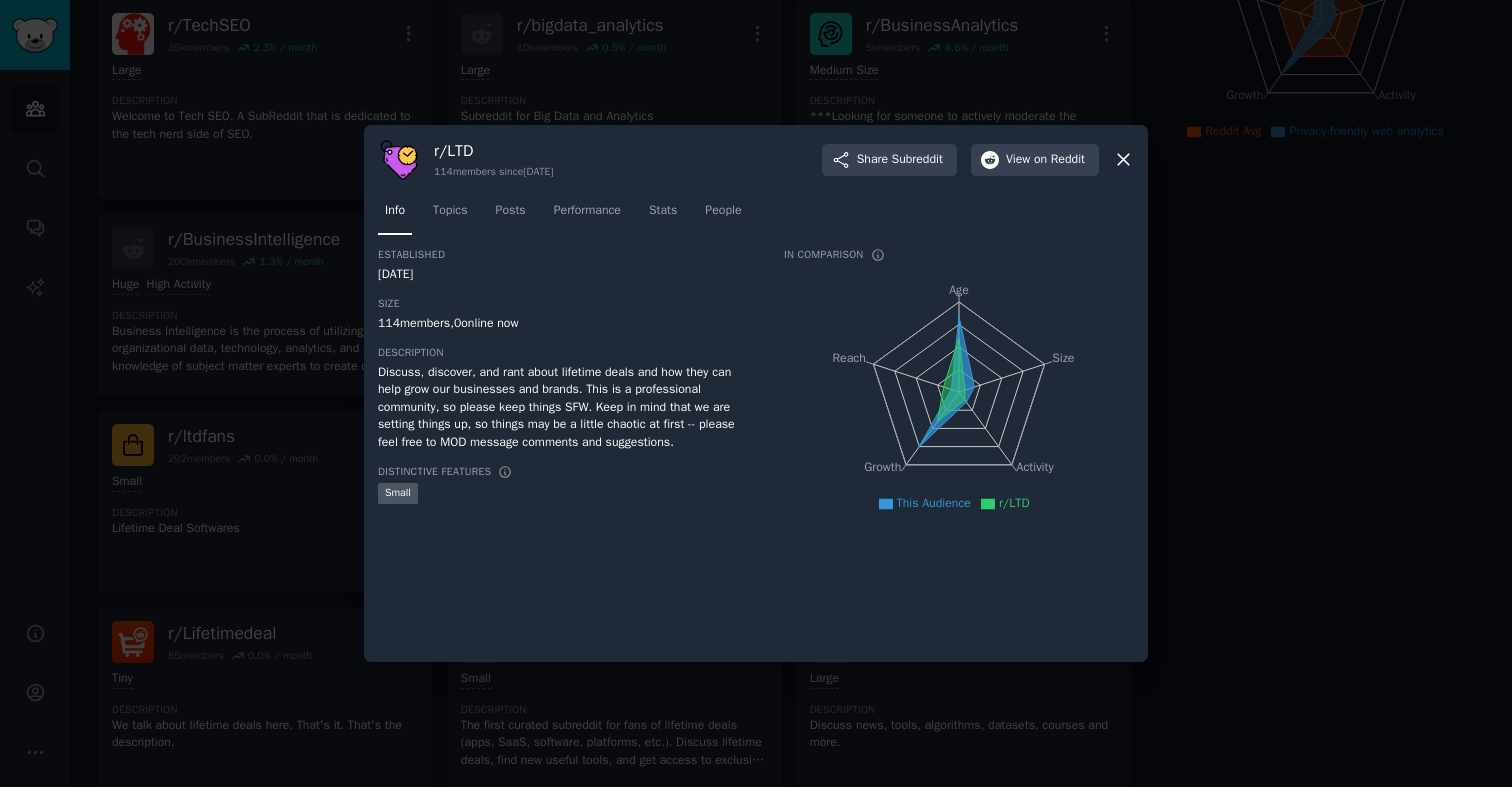 click at bounding box center [756, 393] 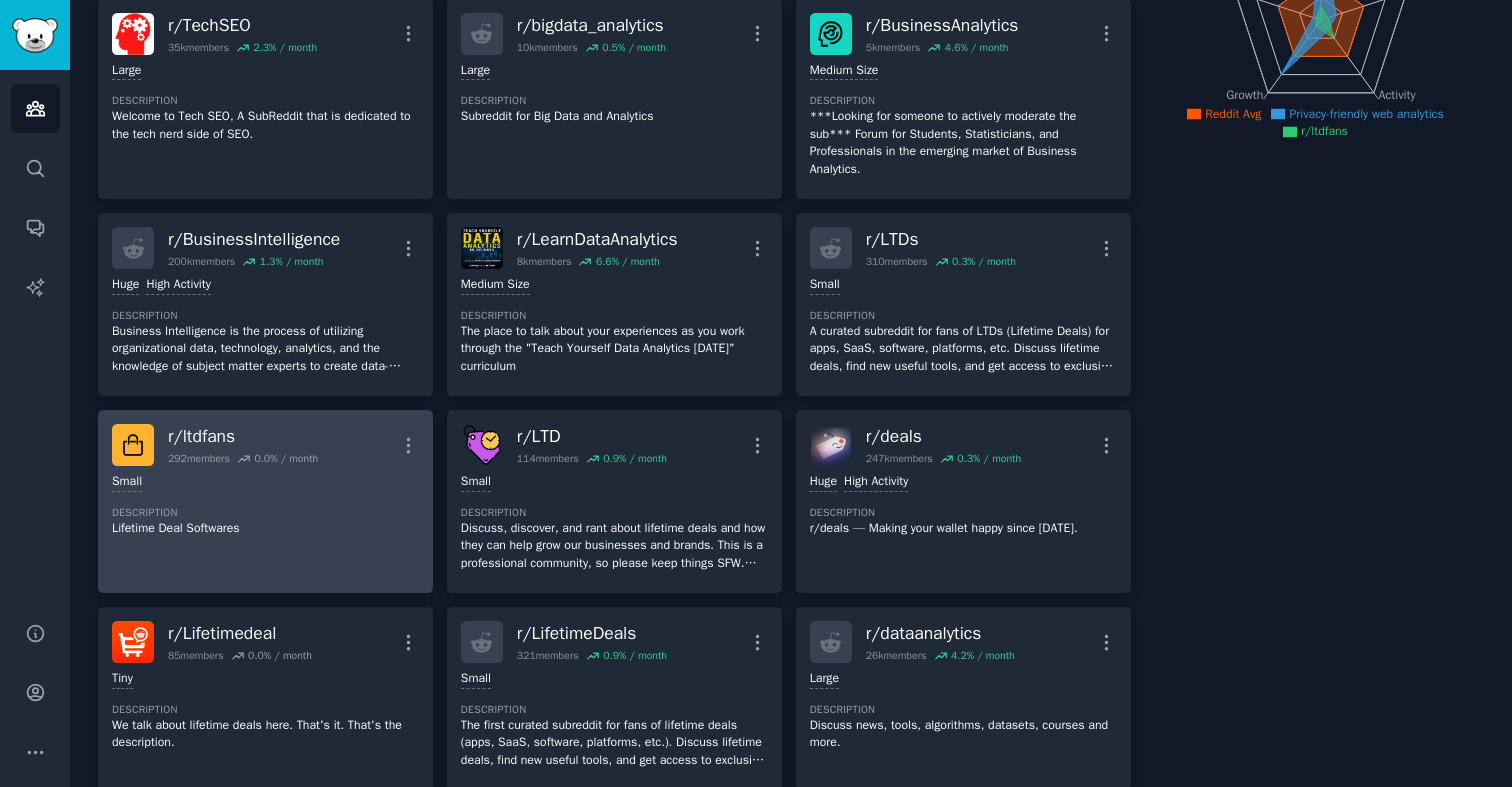 click on "Description" at bounding box center (265, 513) 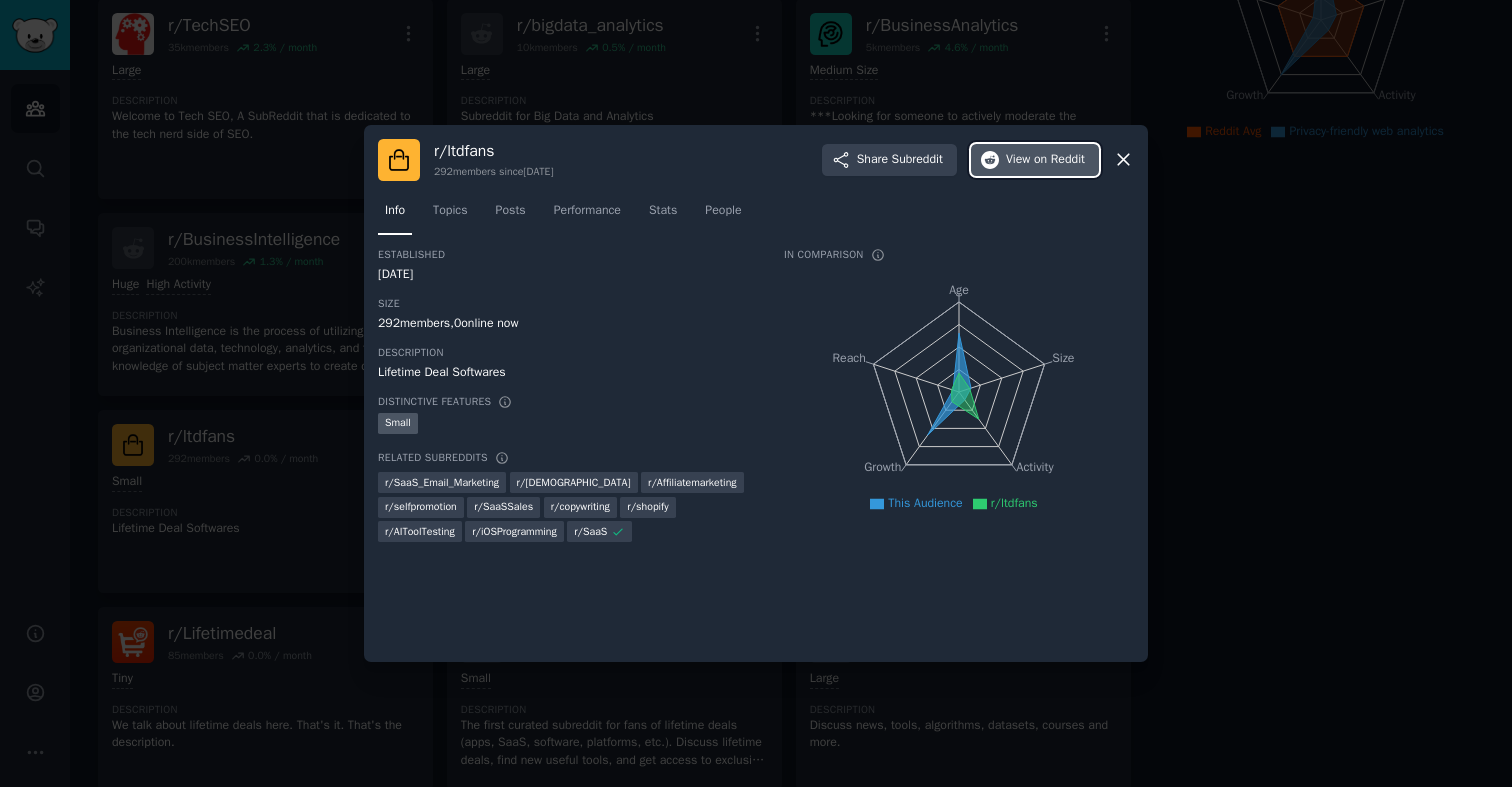 click on "View  on Reddit" at bounding box center [1045, 160] 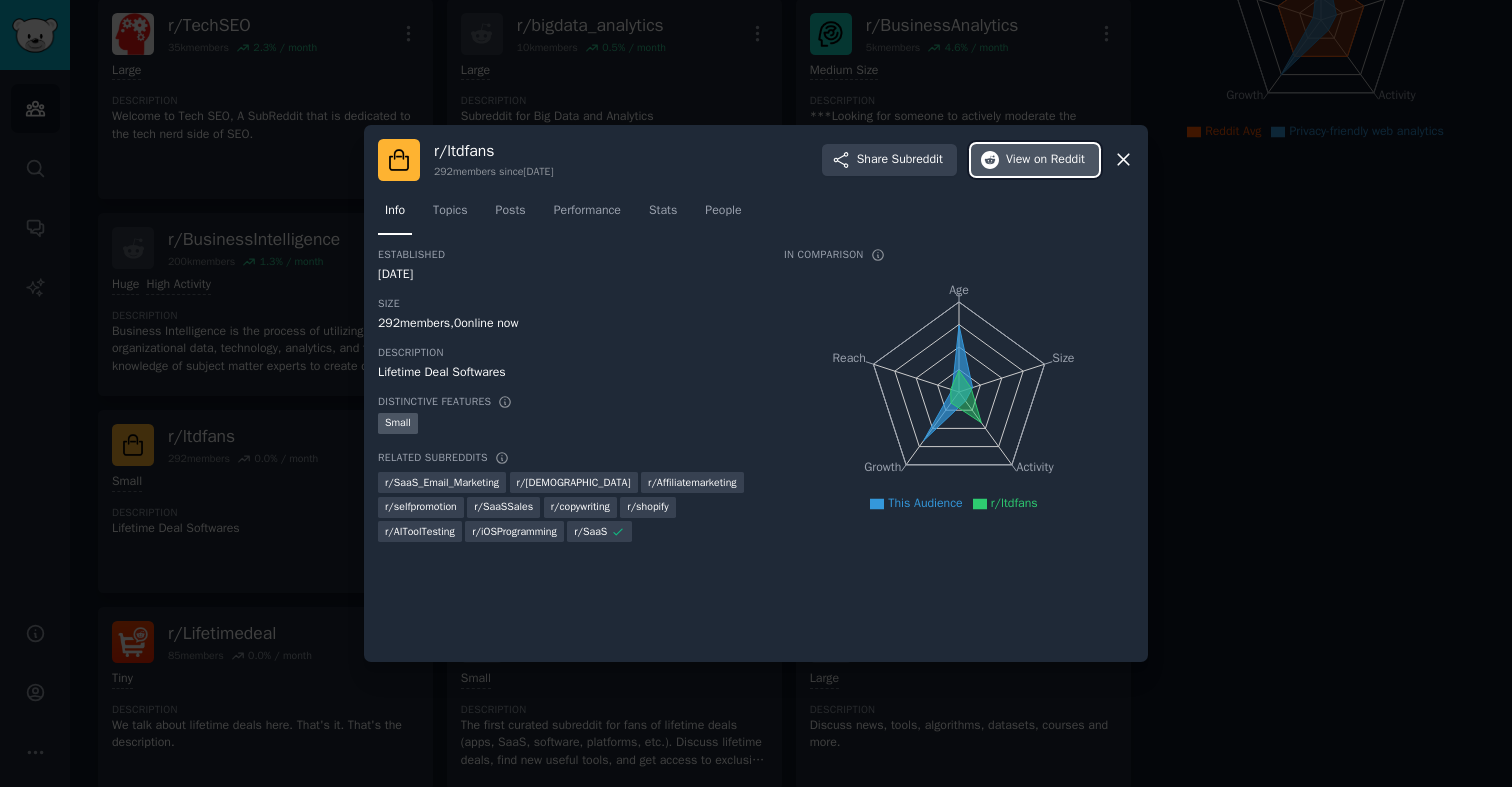 type 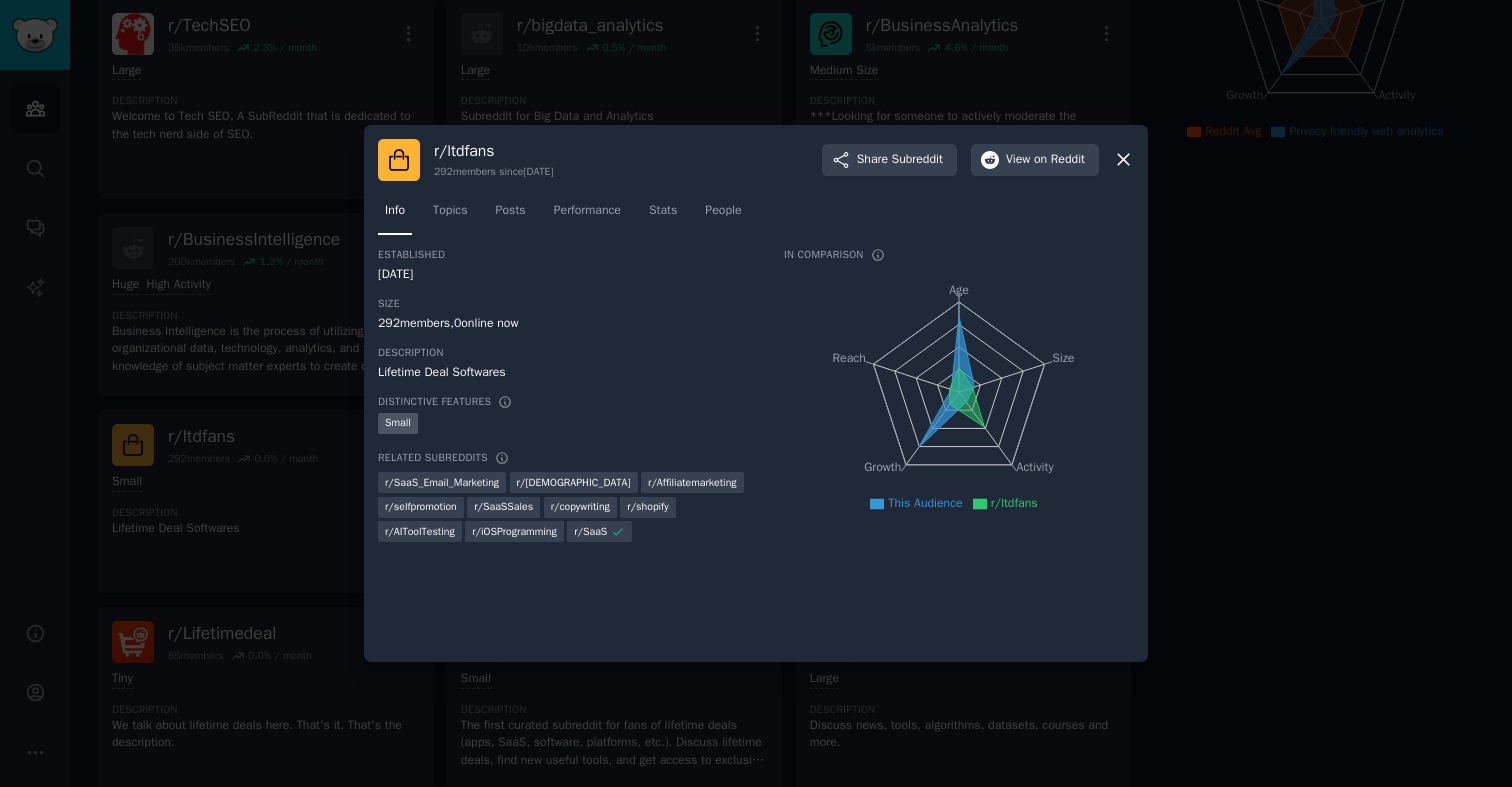 click at bounding box center [756, 393] 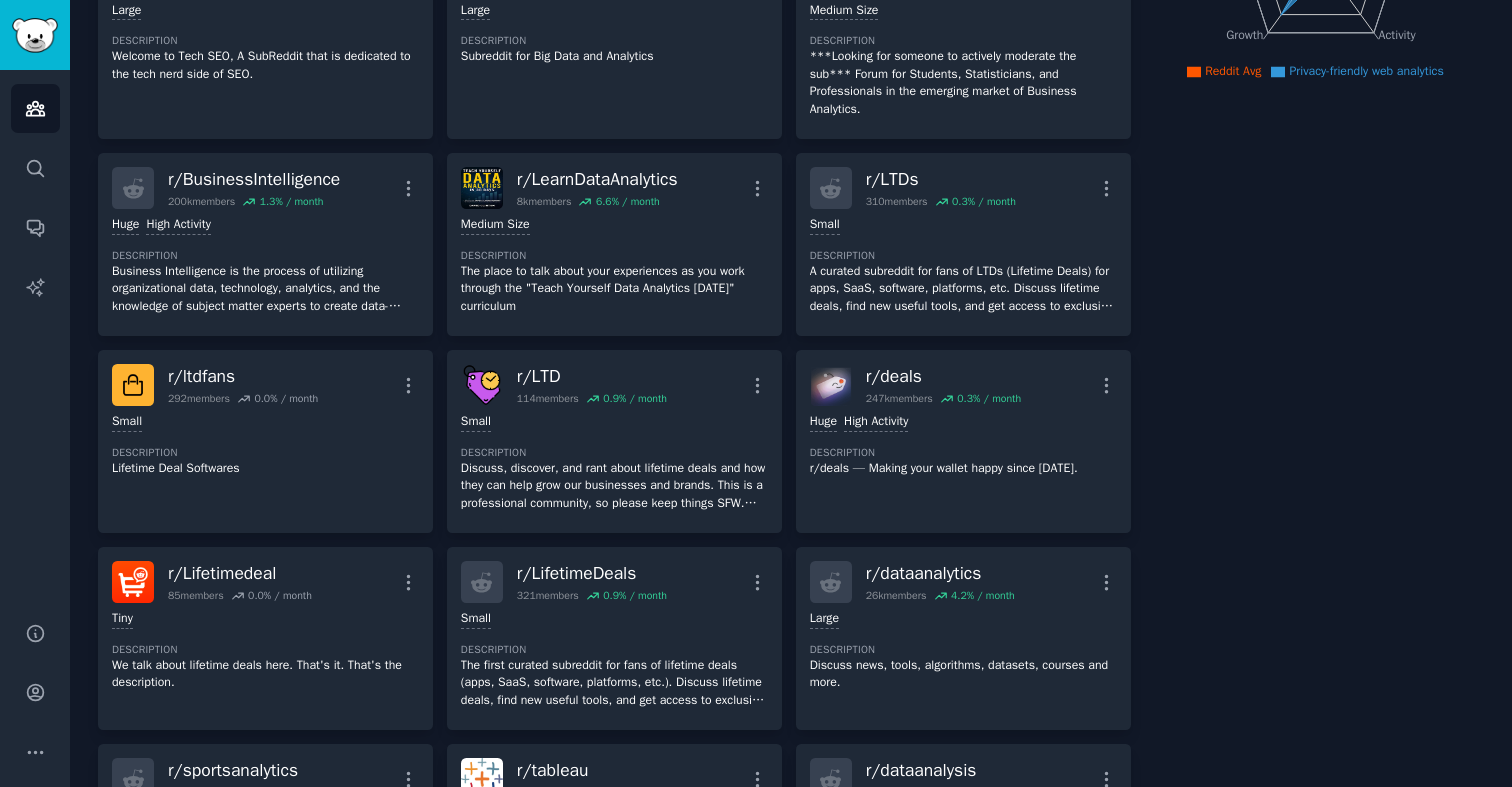 scroll, scrollTop: 430, scrollLeft: 0, axis: vertical 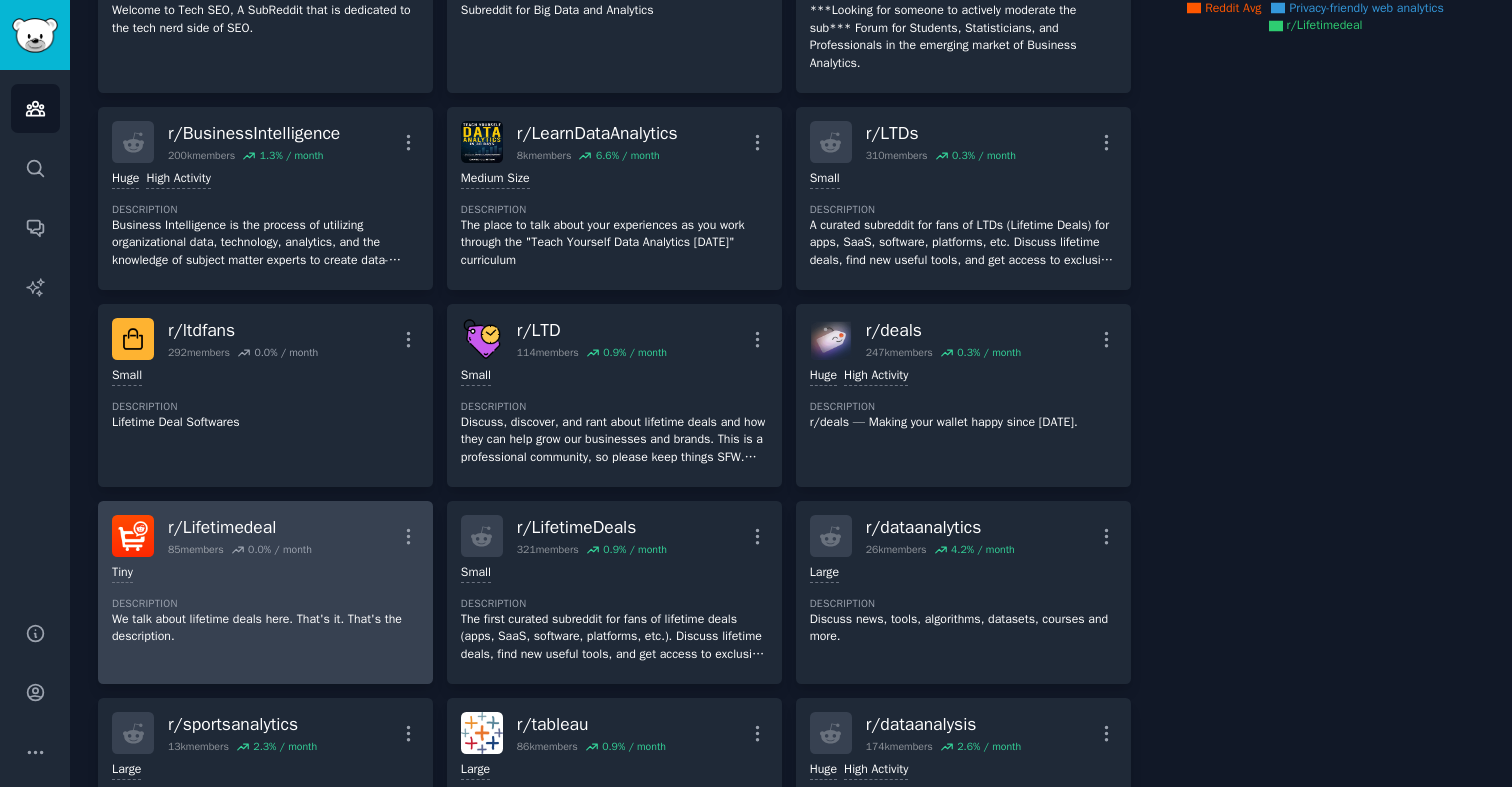 click on "Tiny Description We talk about lifetime deals here. That's it. That's the description." at bounding box center (265, 605) 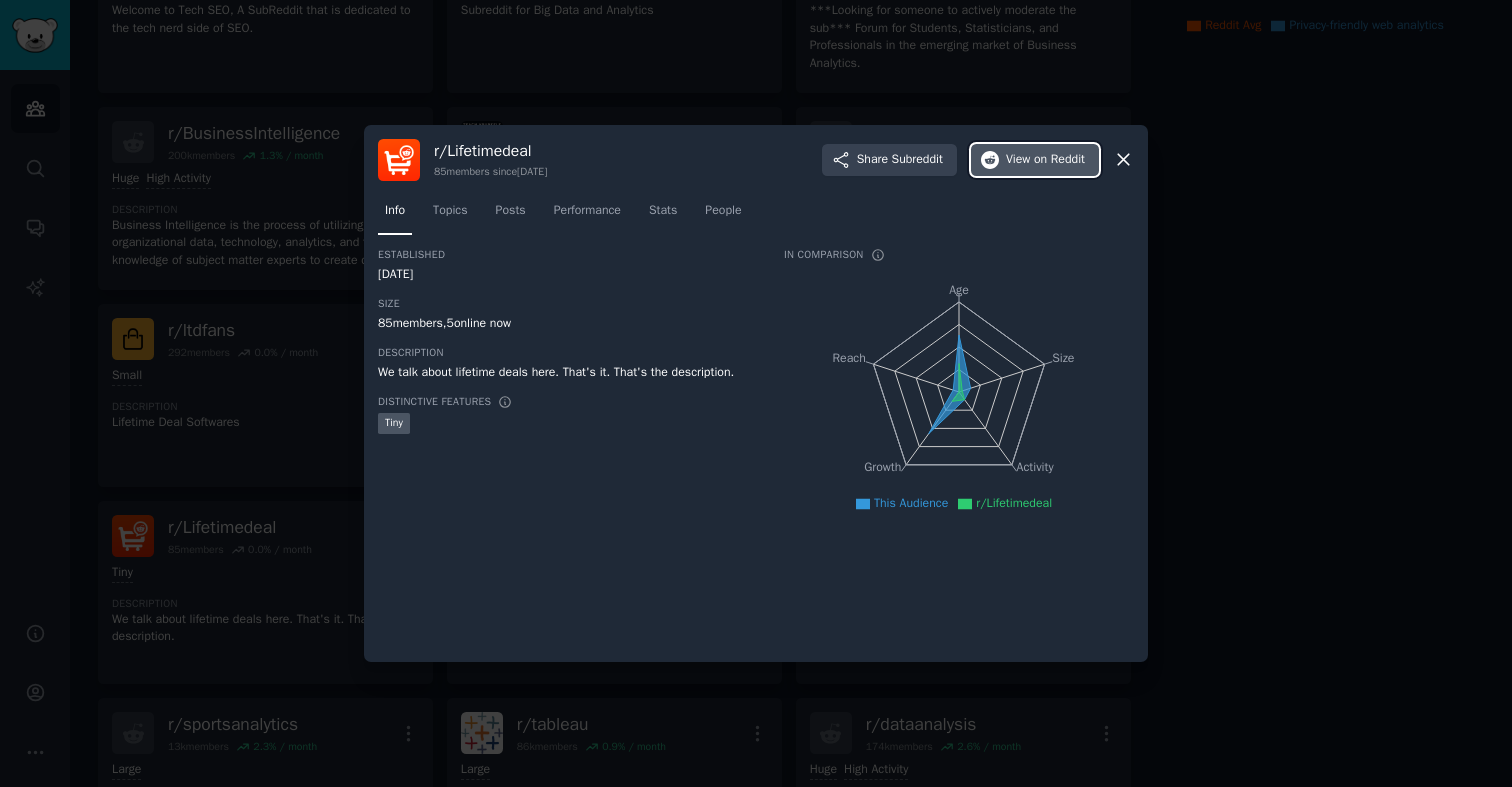 click on "View  on Reddit" at bounding box center [1045, 160] 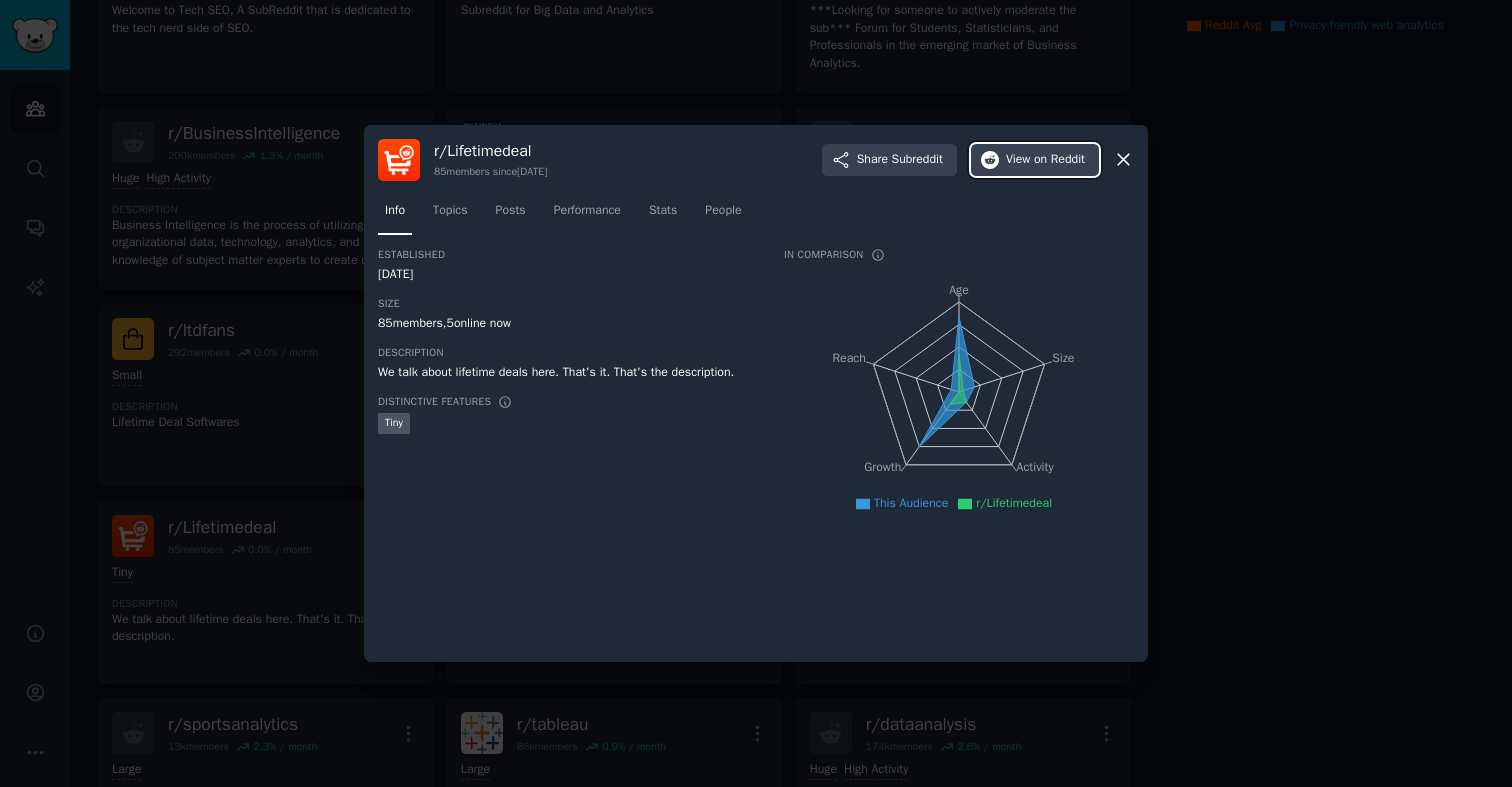 type 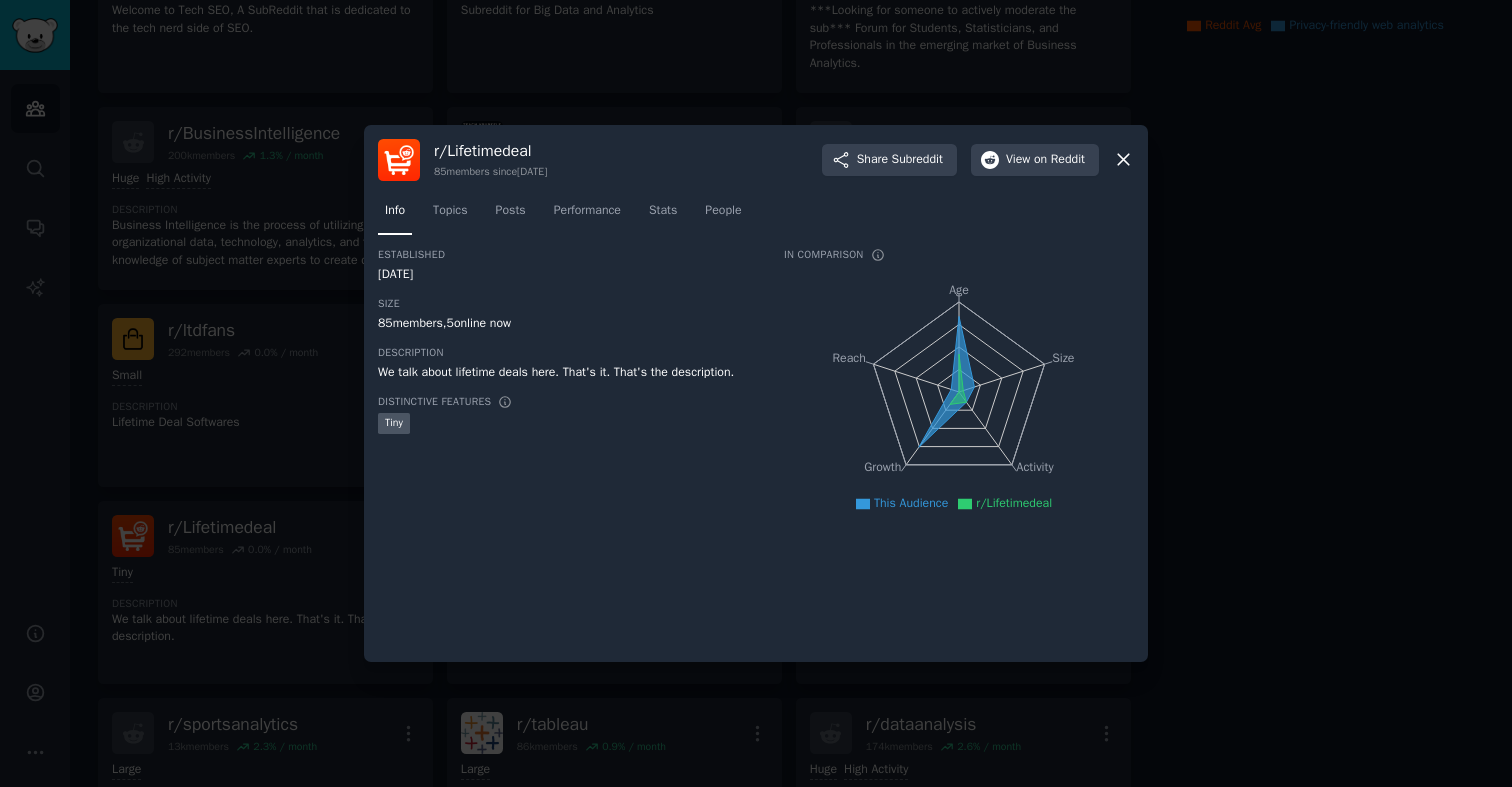 click at bounding box center [756, 393] 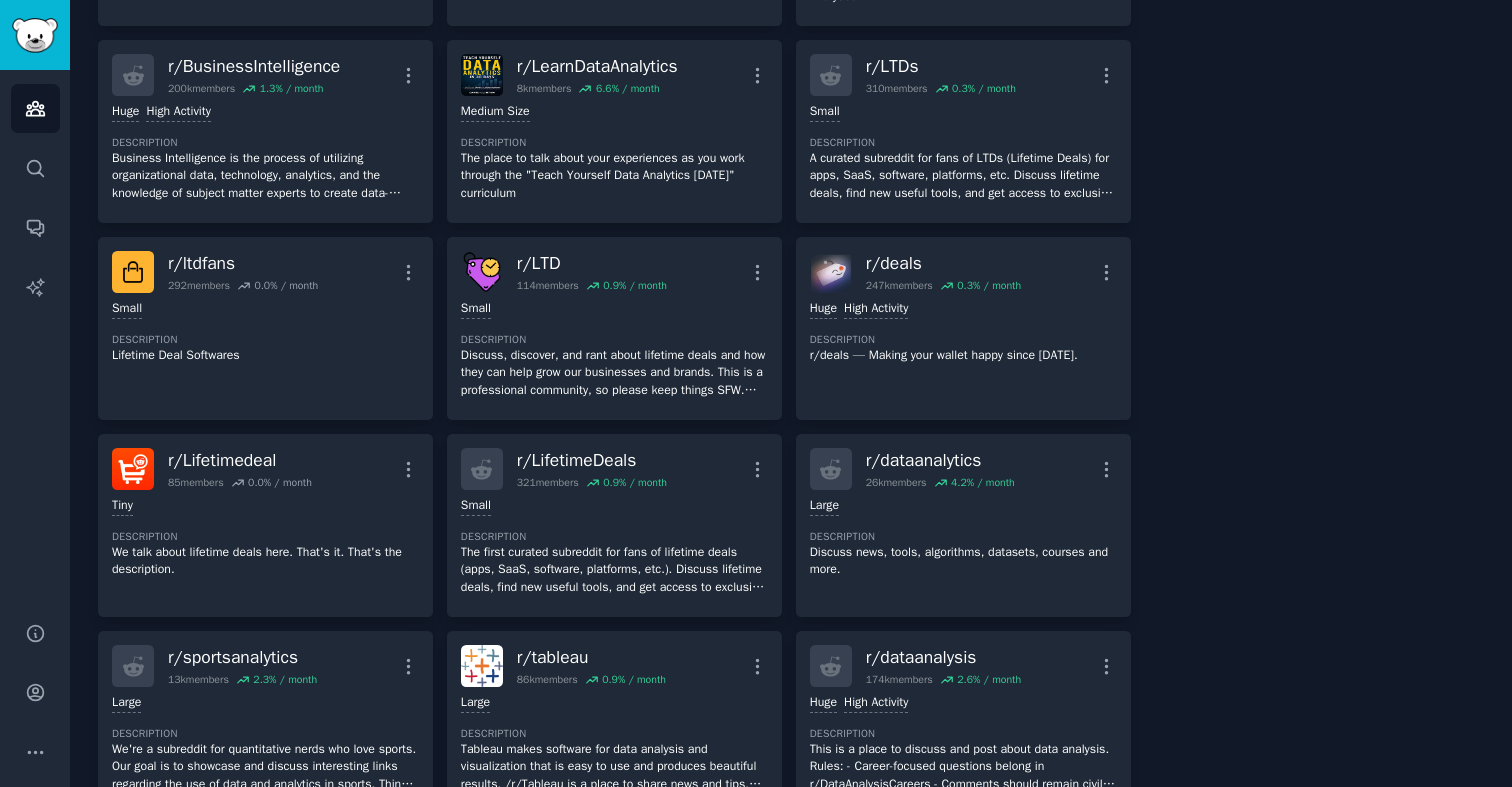 scroll, scrollTop: 538, scrollLeft: 0, axis: vertical 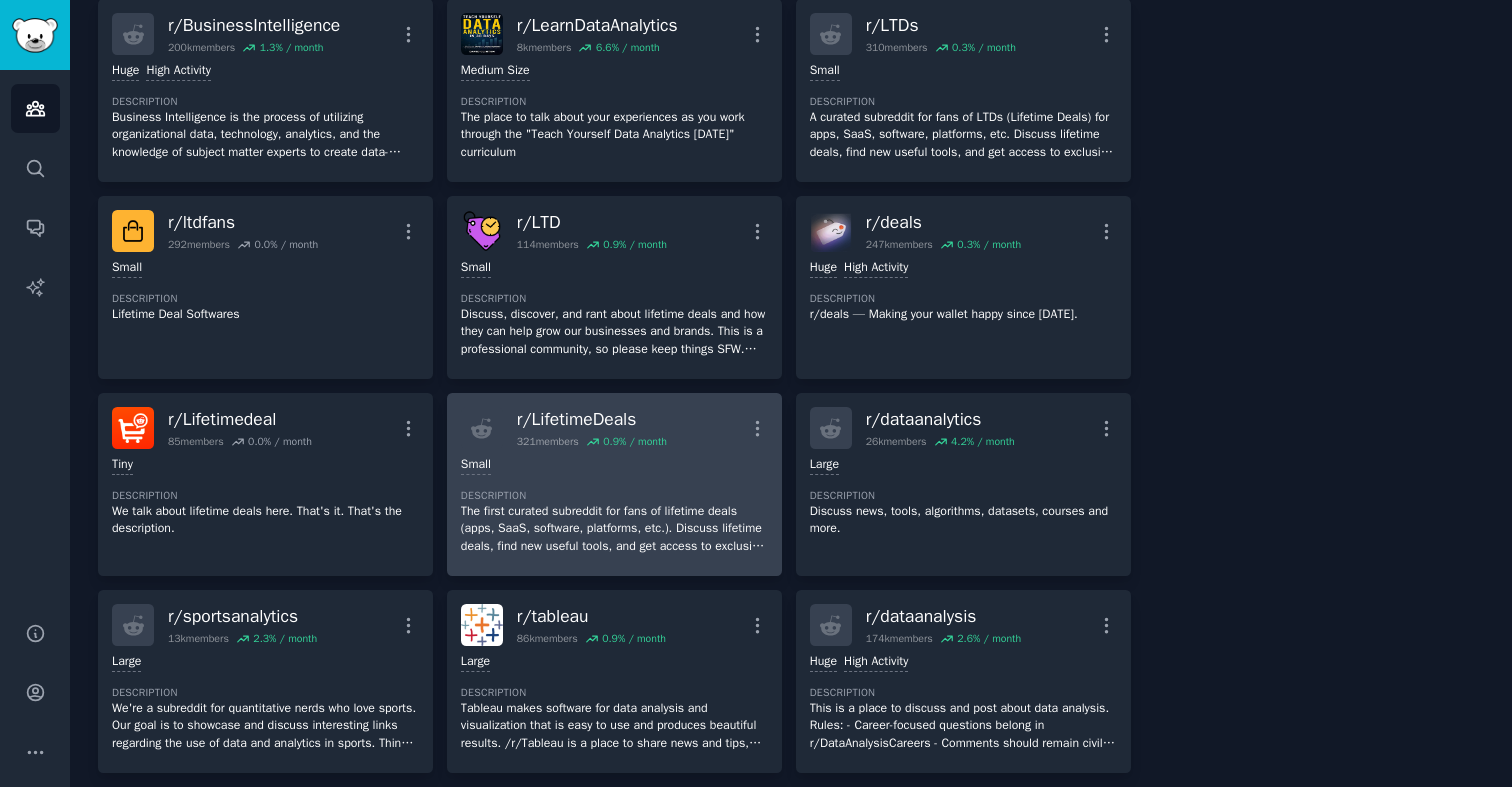 click on "The first curated subreddit for fans of lifetime deals (apps, SaaS, software, platforms, etc.). Discuss lifetime deals, find new useful tools, and get access to exclusive deals.
Please keep the conversation polite, and no SPAM or affiliate links.
Admins may post affiliate links that help support this group.
*If you wish to offer your own deal, please message the r/LifetimeDeals moderators for more information." at bounding box center [614, 529] 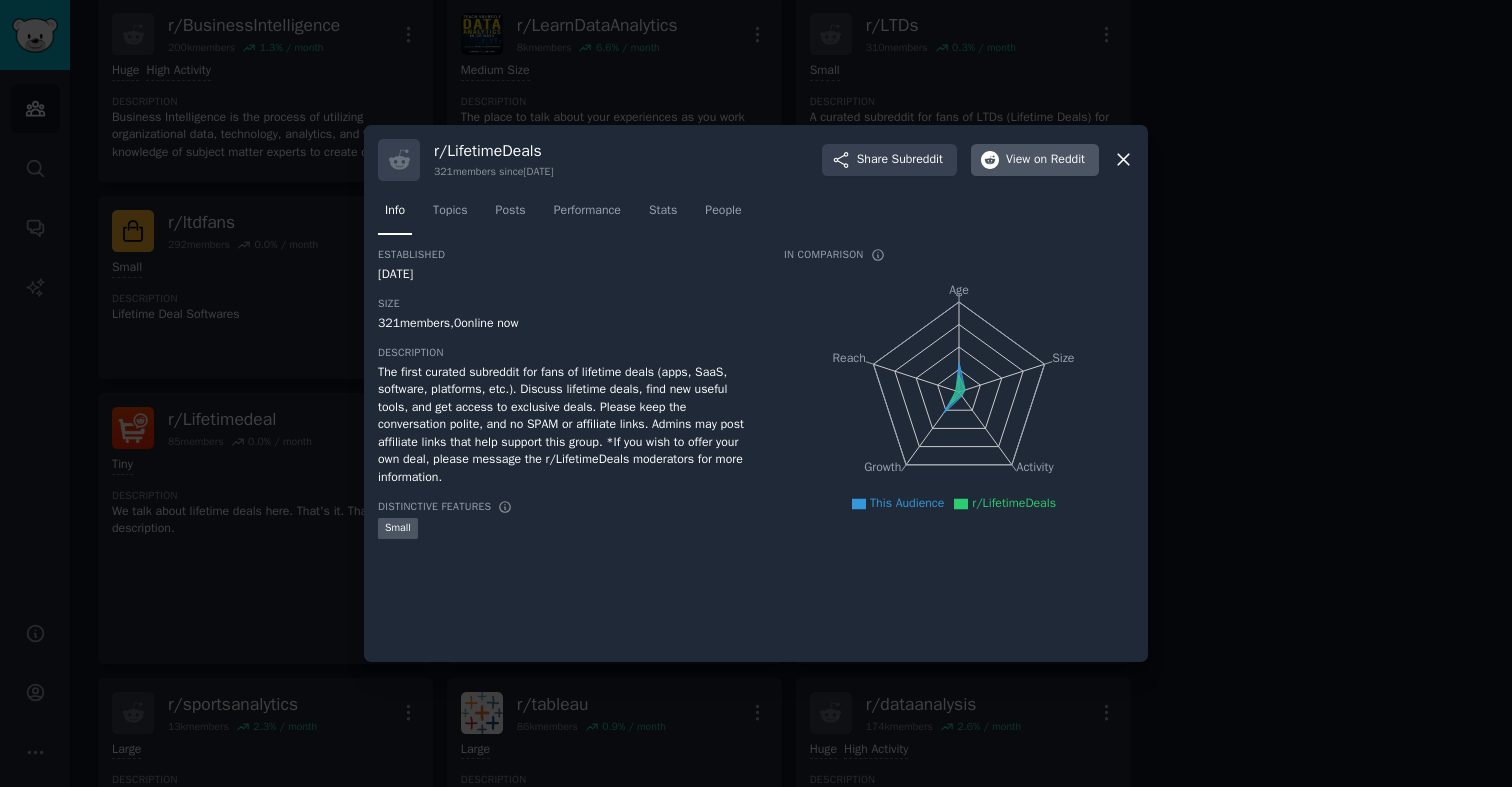 type 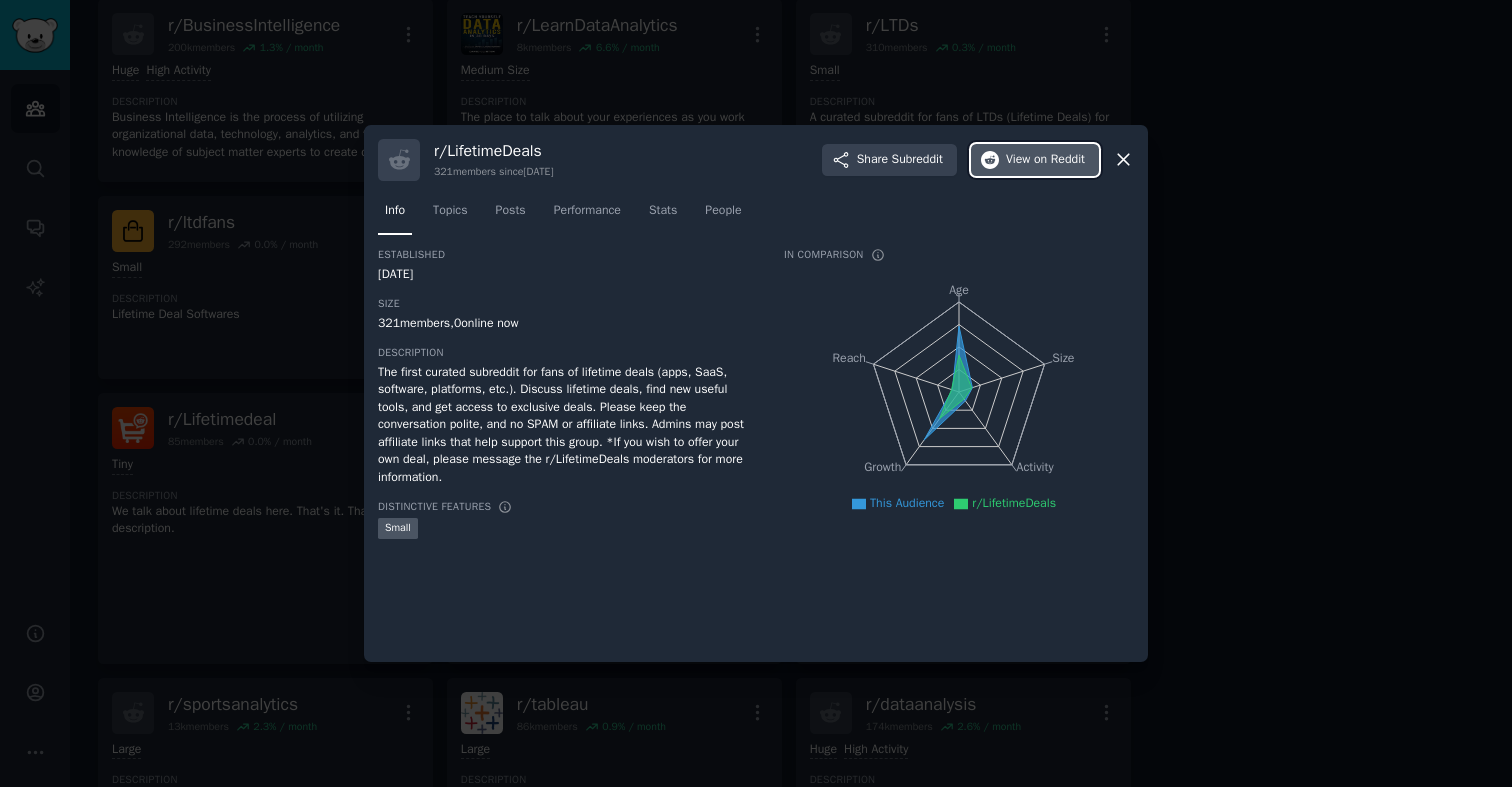 click on "View  on Reddit" at bounding box center (1045, 160) 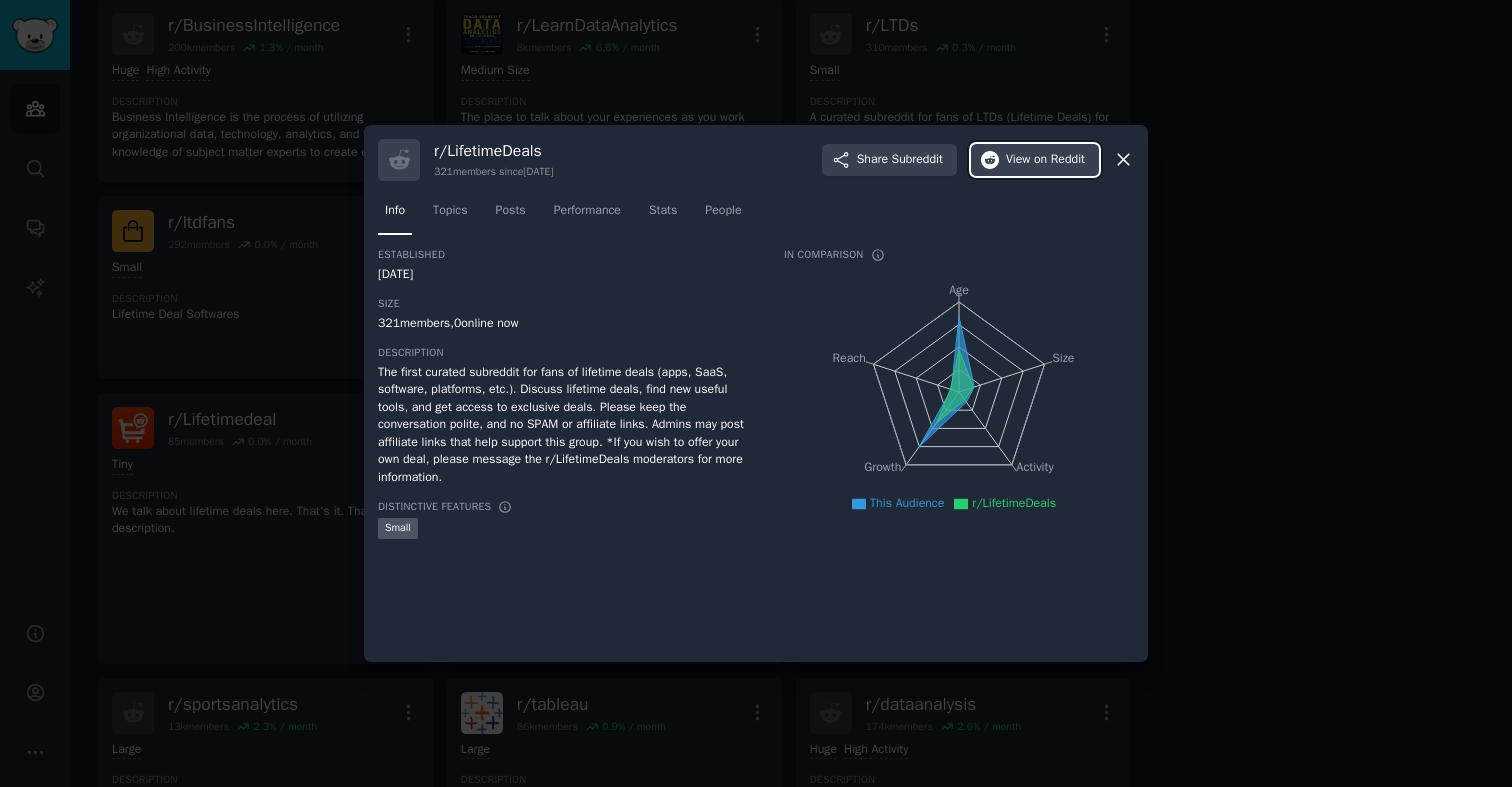type 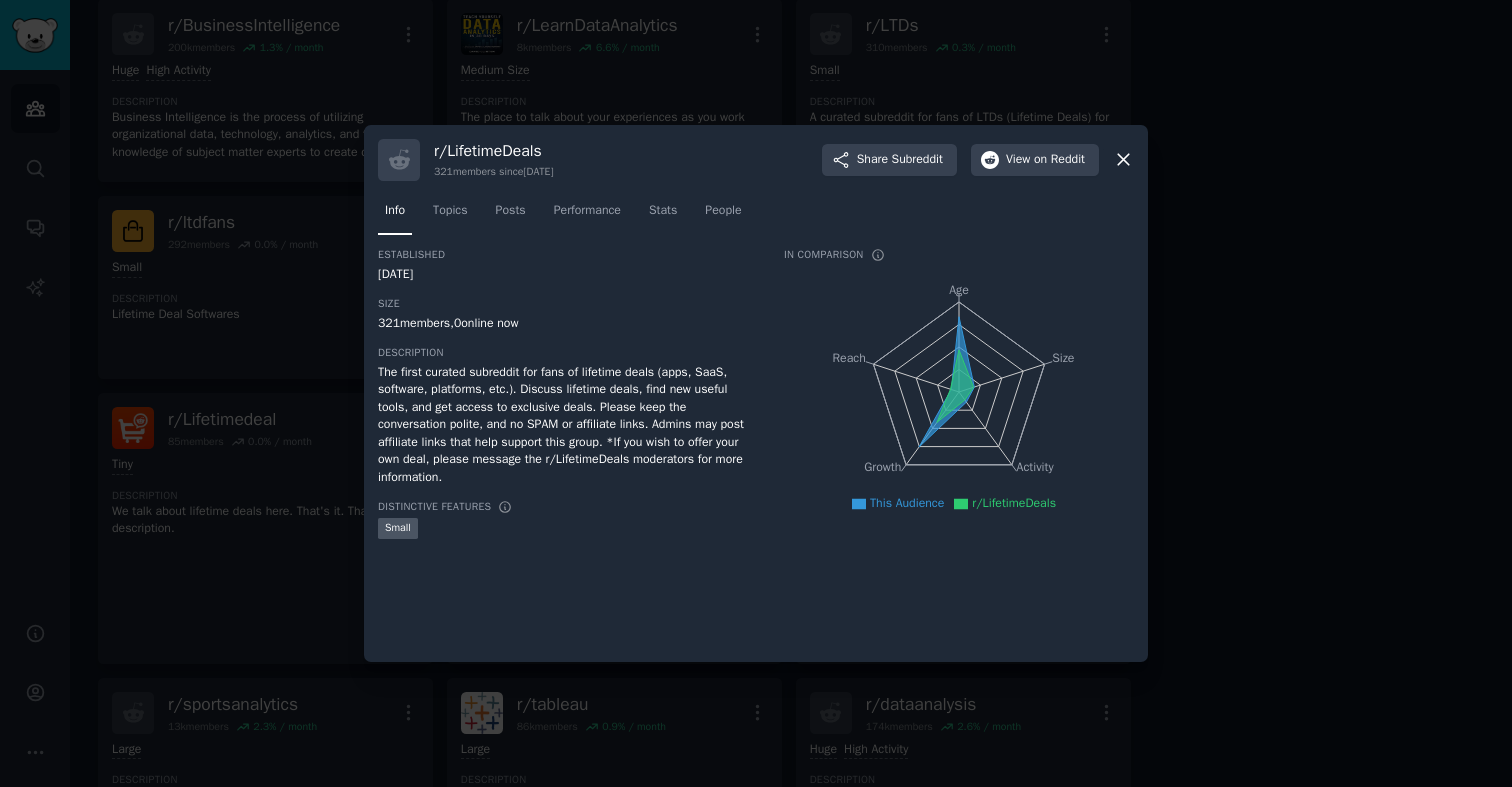 click at bounding box center (756, 393) 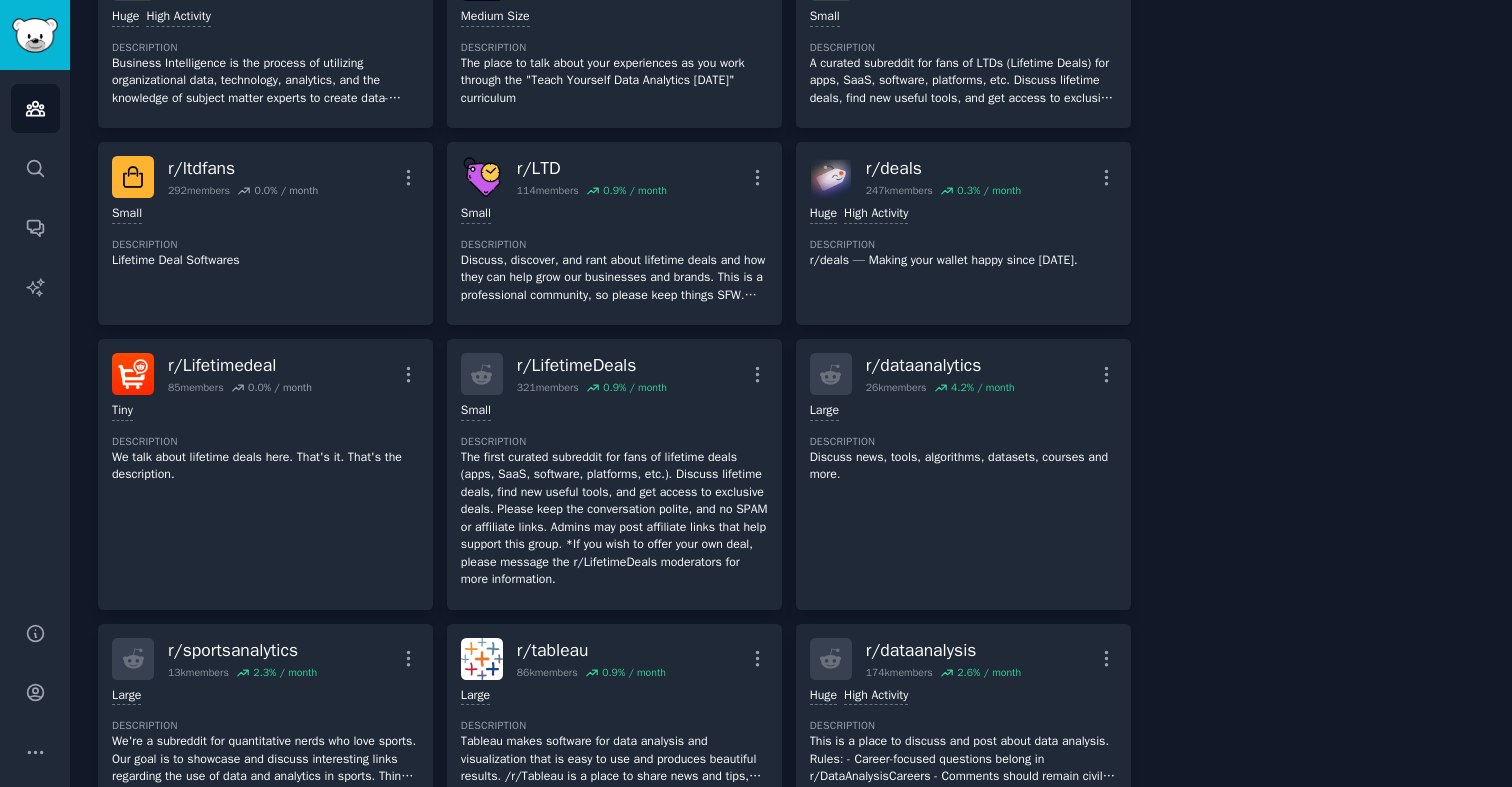 scroll, scrollTop: 595, scrollLeft: 0, axis: vertical 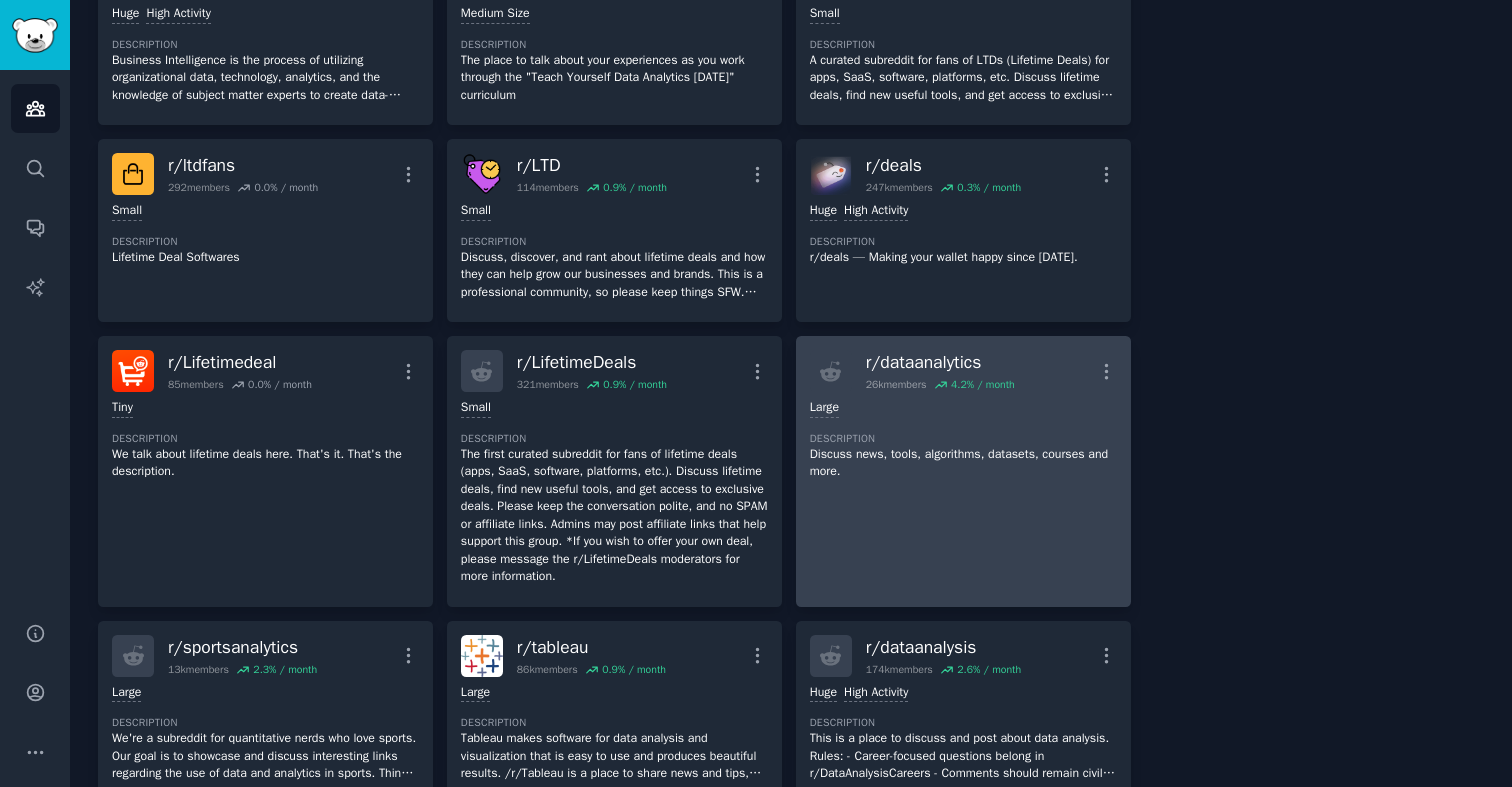 click on "Large" at bounding box center [963, 408] 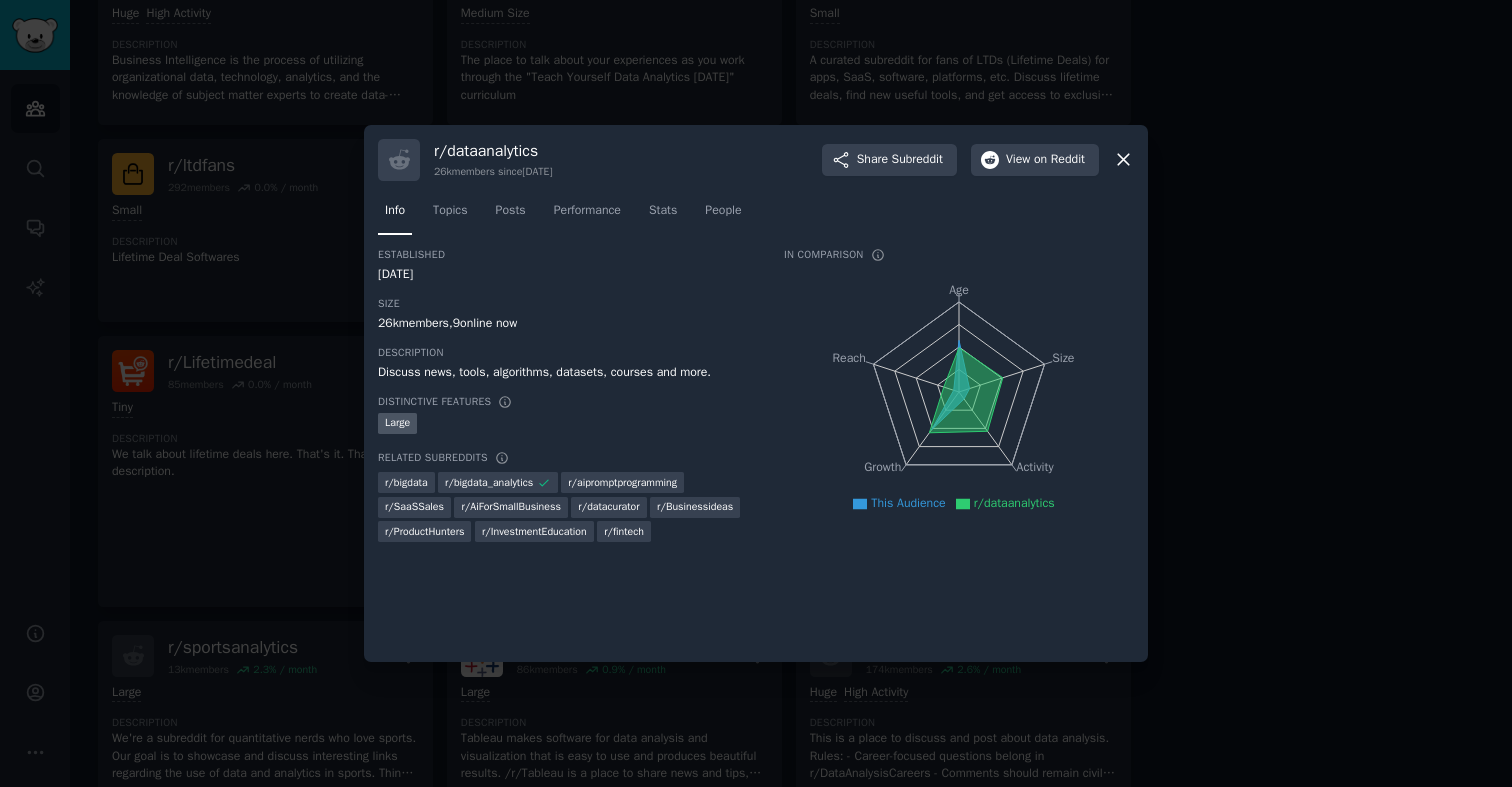 type 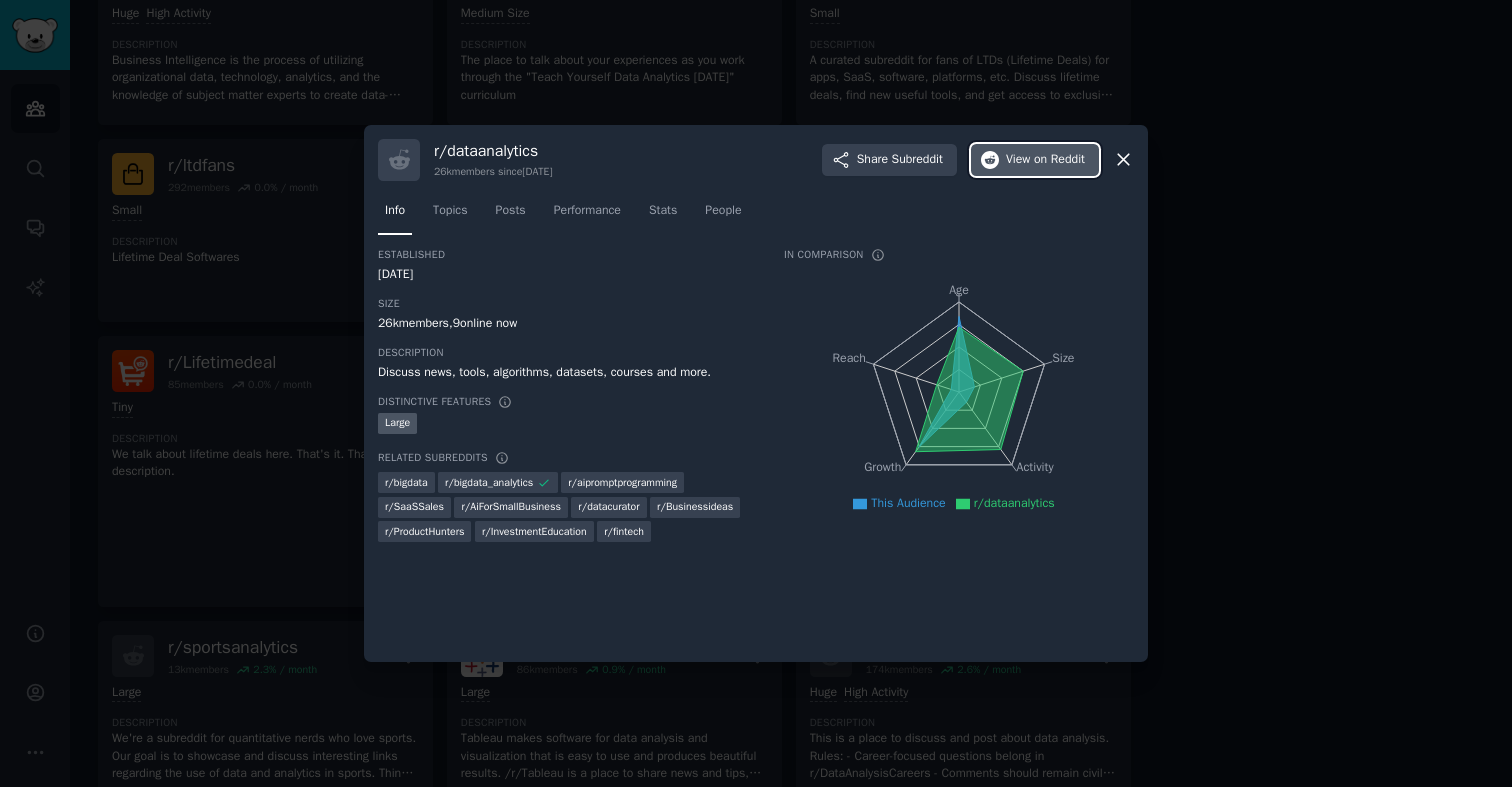 click on "View  on Reddit" at bounding box center [1035, 160] 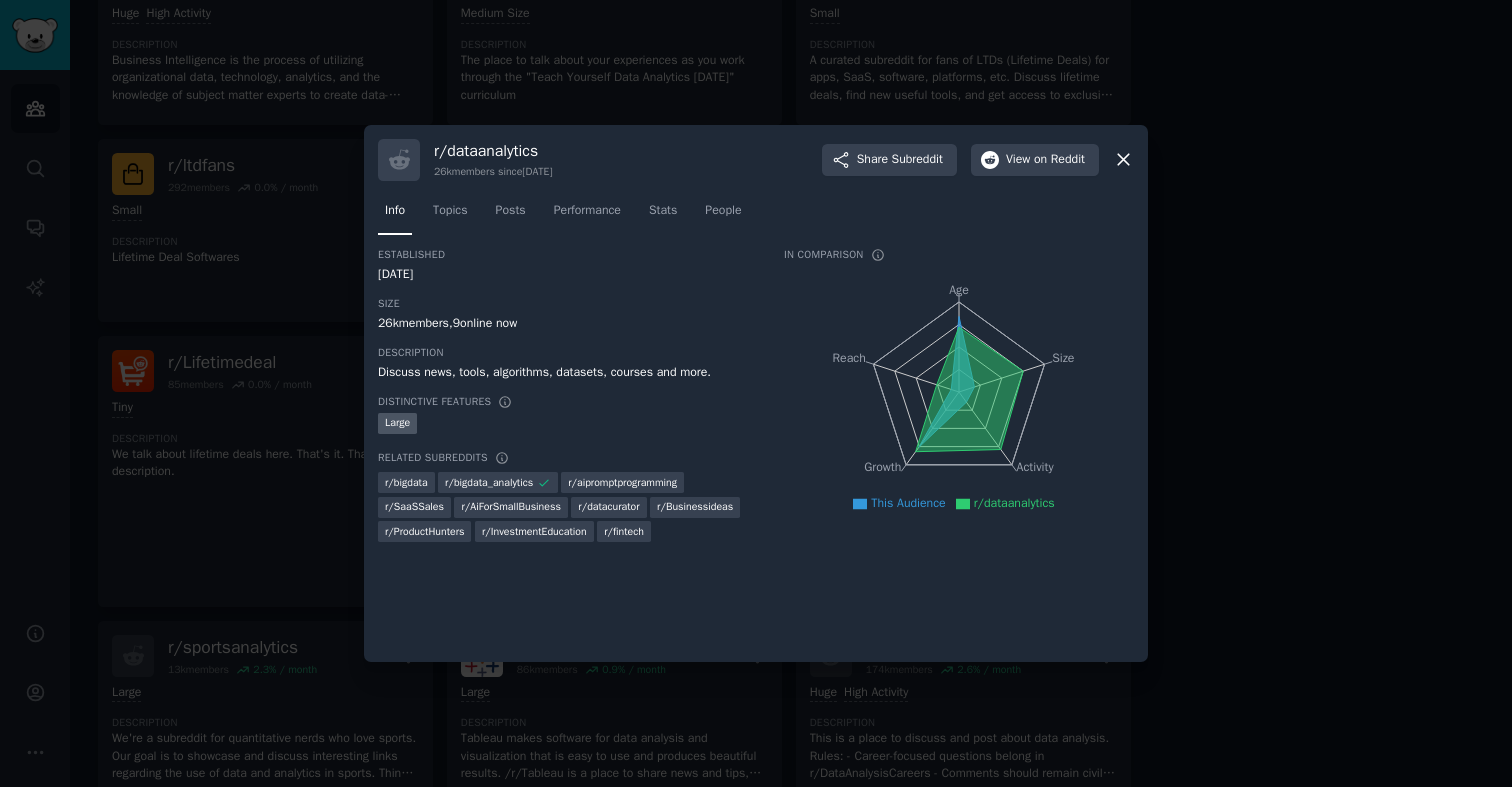click at bounding box center (756, 393) 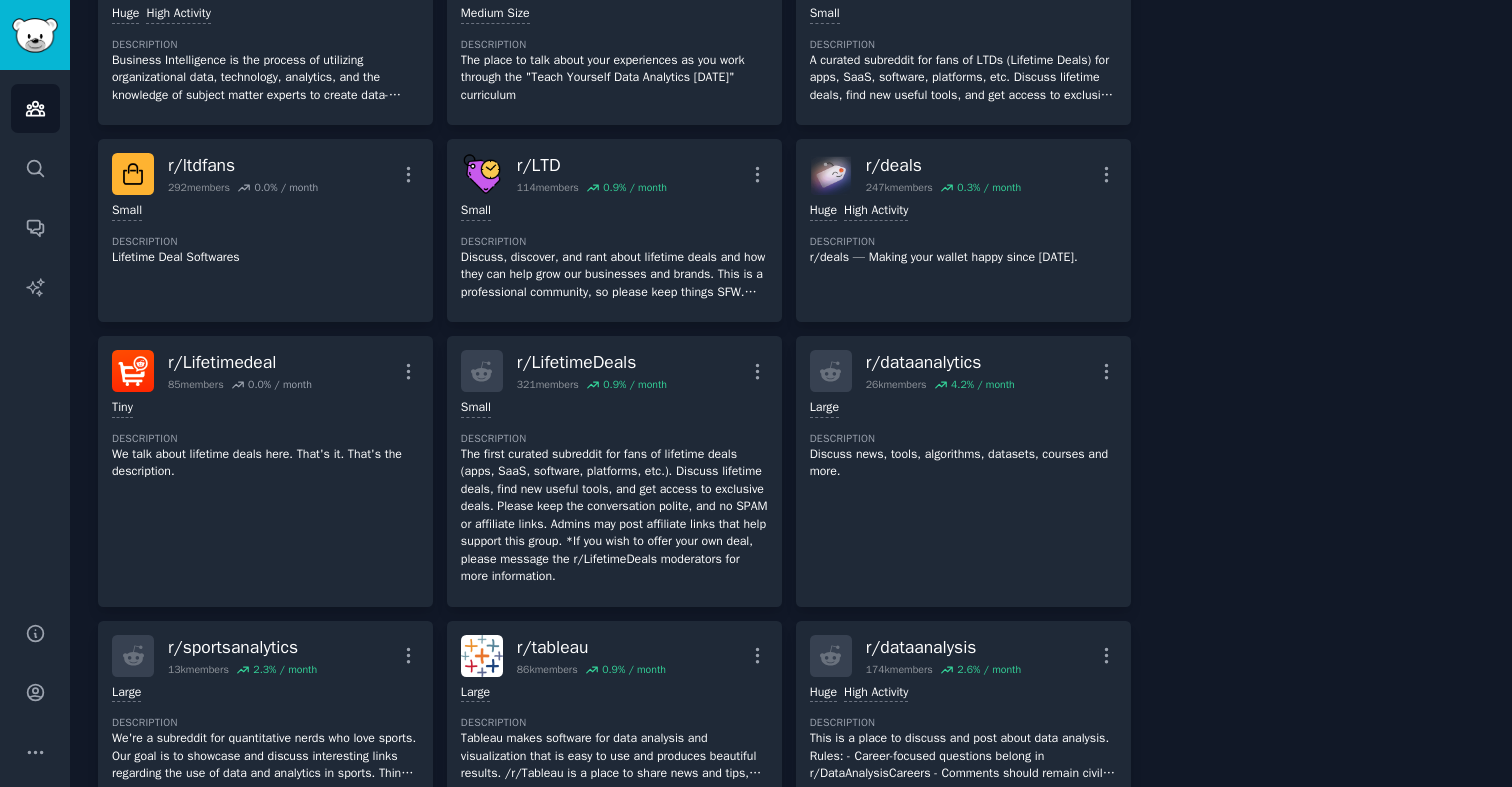 scroll, scrollTop: 0, scrollLeft: 0, axis: both 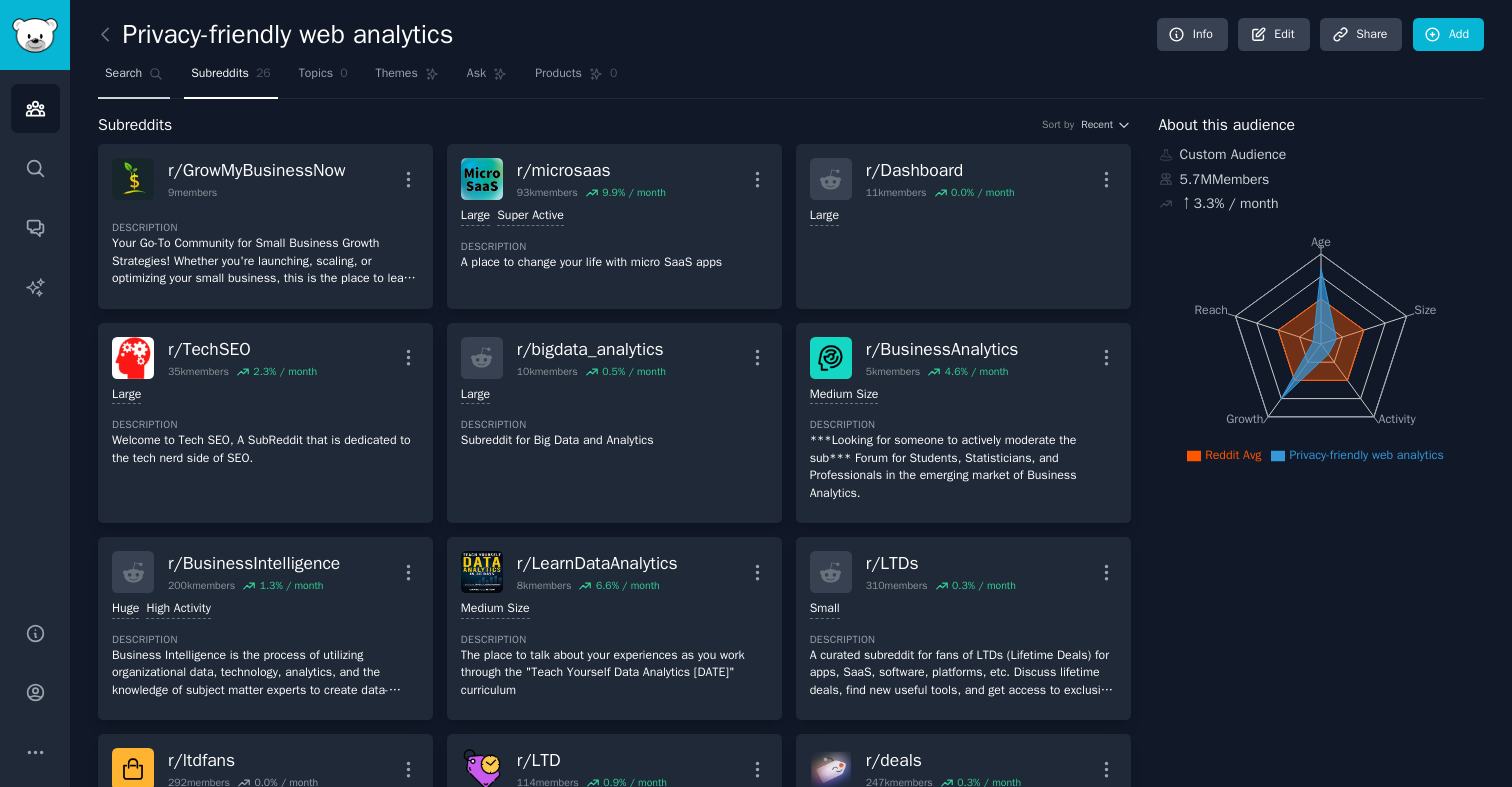 click on "Search" at bounding box center [134, 78] 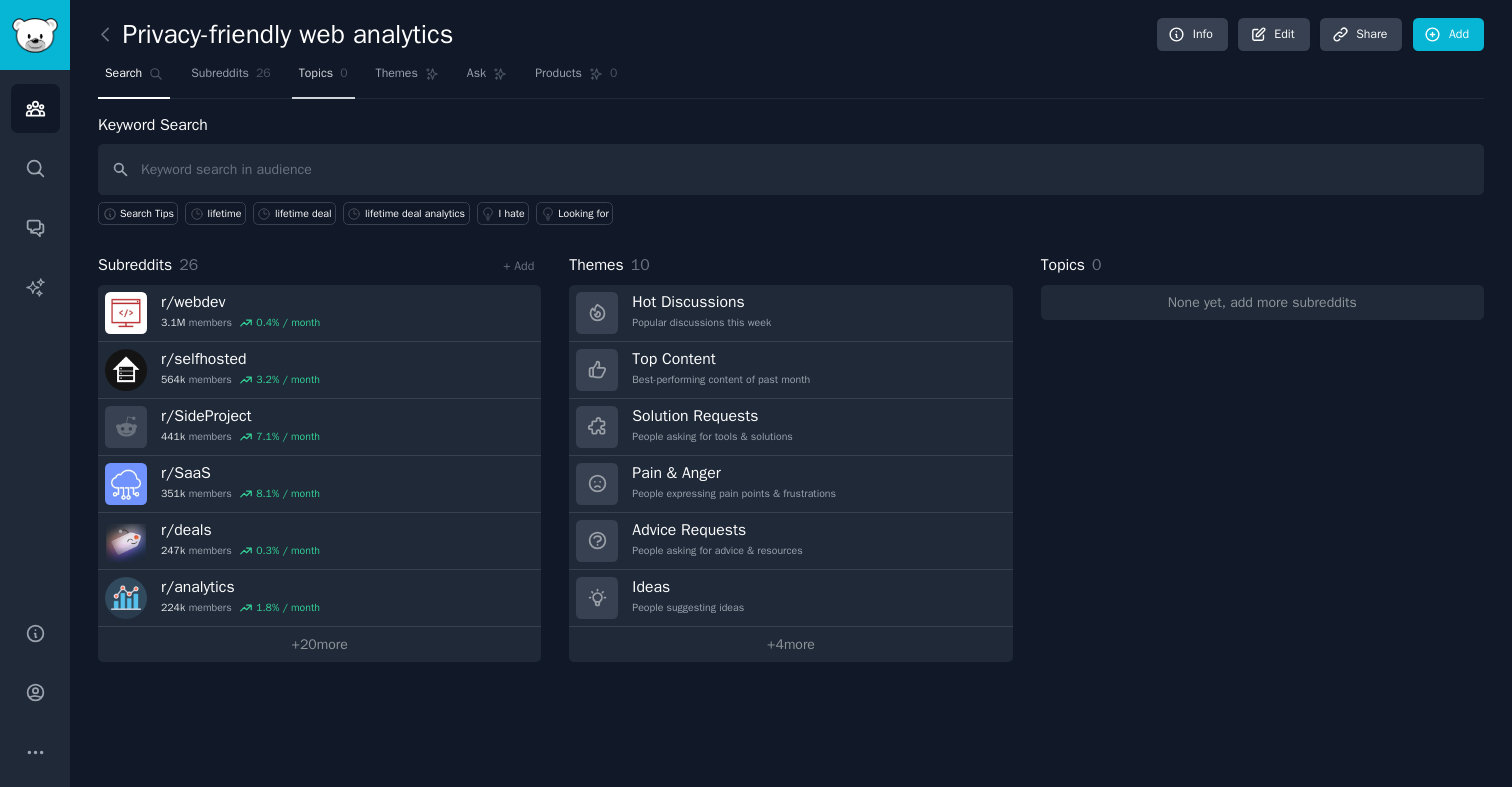 click on "Topics" at bounding box center (316, 74) 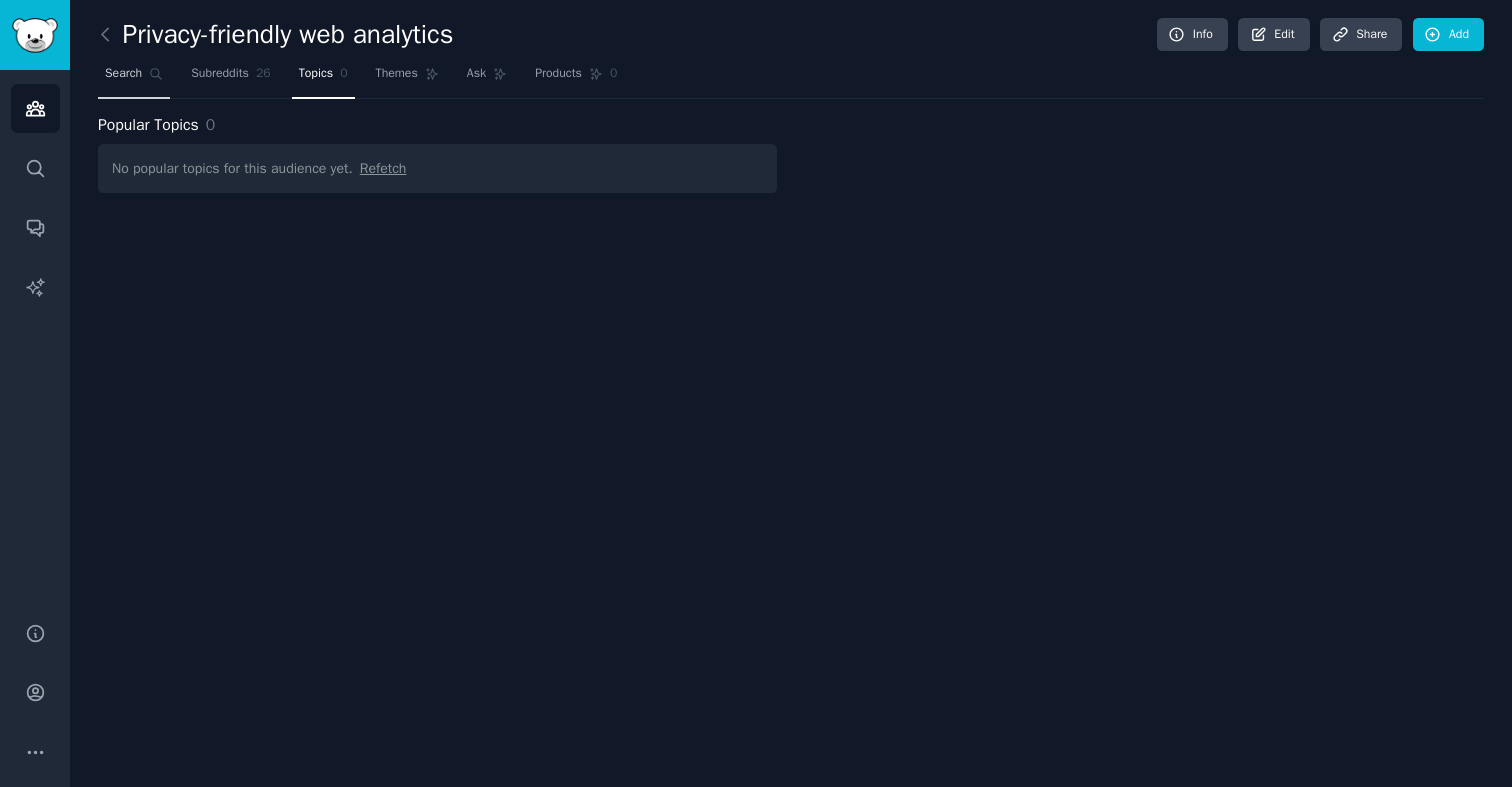 click on "Search" at bounding box center [123, 74] 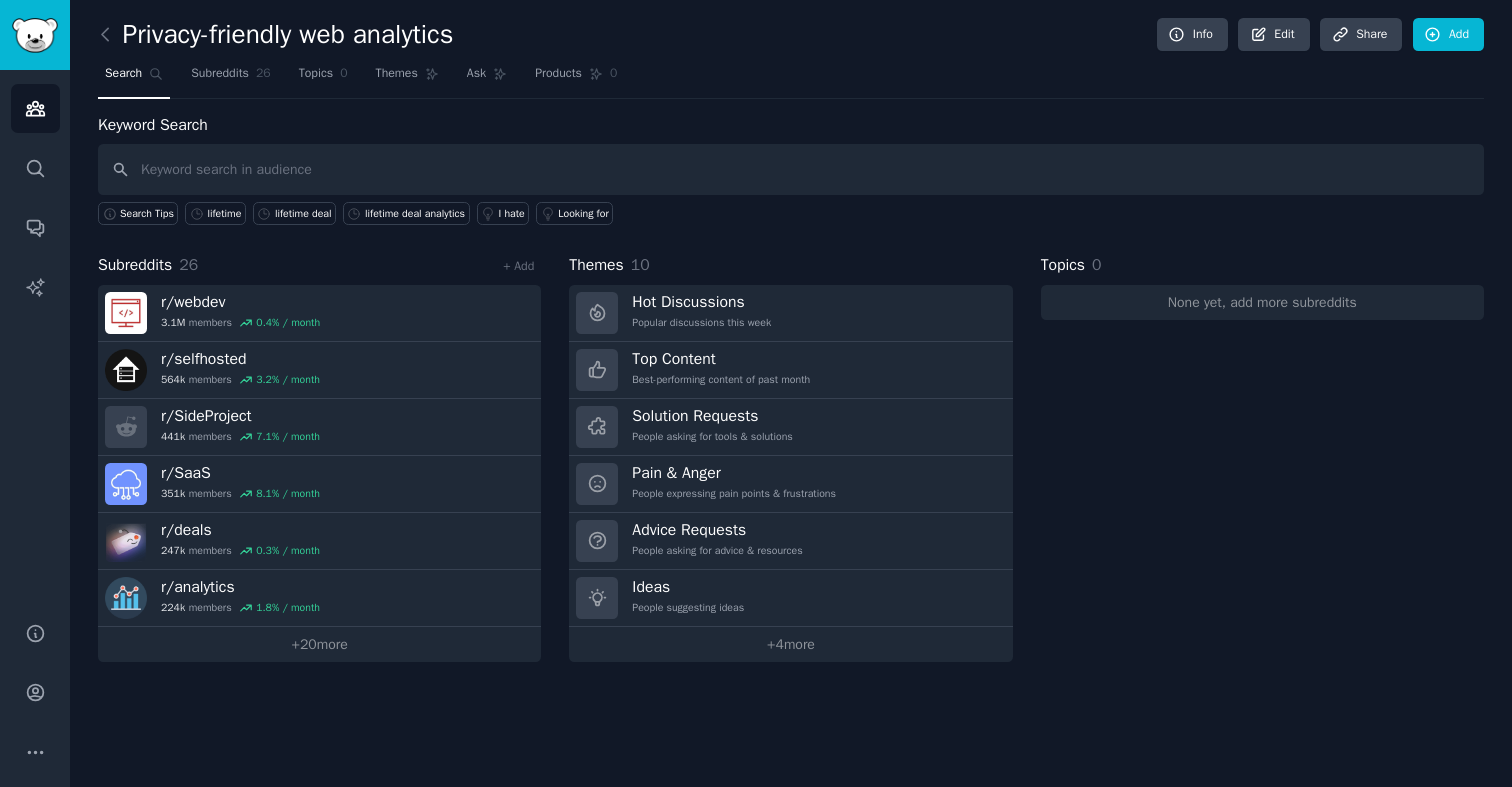 click on "Search Subreddits 26 Topics 0 Themes Ask Products 0" at bounding box center [791, 78] 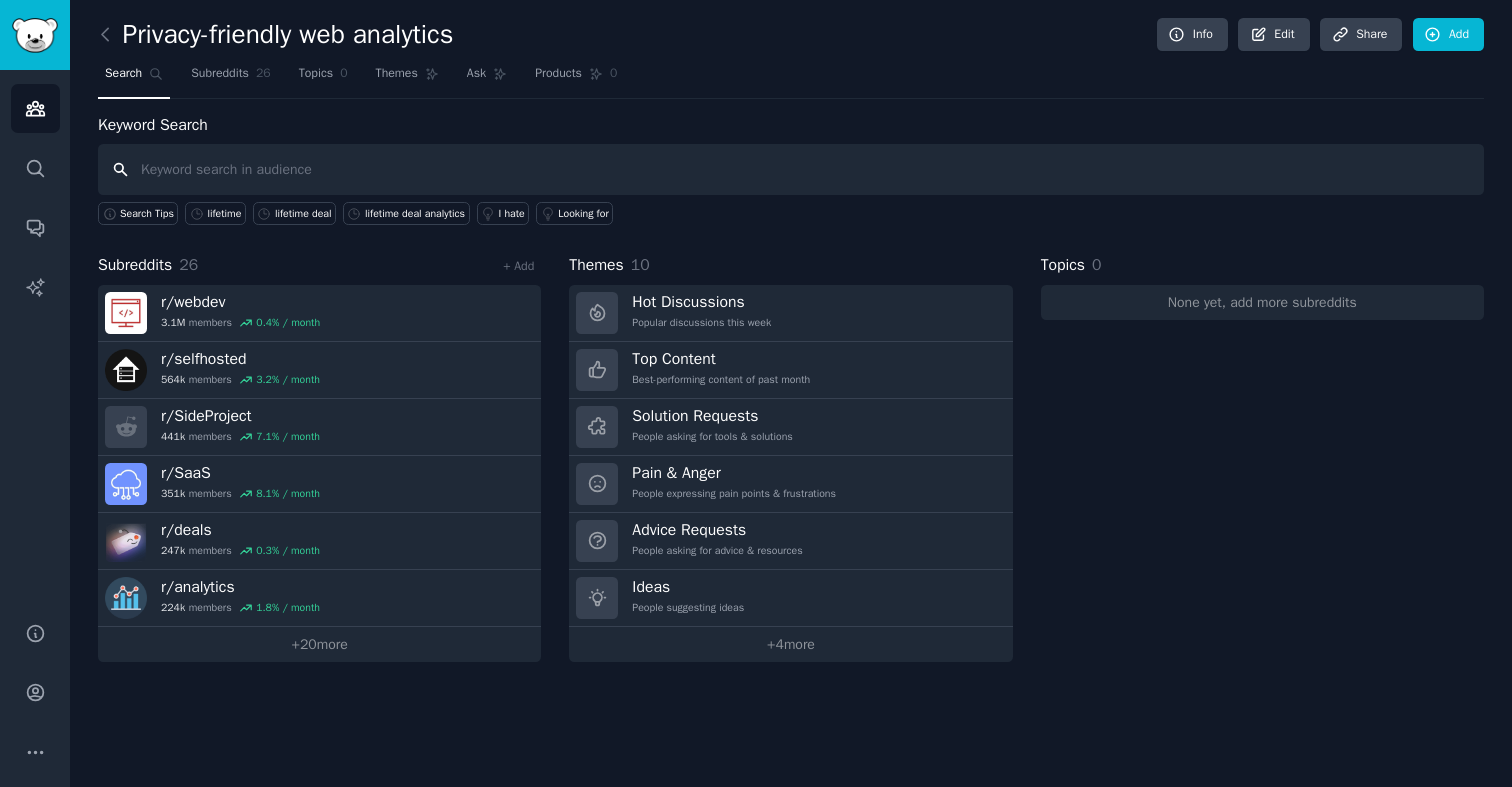 click at bounding box center (791, 169) 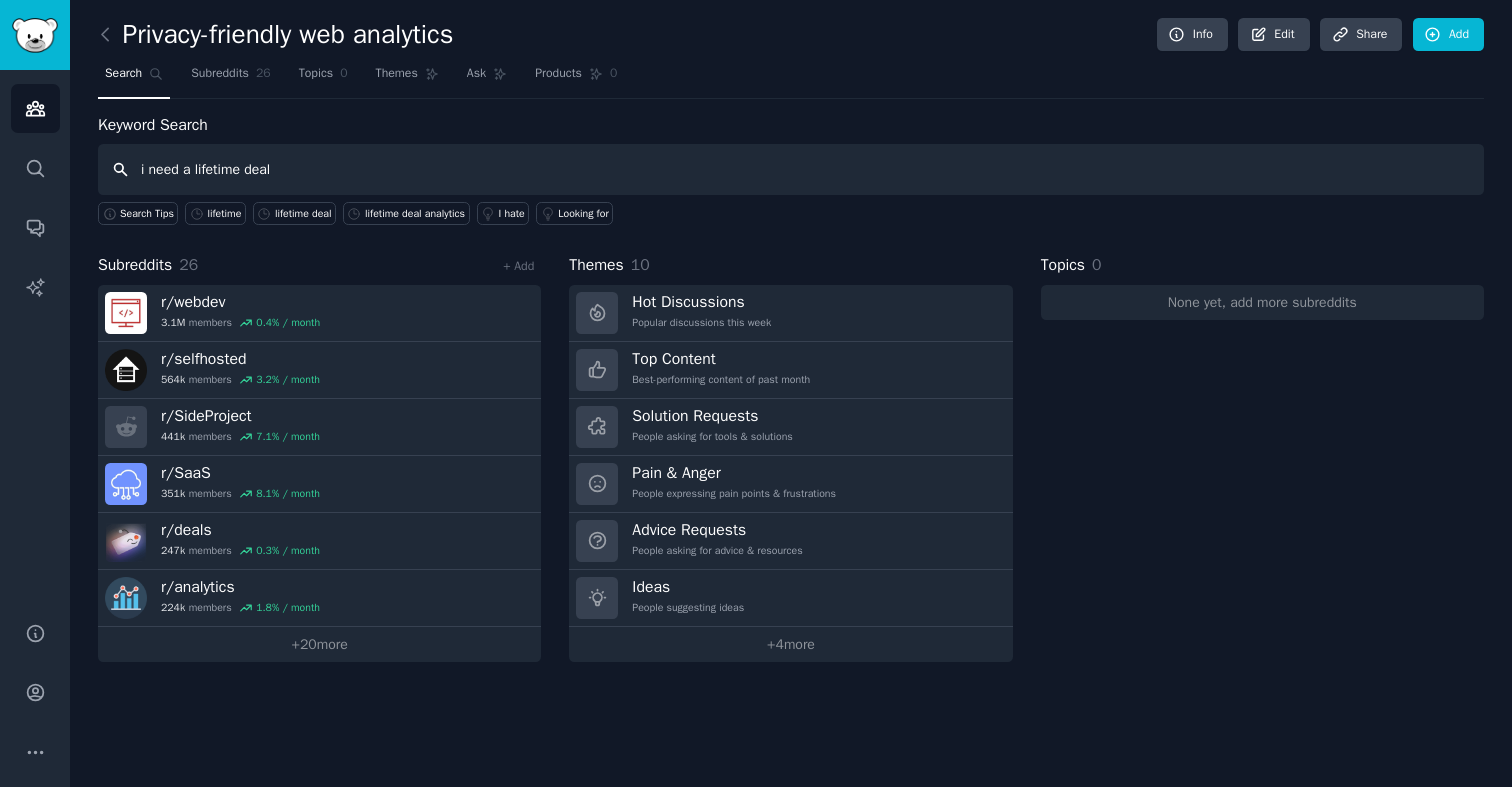 type on "i need a lifetime deal" 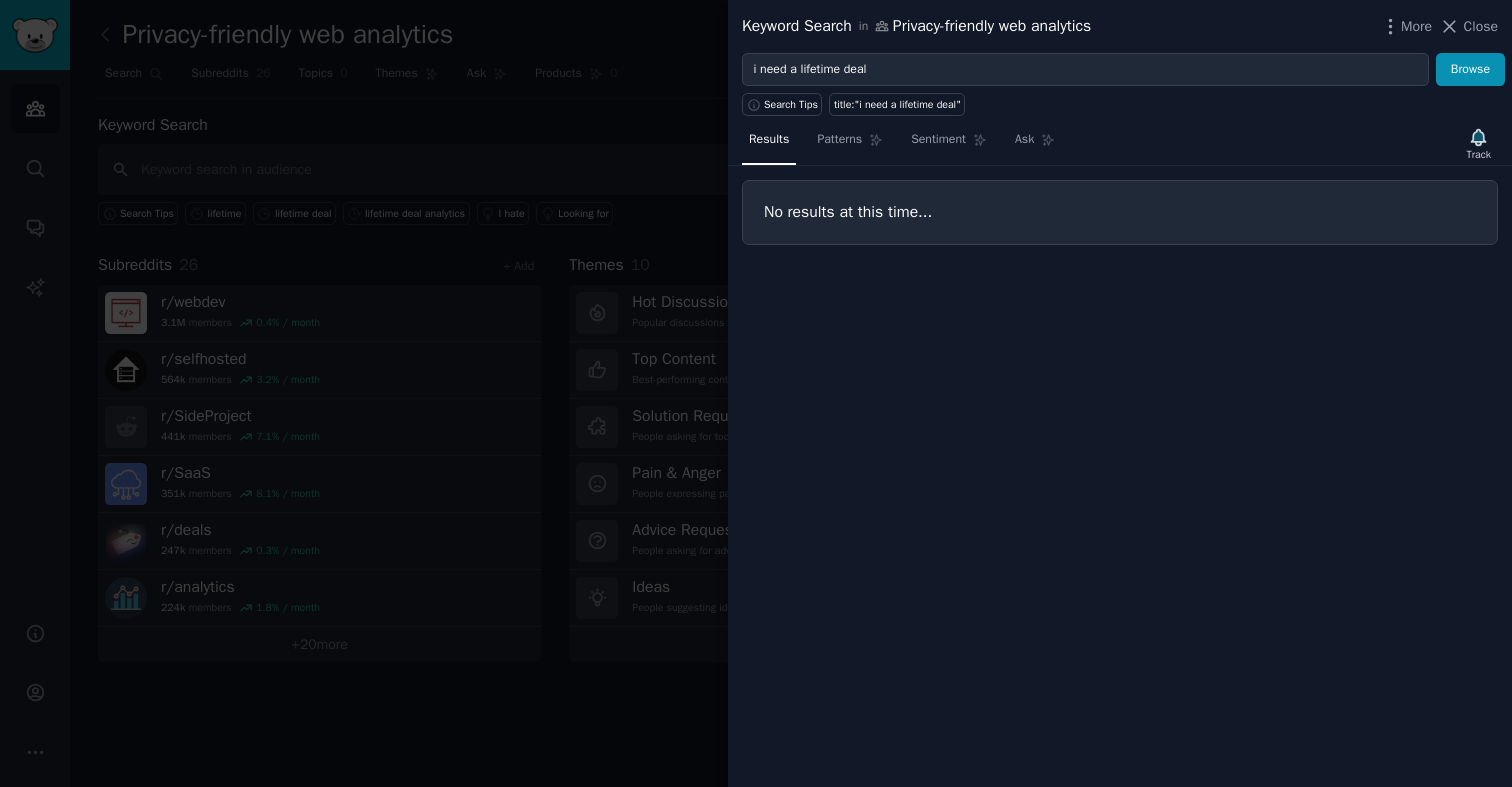 click at bounding box center [756, 393] 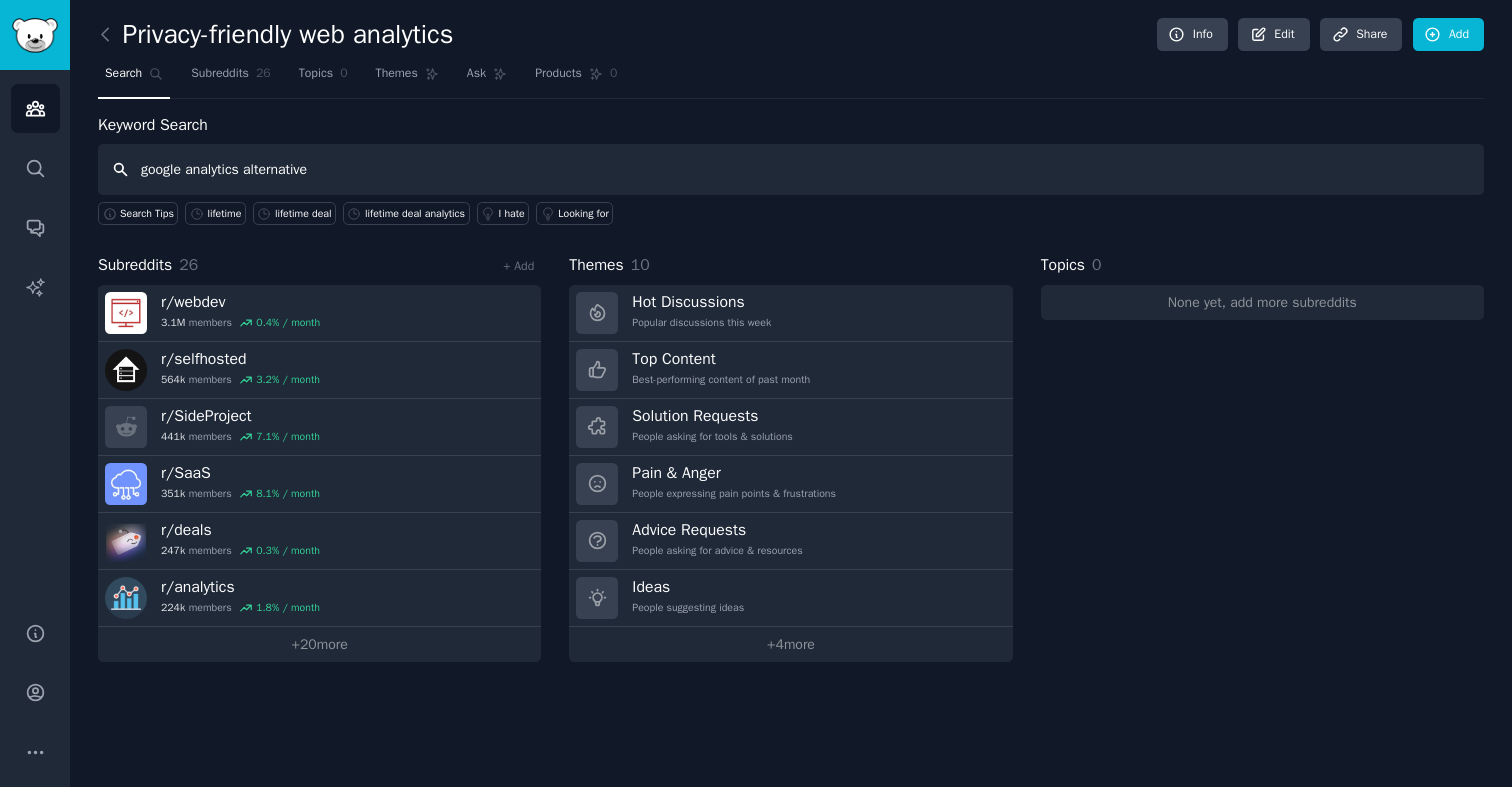 type on "google analytics alternative" 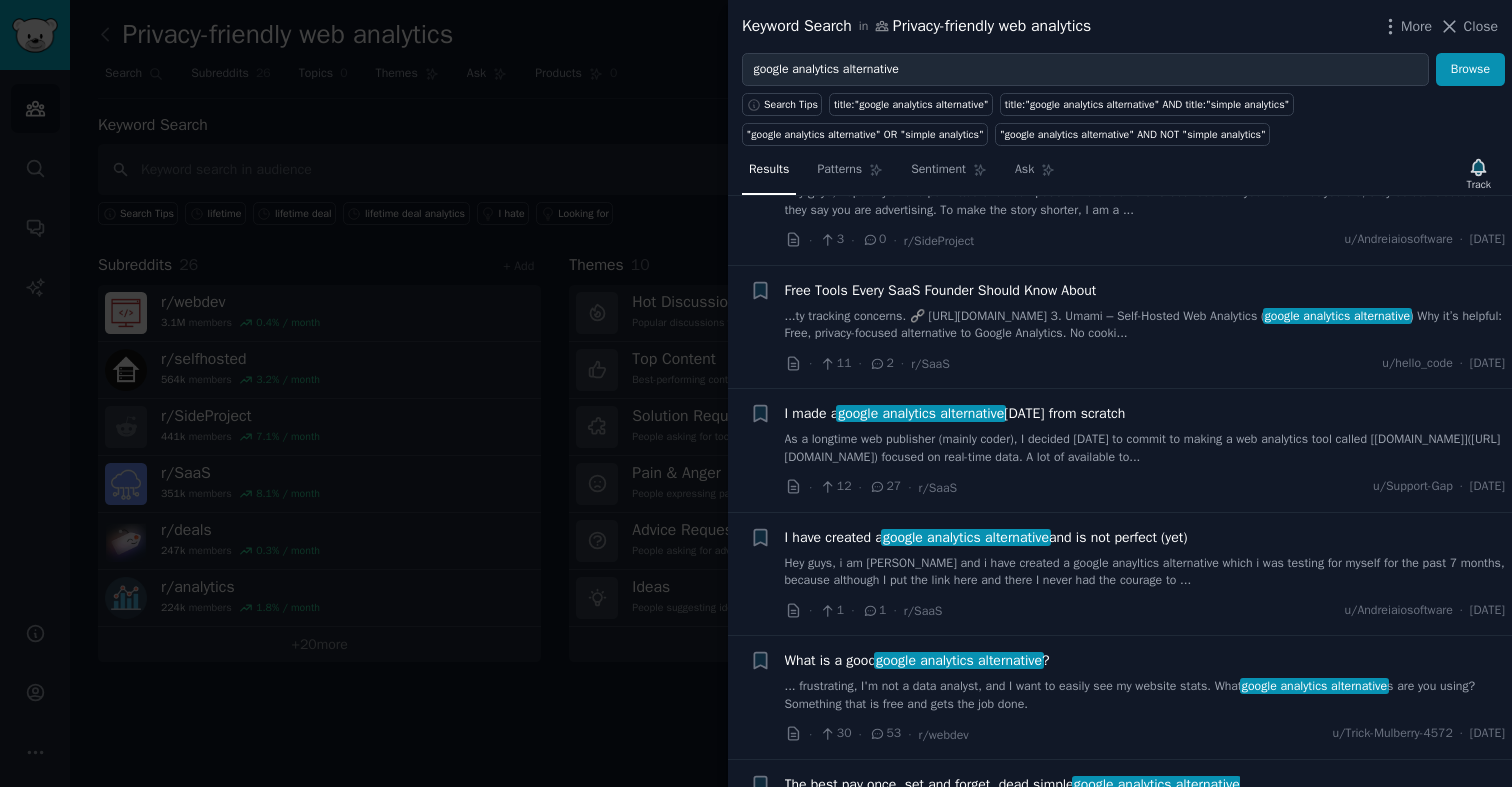 scroll, scrollTop: 1681, scrollLeft: 0, axis: vertical 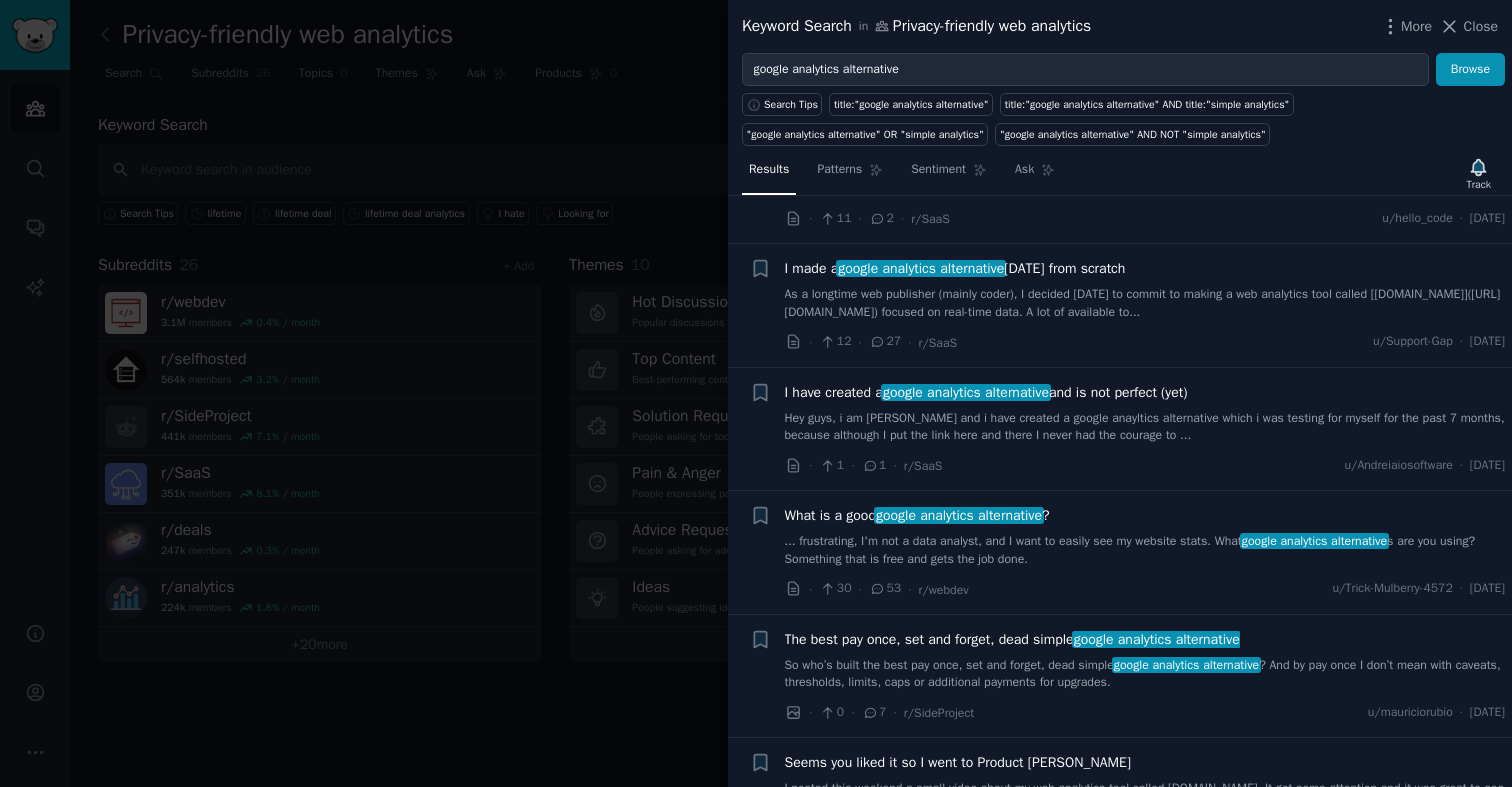 click at bounding box center [756, 393] 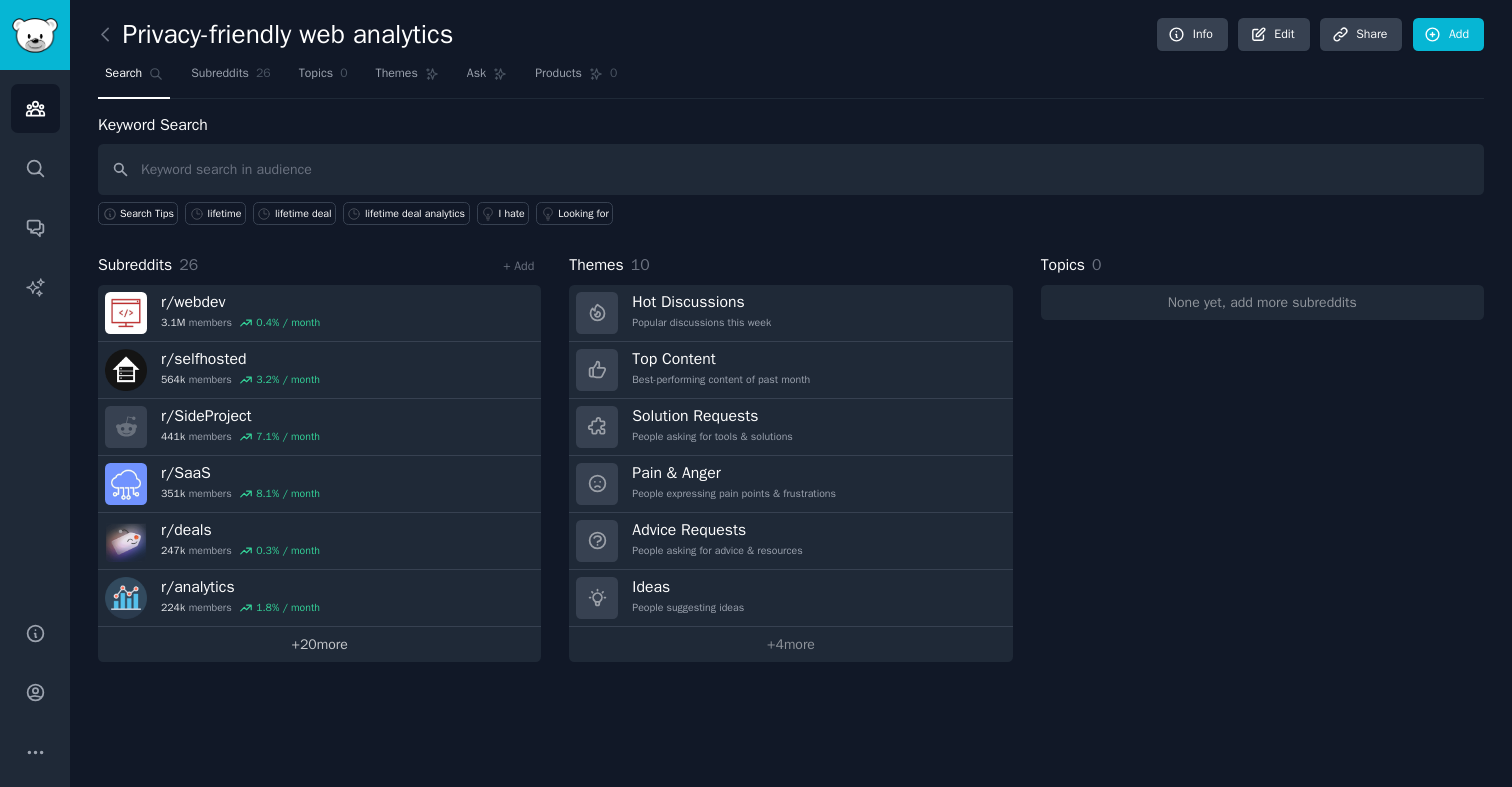 click on "+  20  more" at bounding box center (319, 644) 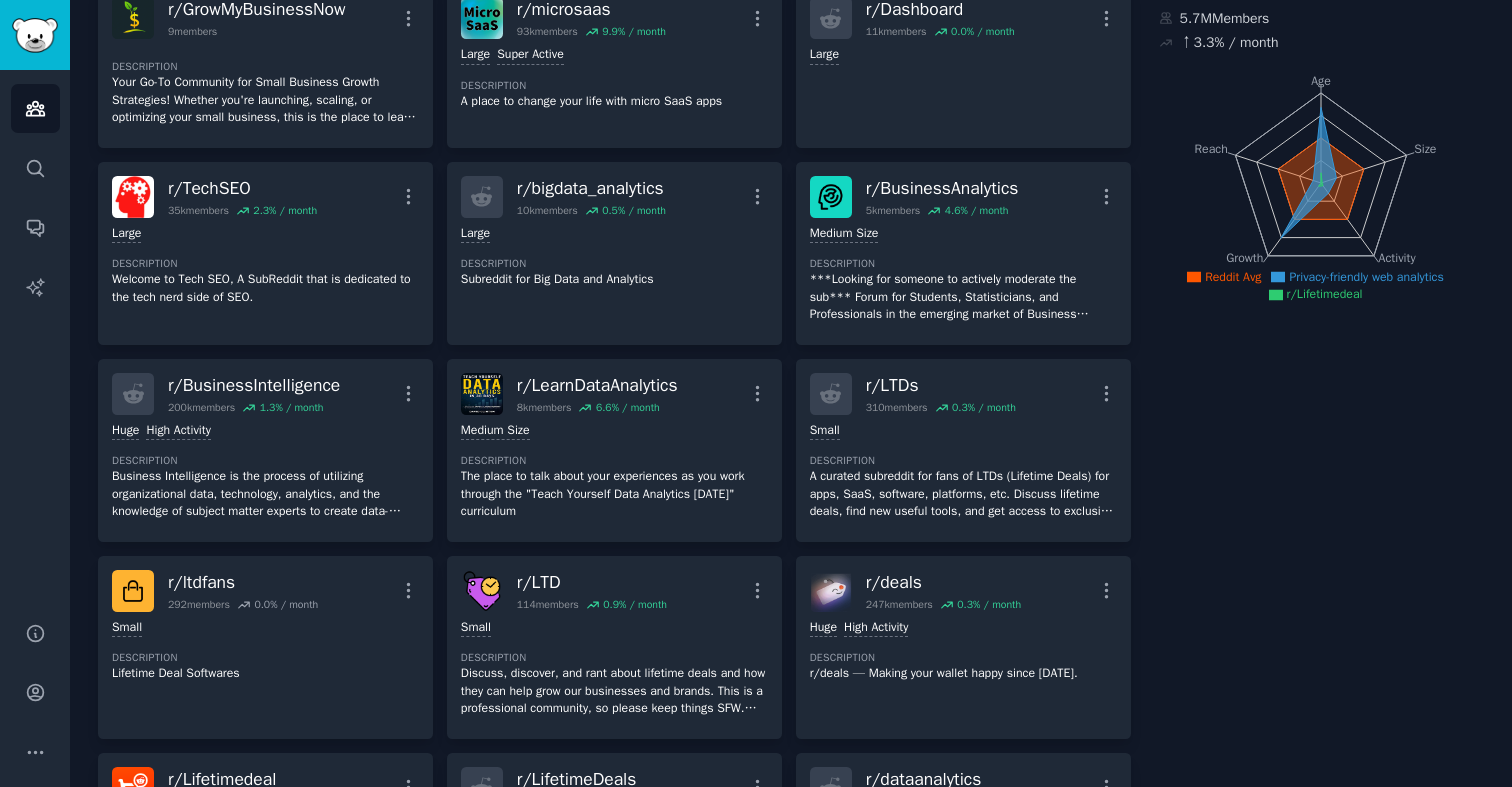 scroll, scrollTop: 0, scrollLeft: 0, axis: both 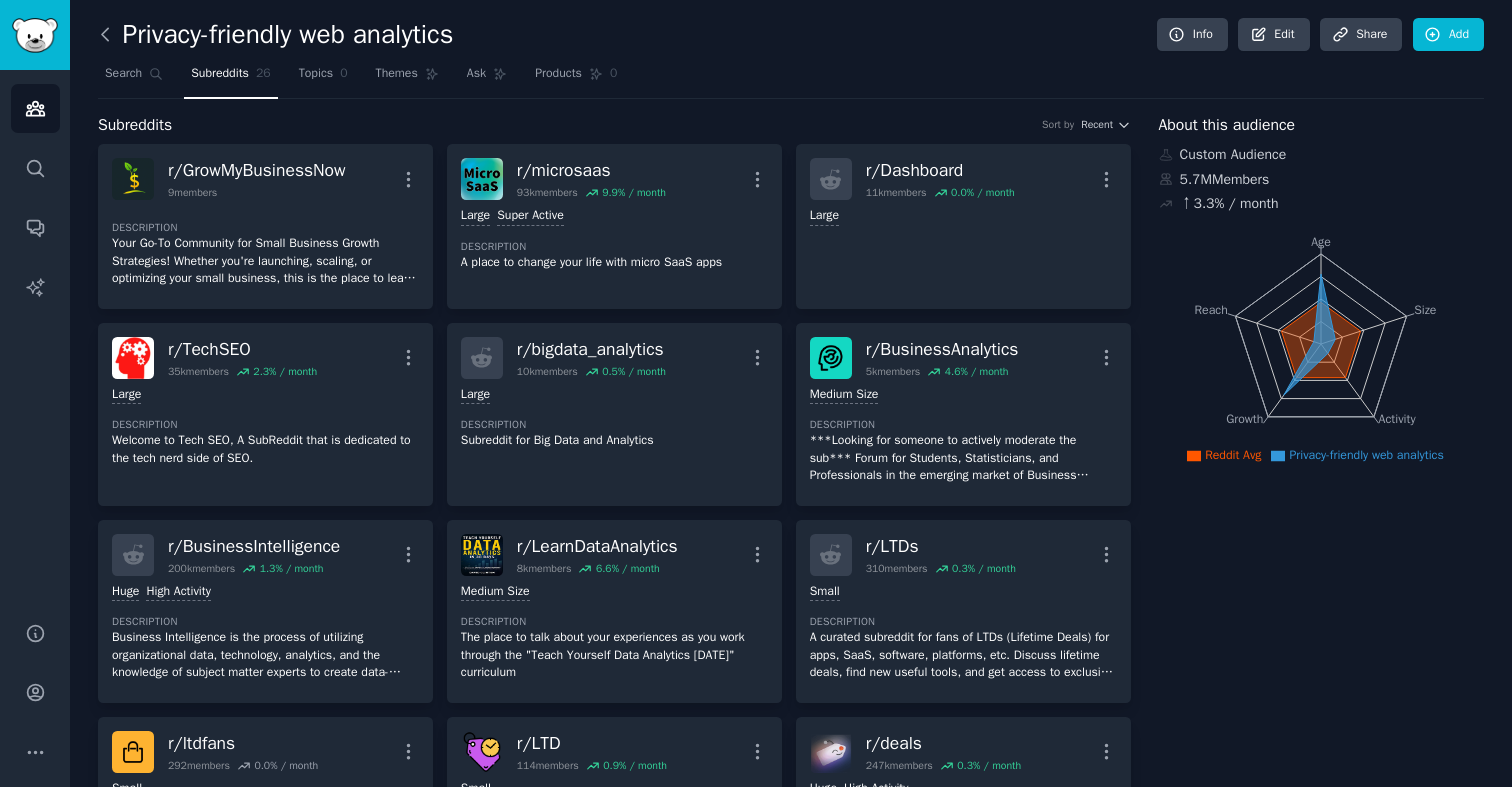 click 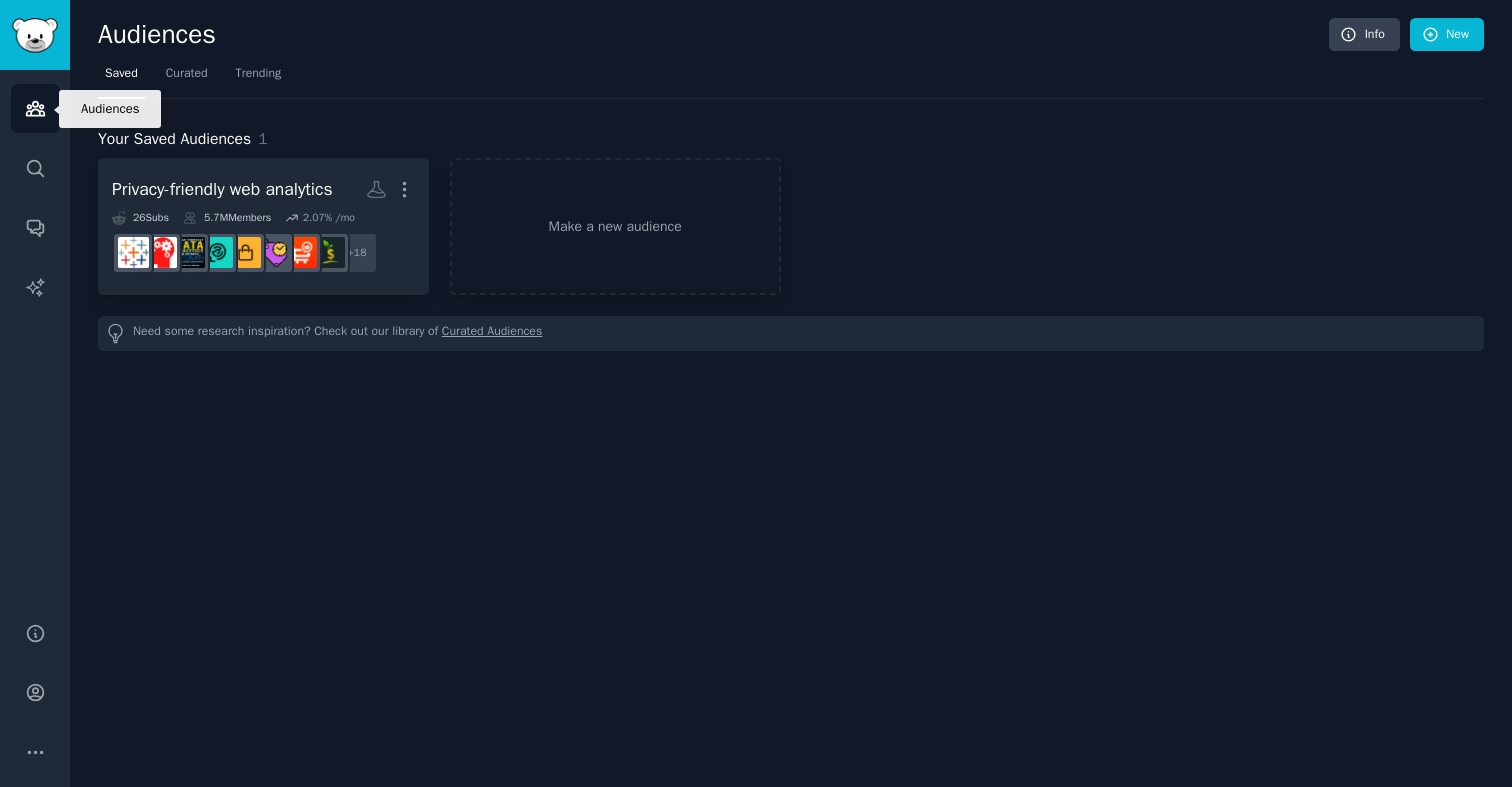 click on "Audiences" at bounding box center [35, 108] 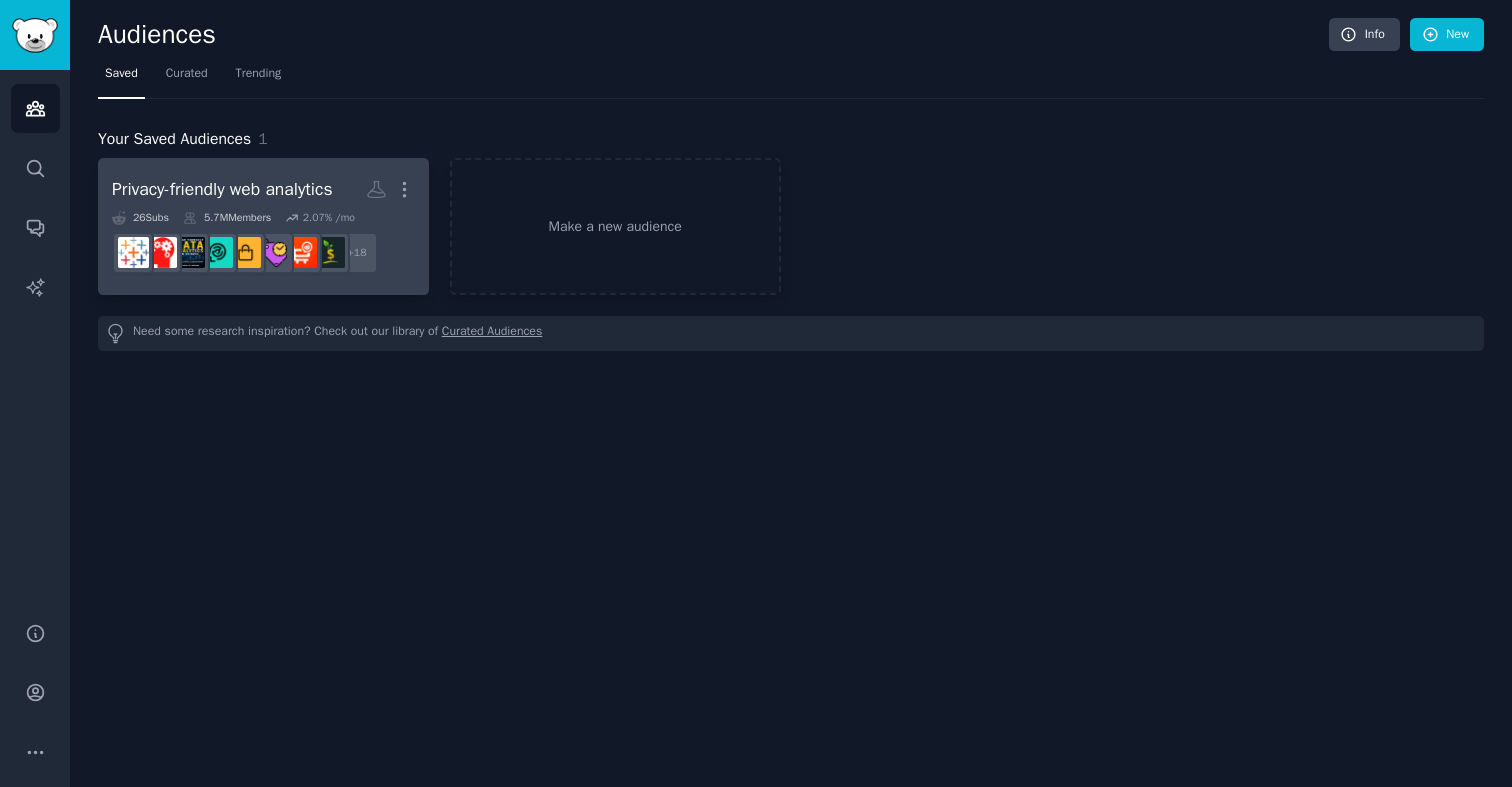 click on "Privacy-friendly web analytics" at bounding box center [222, 189] 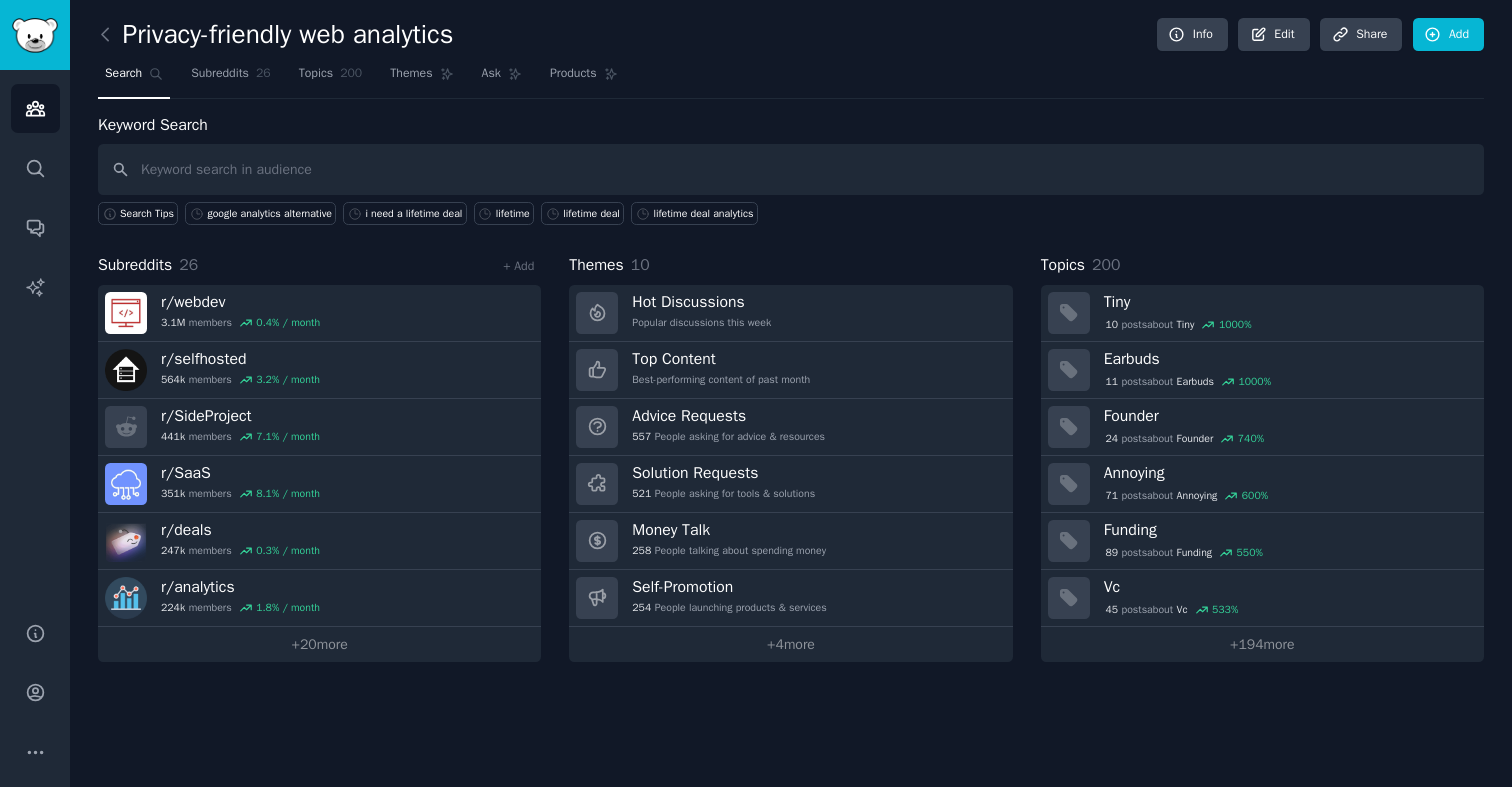 click at bounding box center [791, 169] 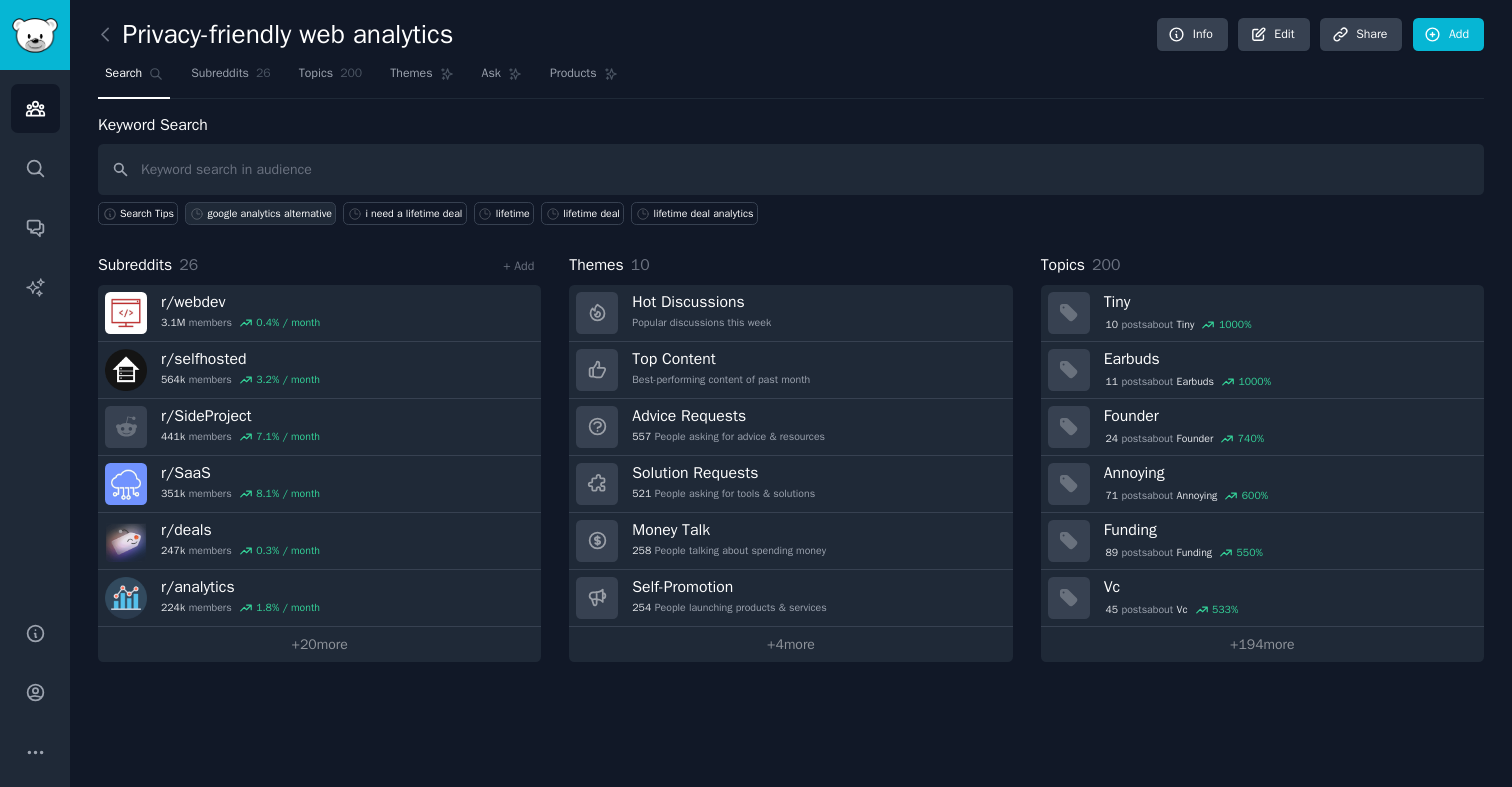 click on "google analytics alternative" at bounding box center [269, 214] 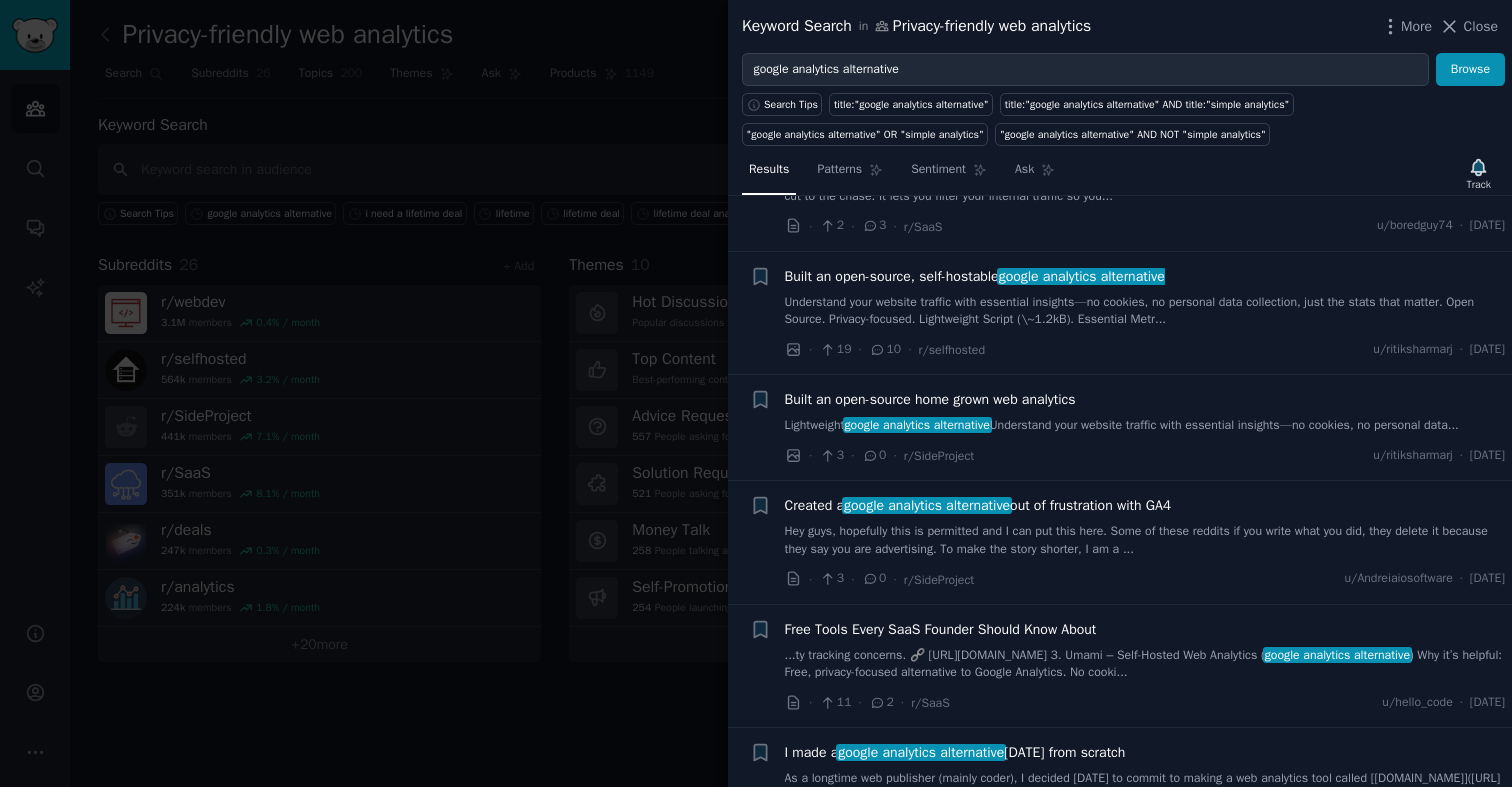 scroll, scrollTop: 1199, scrollLeft: 0, axis: vertical 